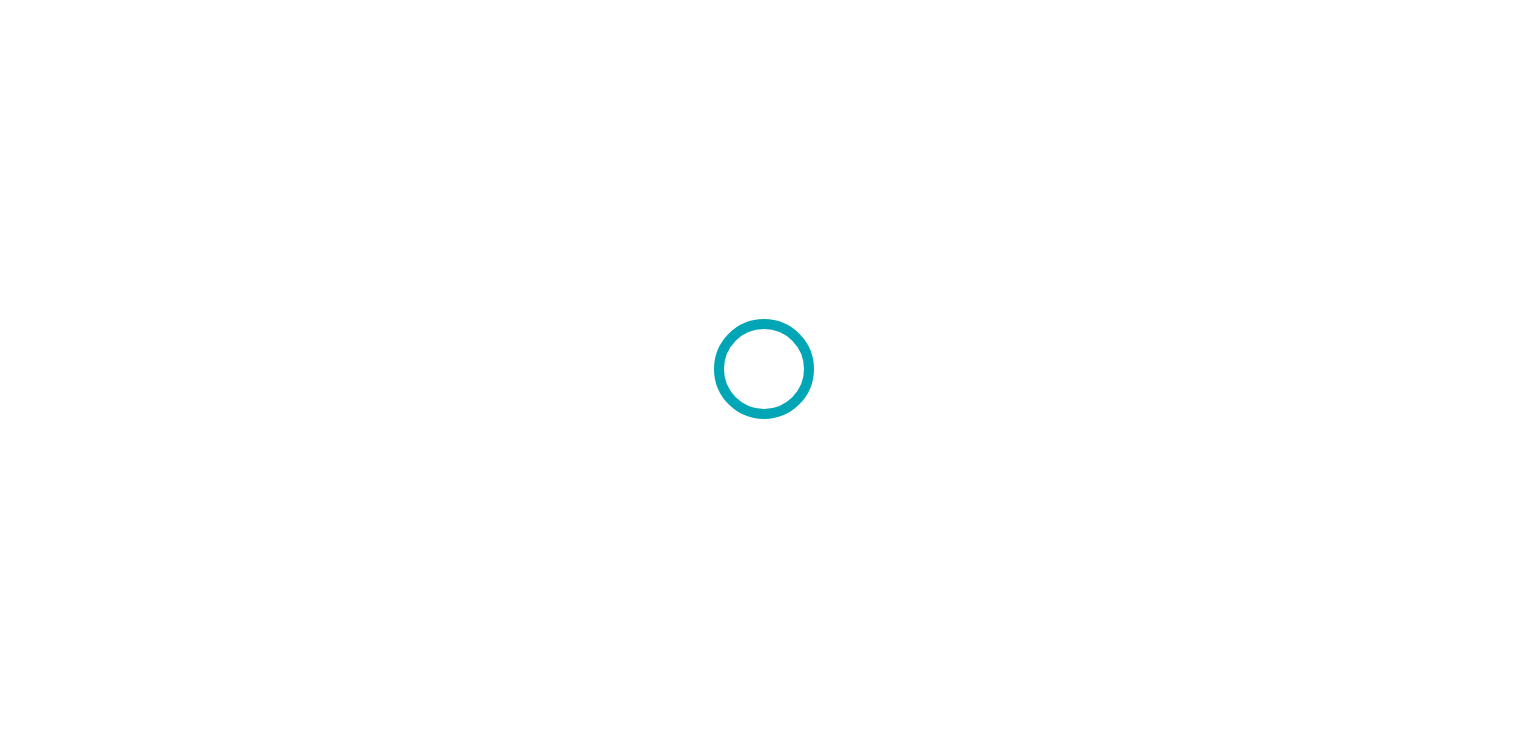 scroll, scrollTop: 0, scrollLeft: 0, axis: both 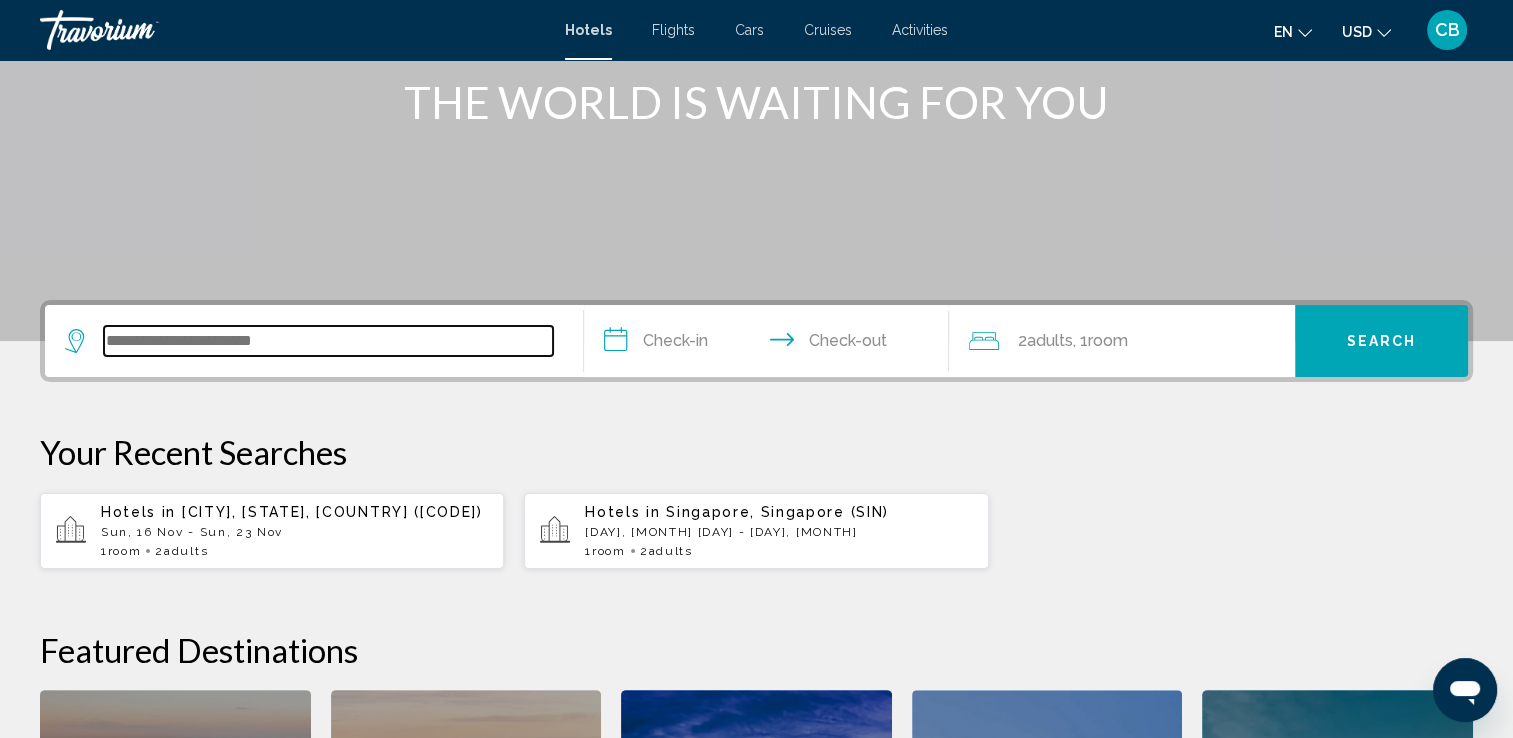 click at bounding box center [328, 341] 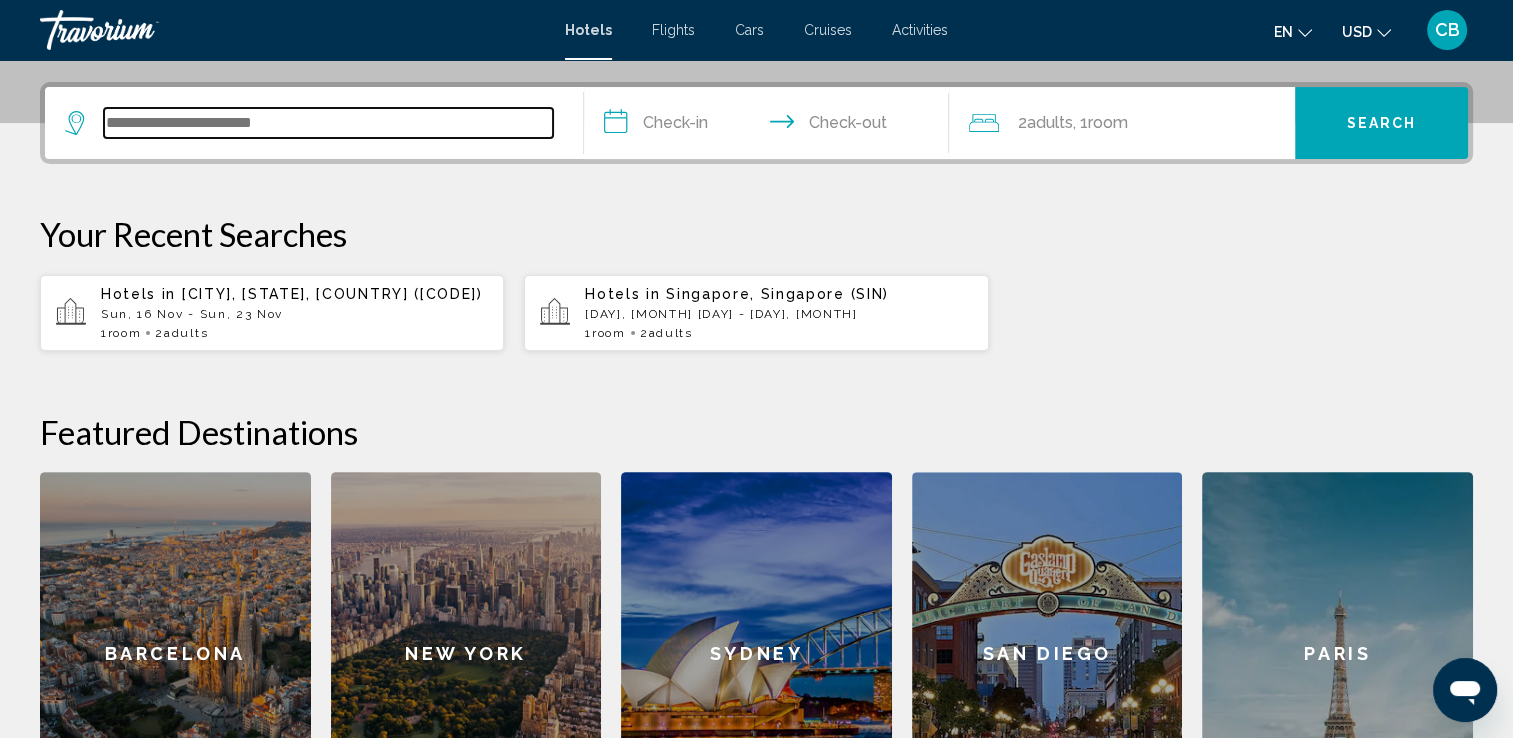 scroll, scrollTop: 493, scrollLeft: 0, axis: vertical 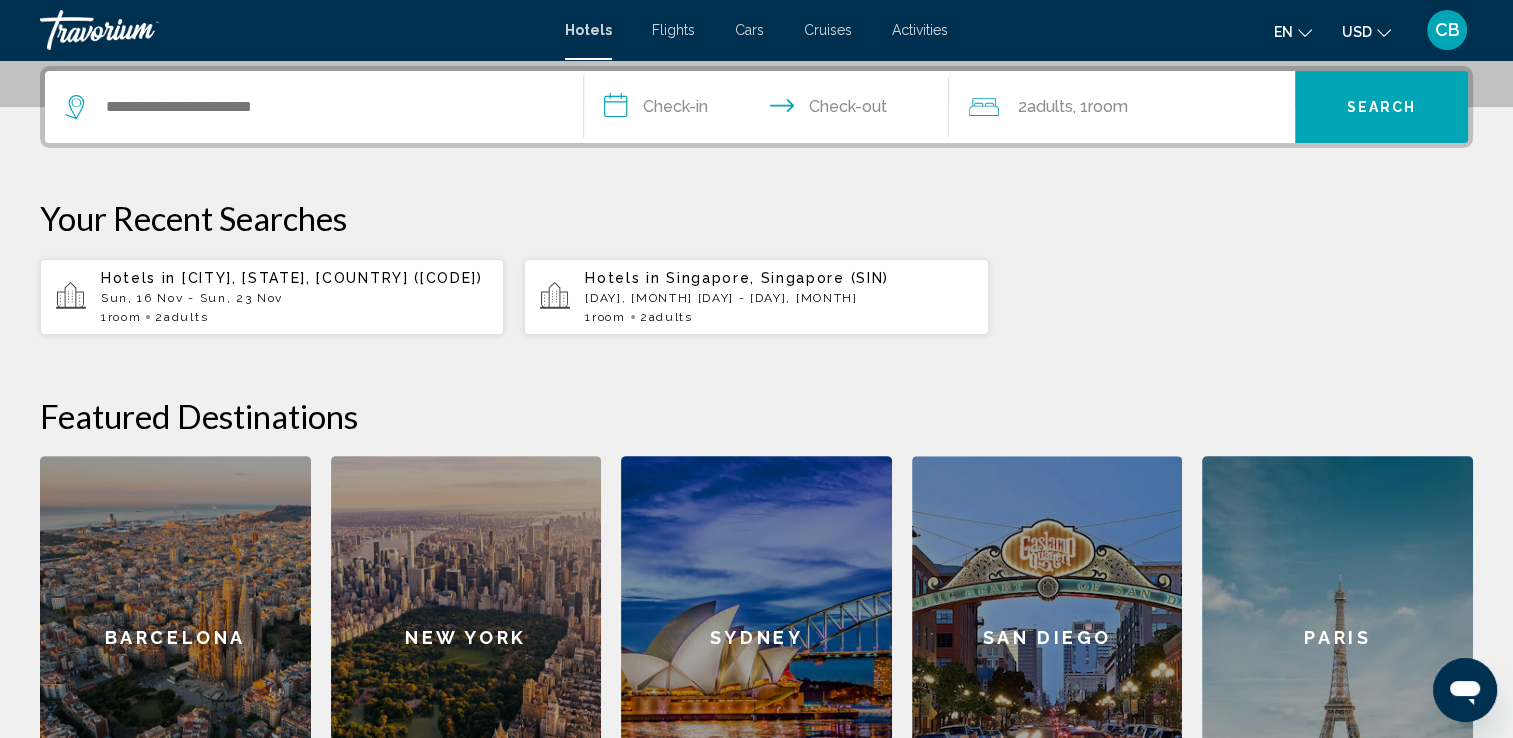 click on "Riverside, CA, United States (RAL)" at bounding box center (332, 278) 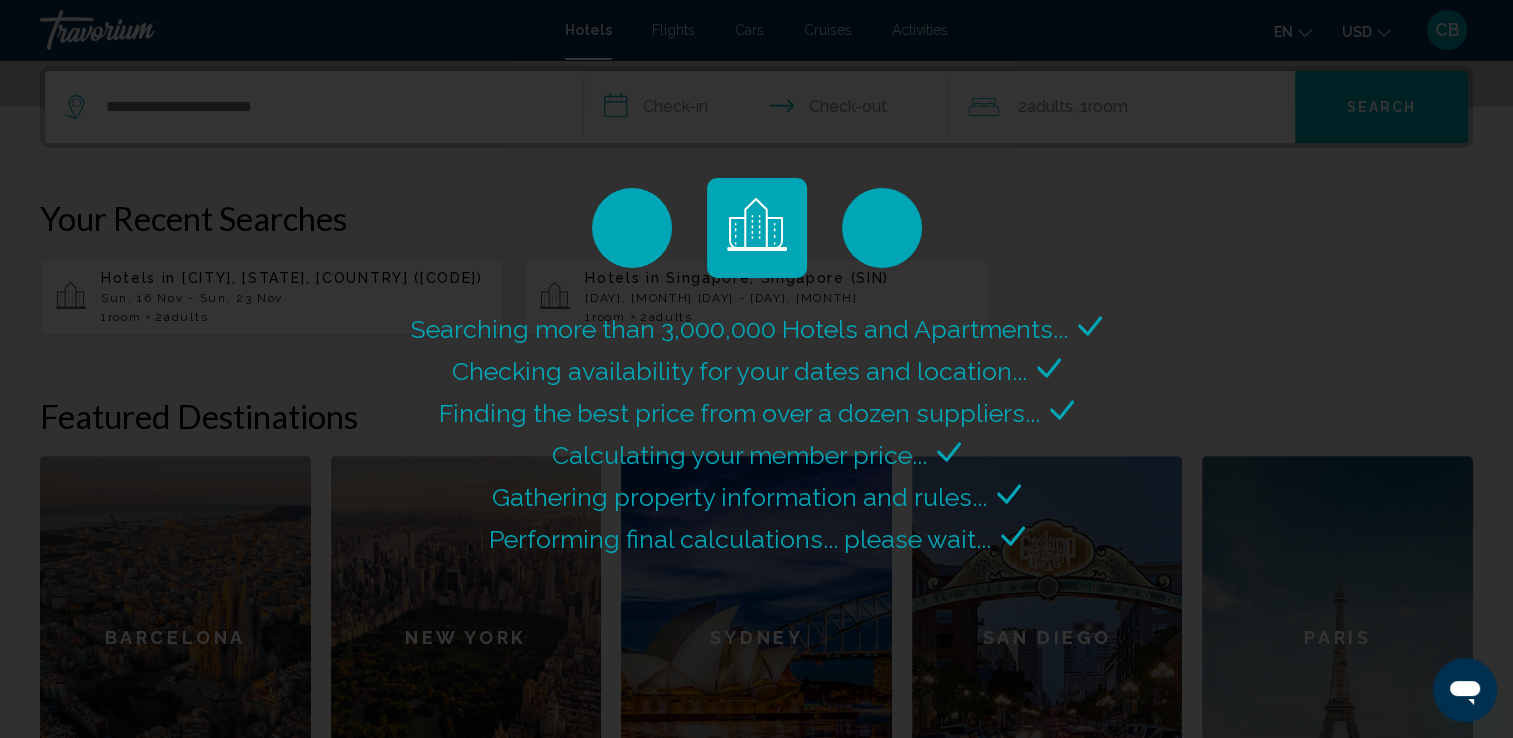 scroll, scrollTop: 0, scrollLeft: 0, axis: both 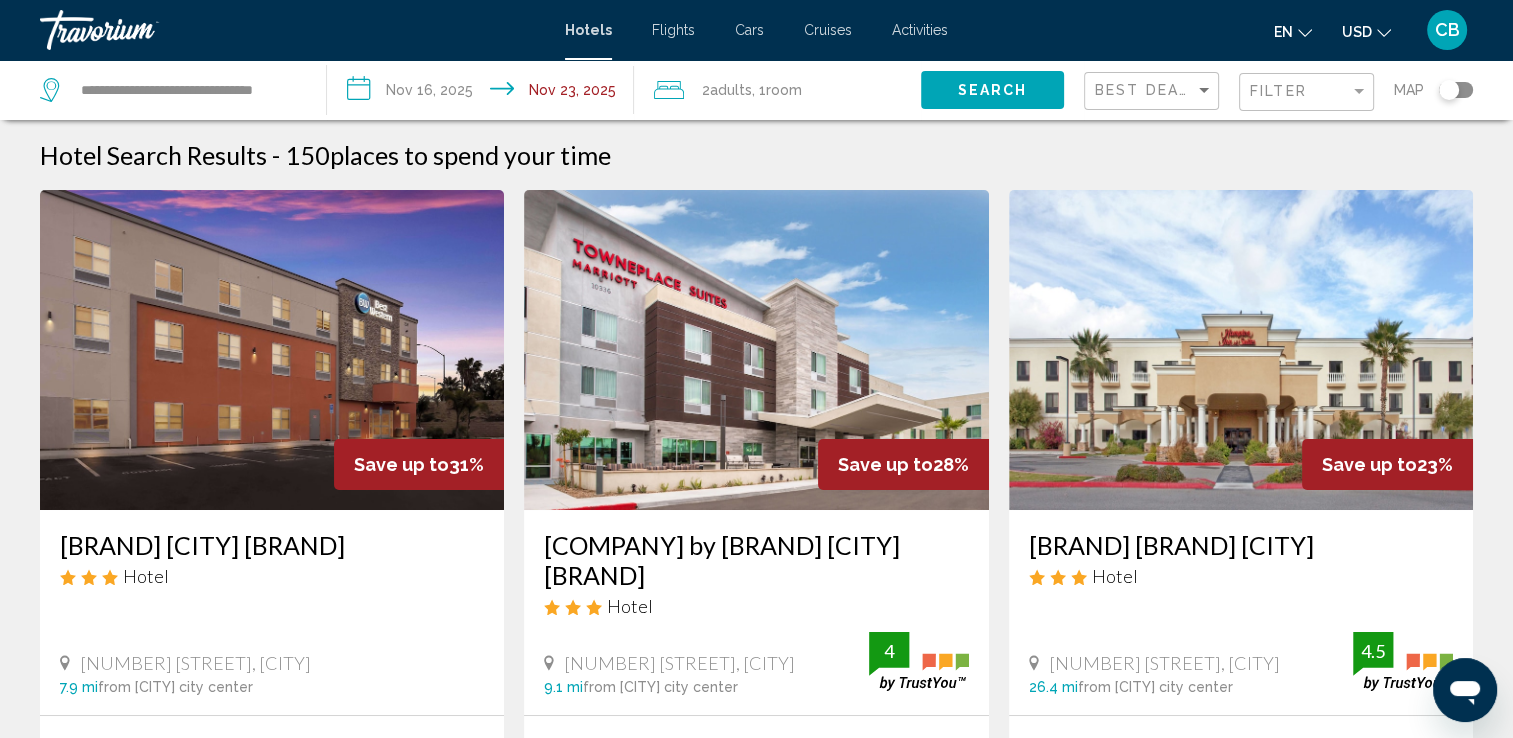 click on "**********" at bounding box center [484, 93] 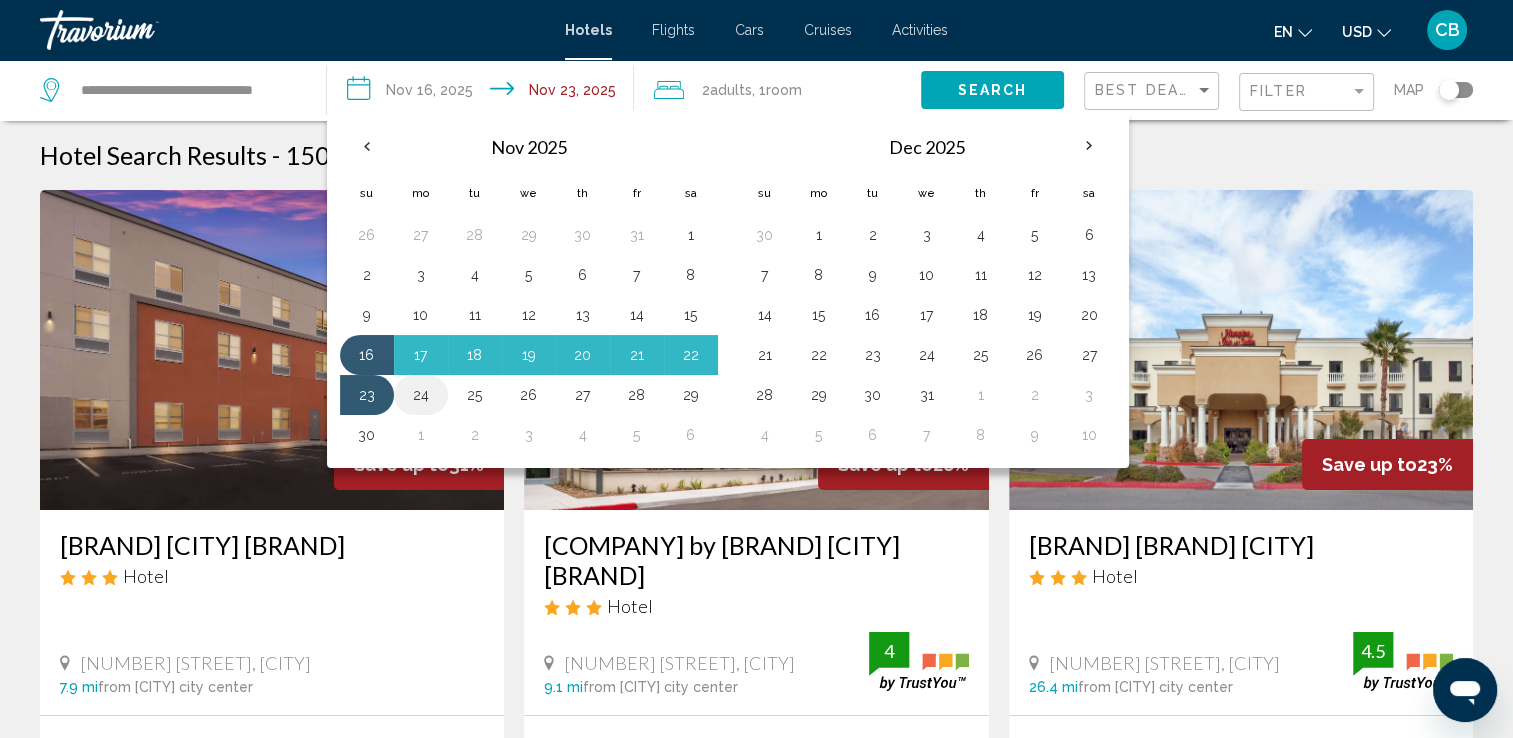 click on "24" at bounding box center [421, 395] 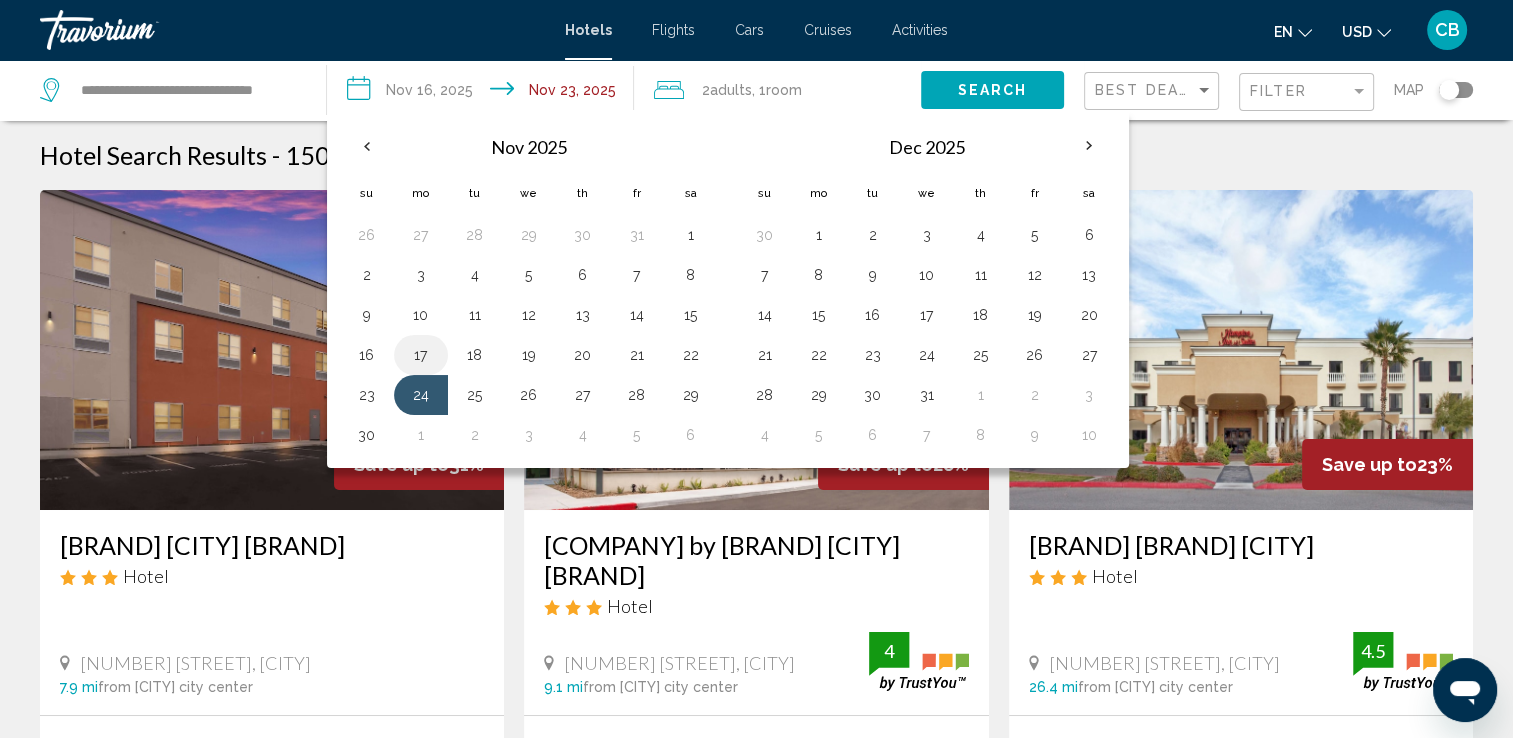 click on "17" at bounding box center (421, 355) 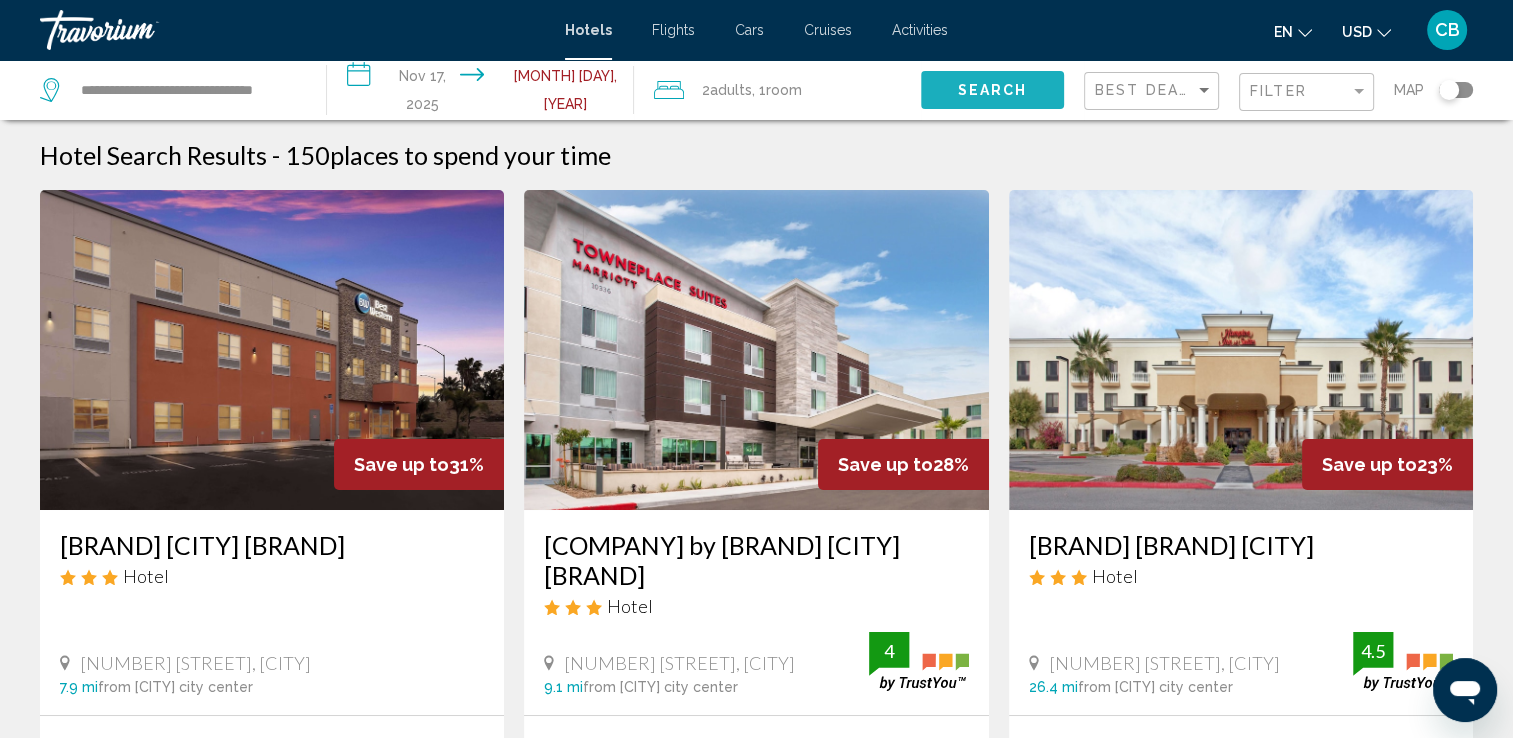 click on "Search" 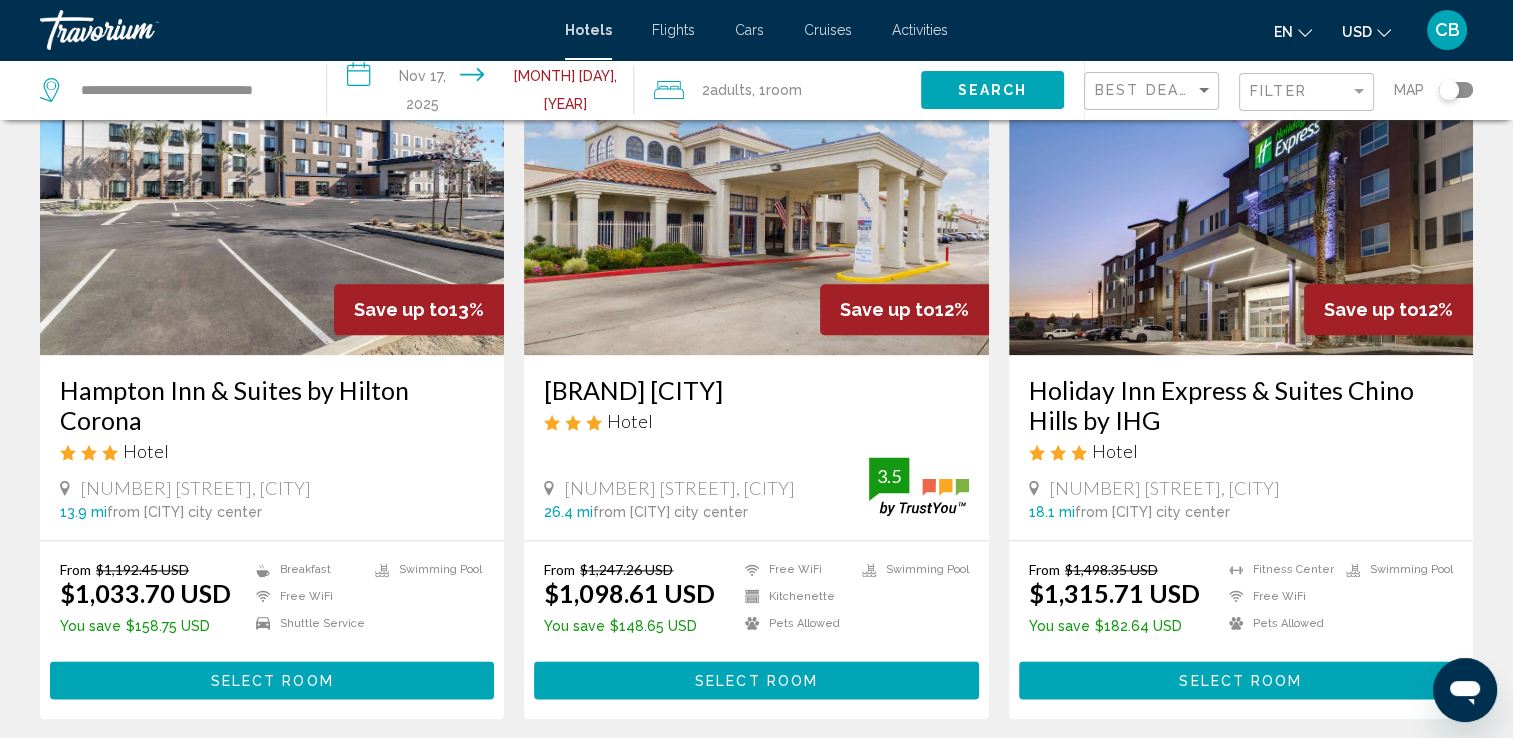 scroll, scrollTop: 2434, scrollLeft: 0, axis: vertical 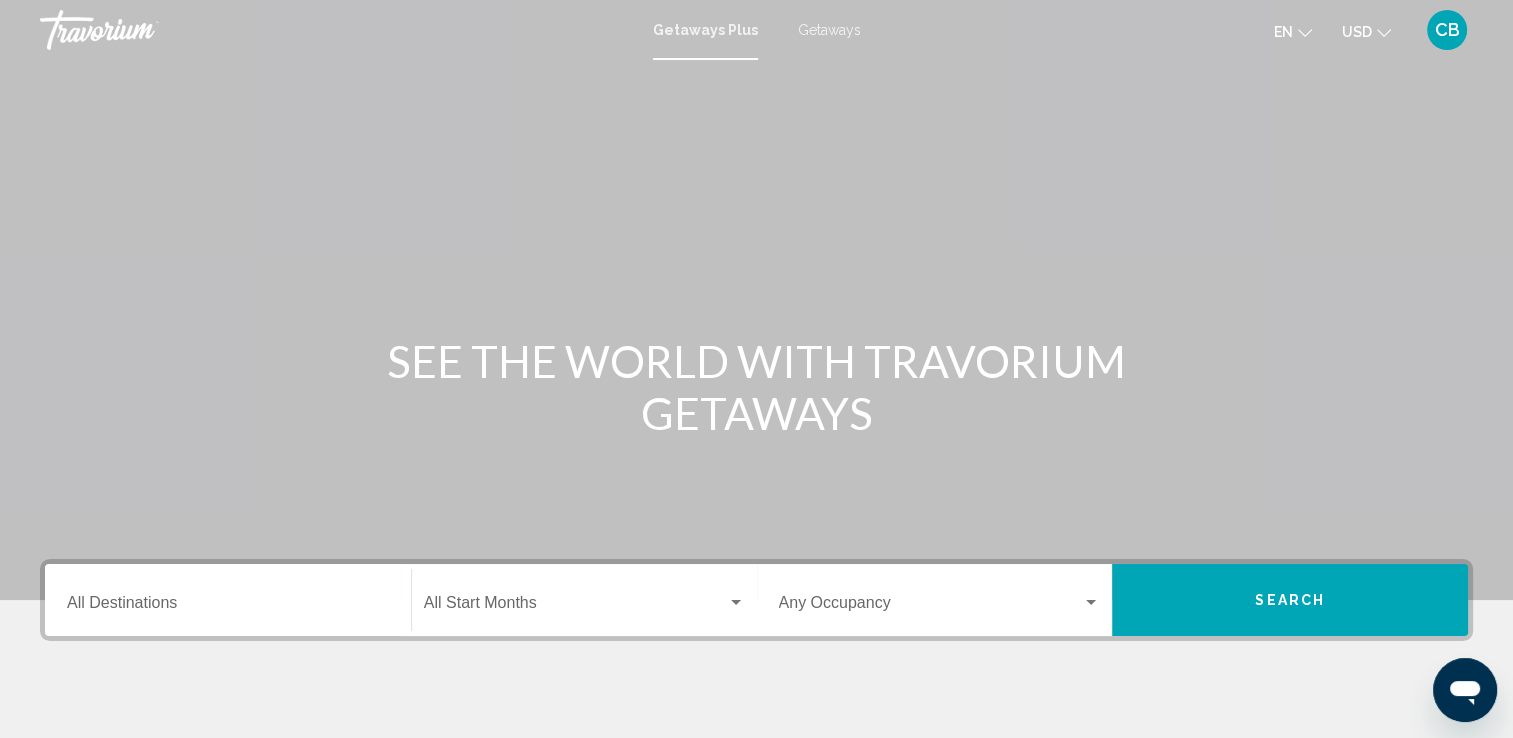 click on "Getaways" at bounding box center (829, 30) 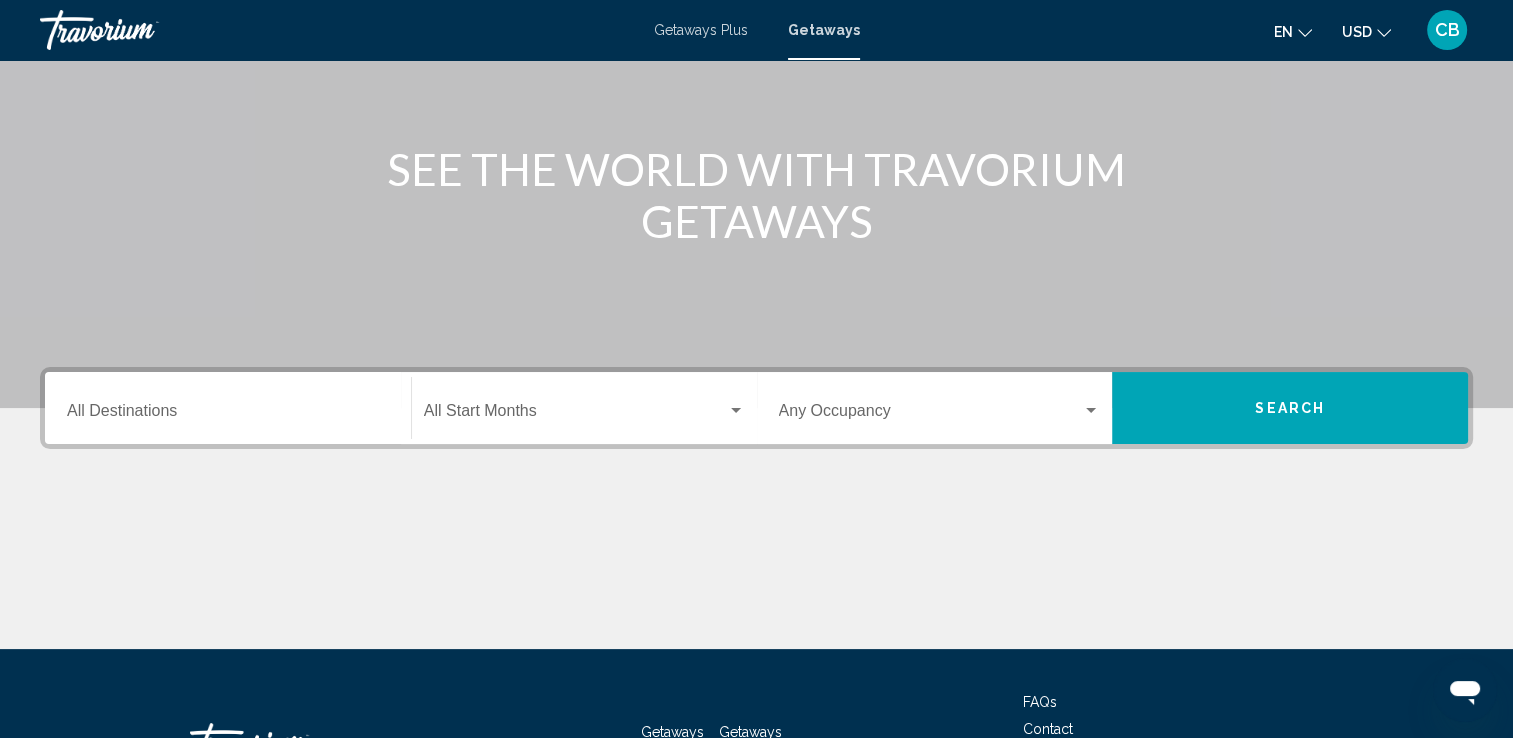 scroll, scrollTop: 196, scrollLeft: 0, axis: vertical 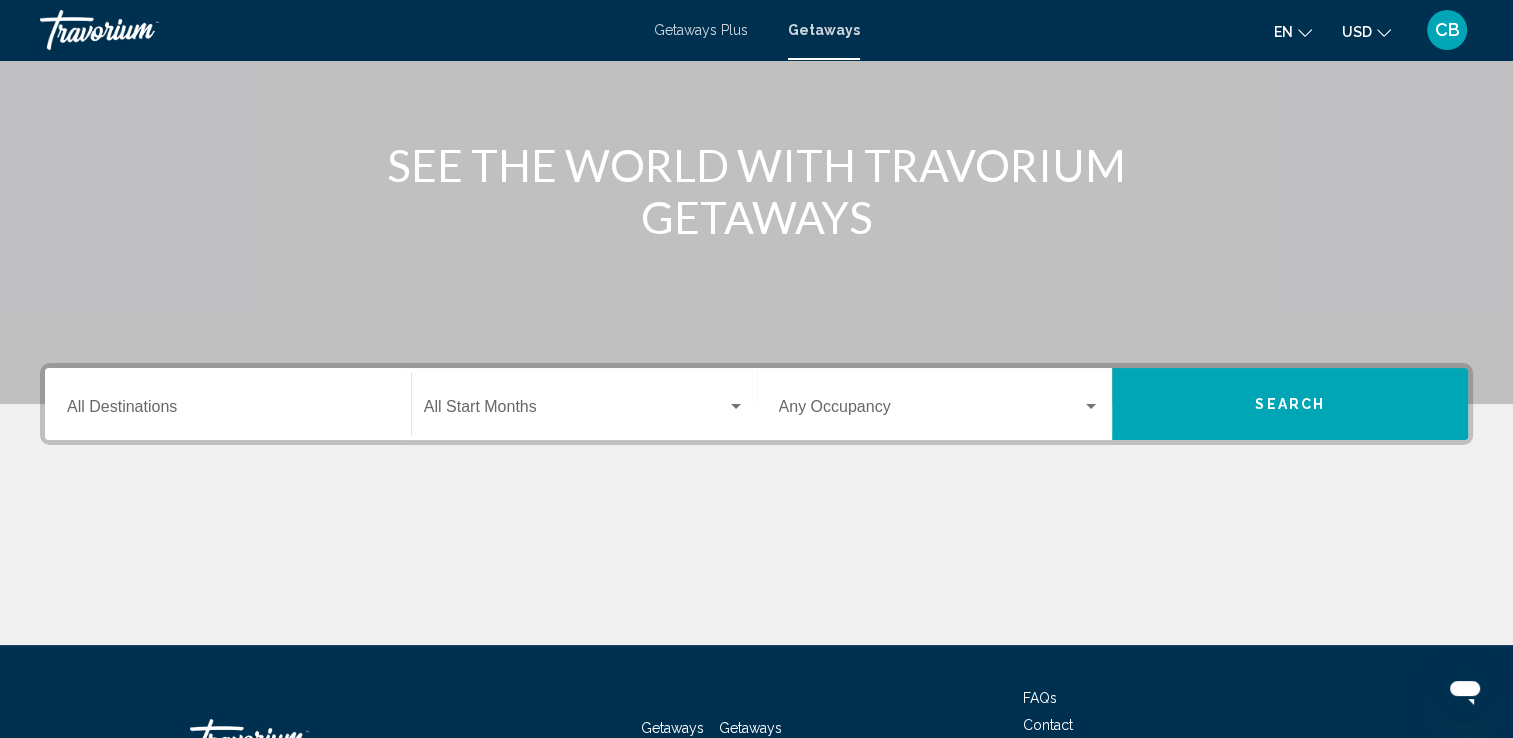 click on "Destination All Destinations" at bounding box center [228, 411] 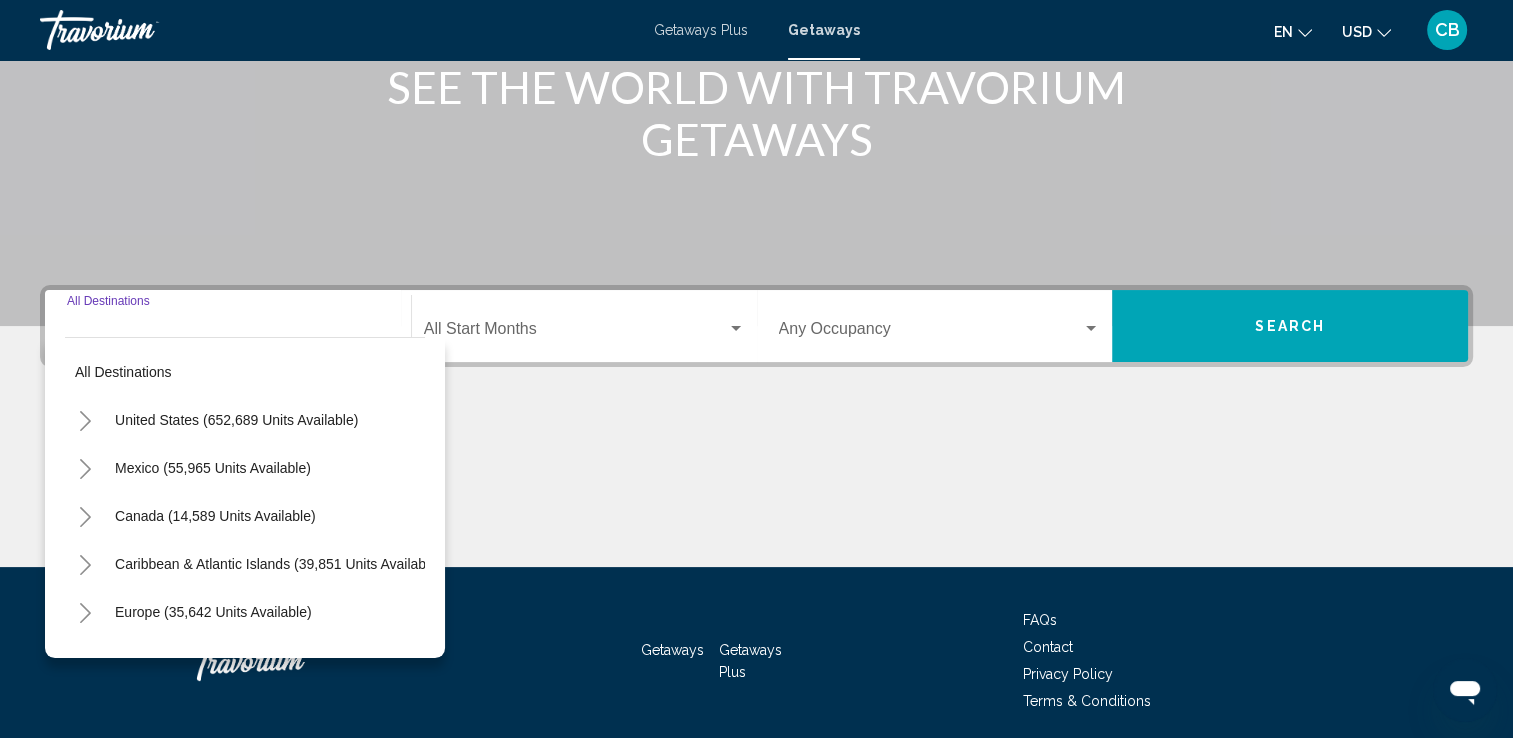 scroll, scrollTop: 347, scrollLeft: 0, axis: vertical 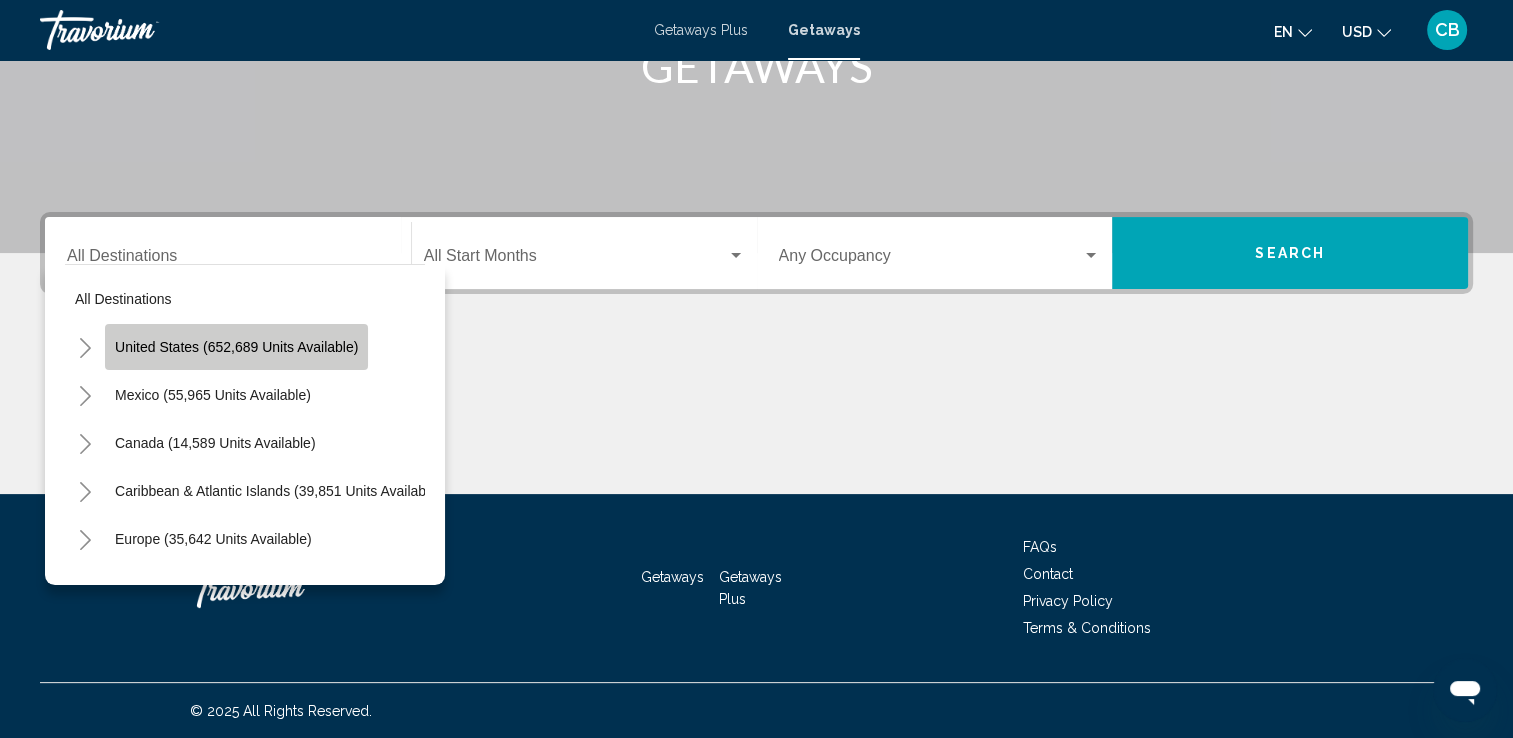 click on "United States (652,689 units available)" 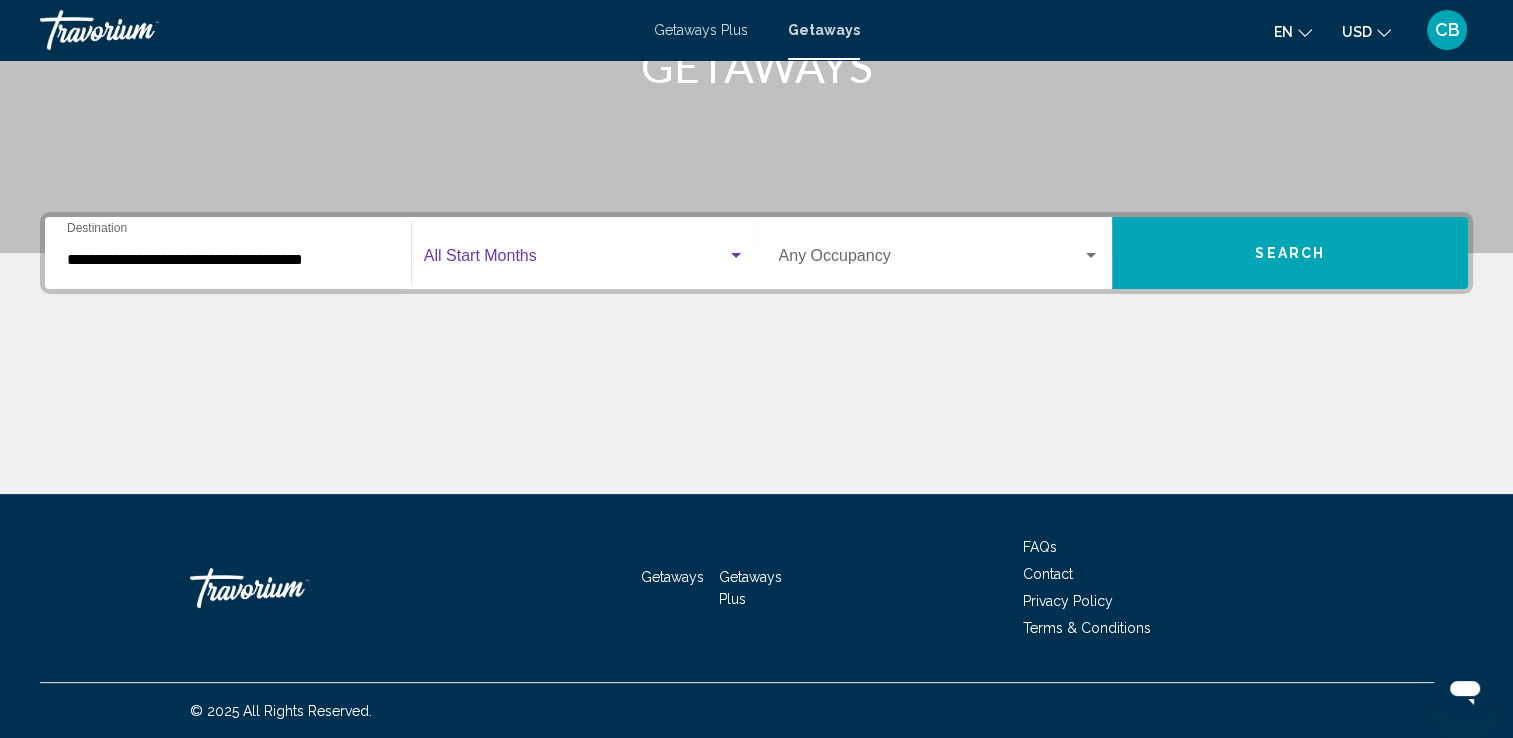 click at bounding box center (736, 255) 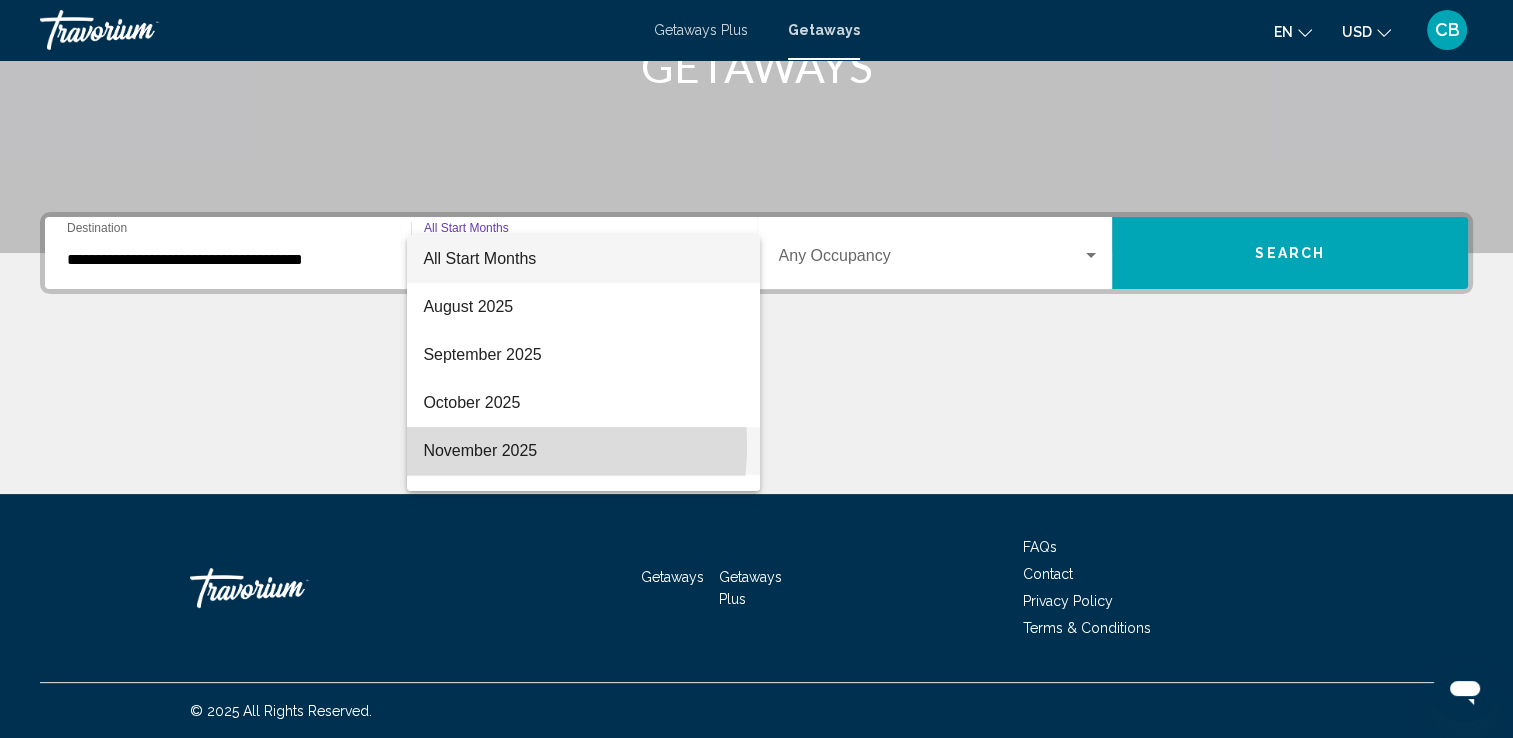 click on "November 2025" at bounding box center [583, 451] 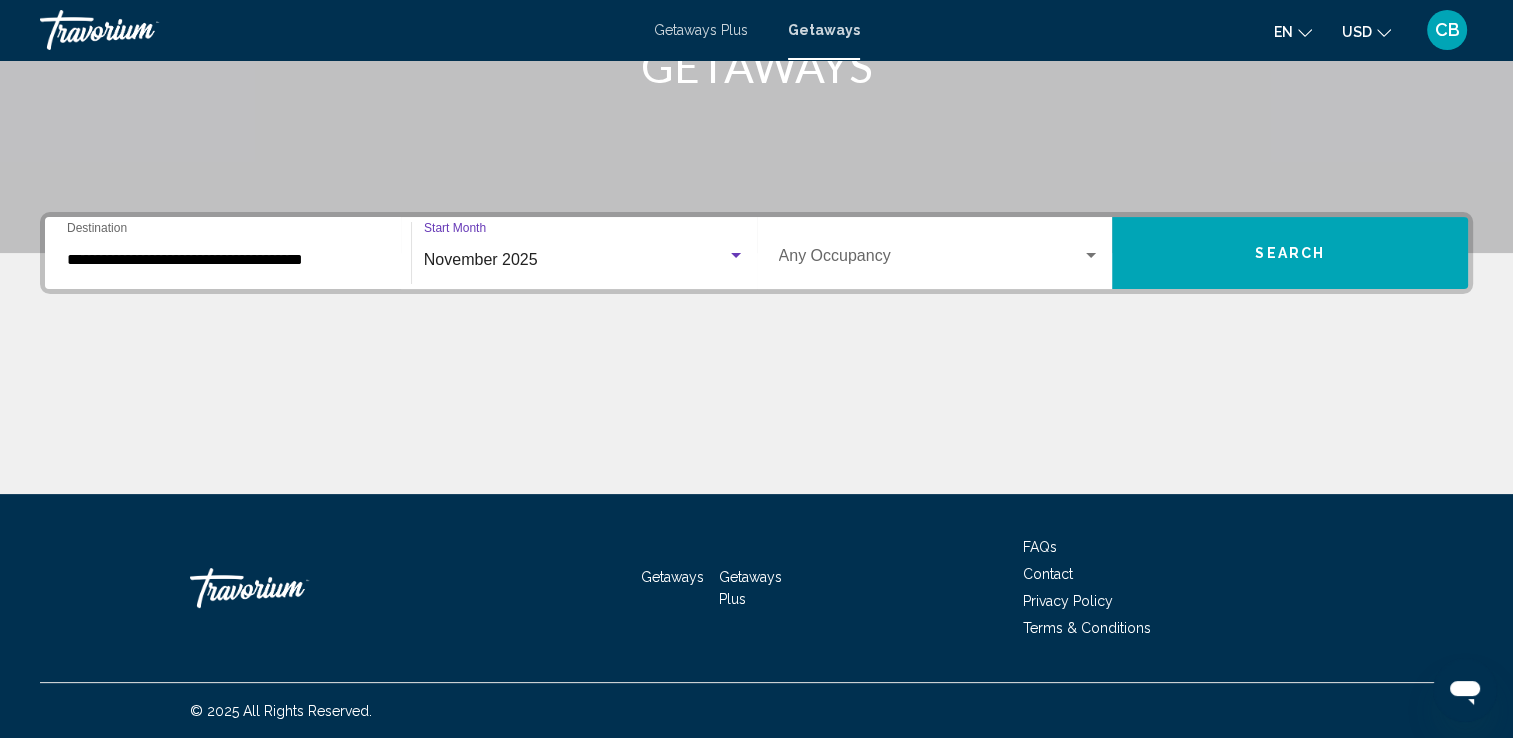 click on "**********" at bounding box center (228, 260) 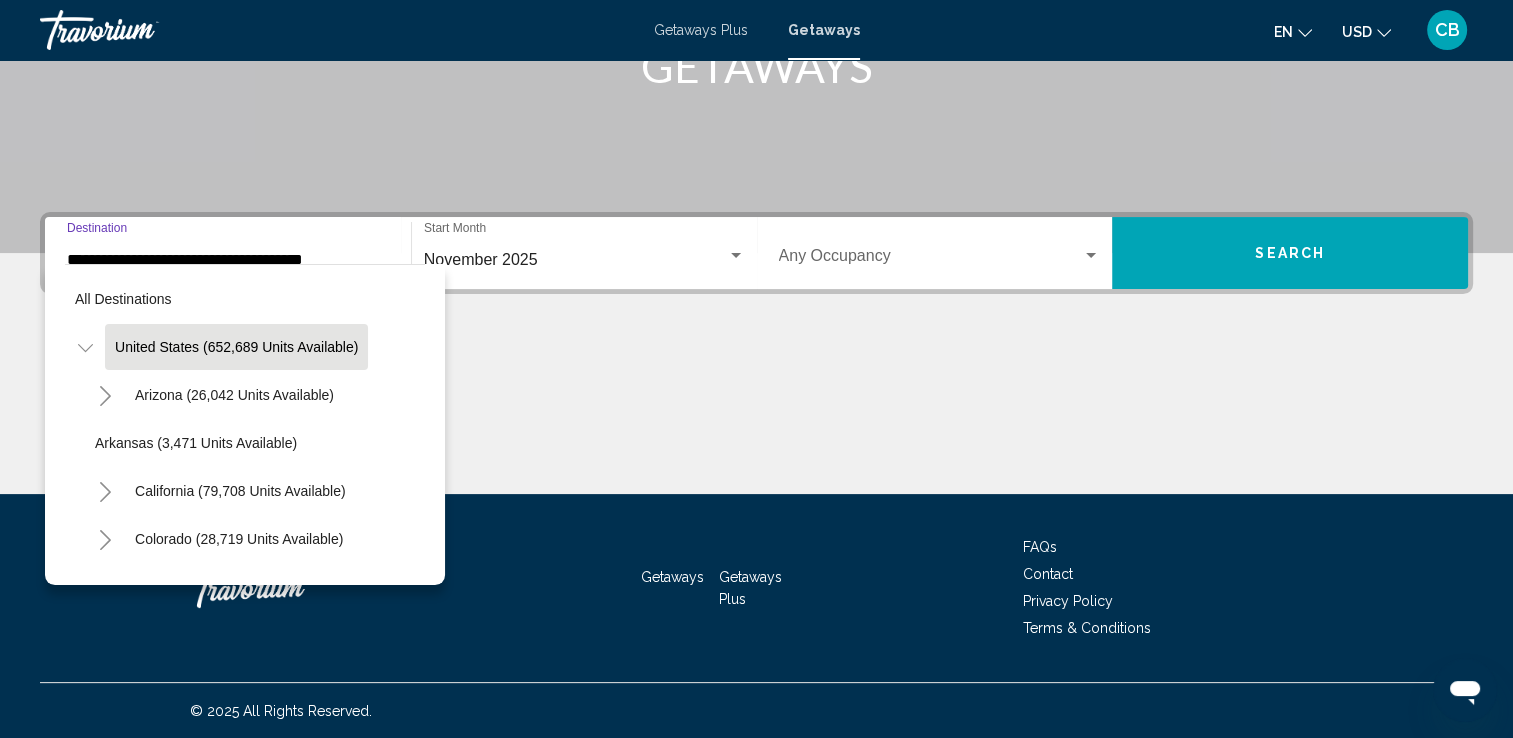 scroll, scrollTop: 324, scrollLeft: 0, axis: vertical 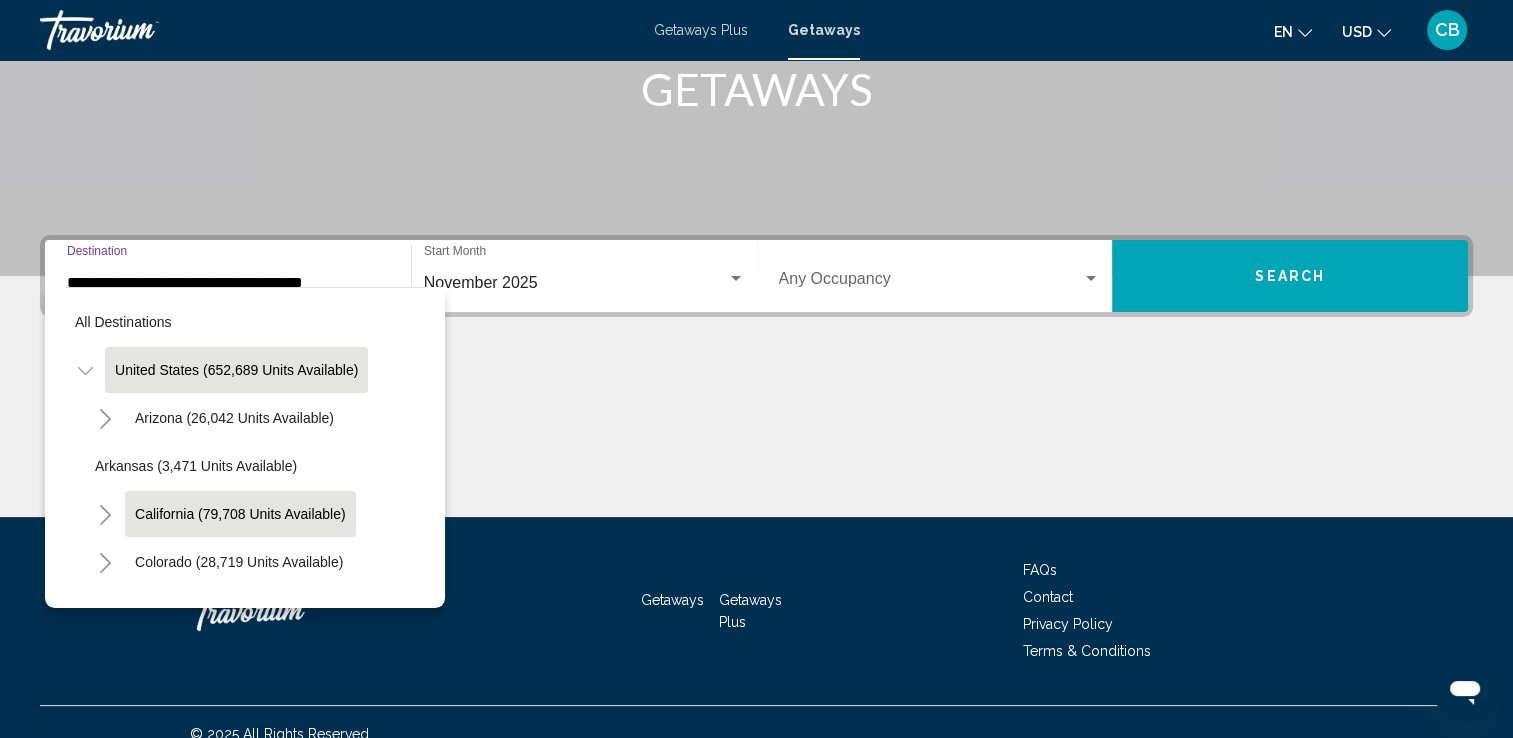 click on "California (79,708 units available)" 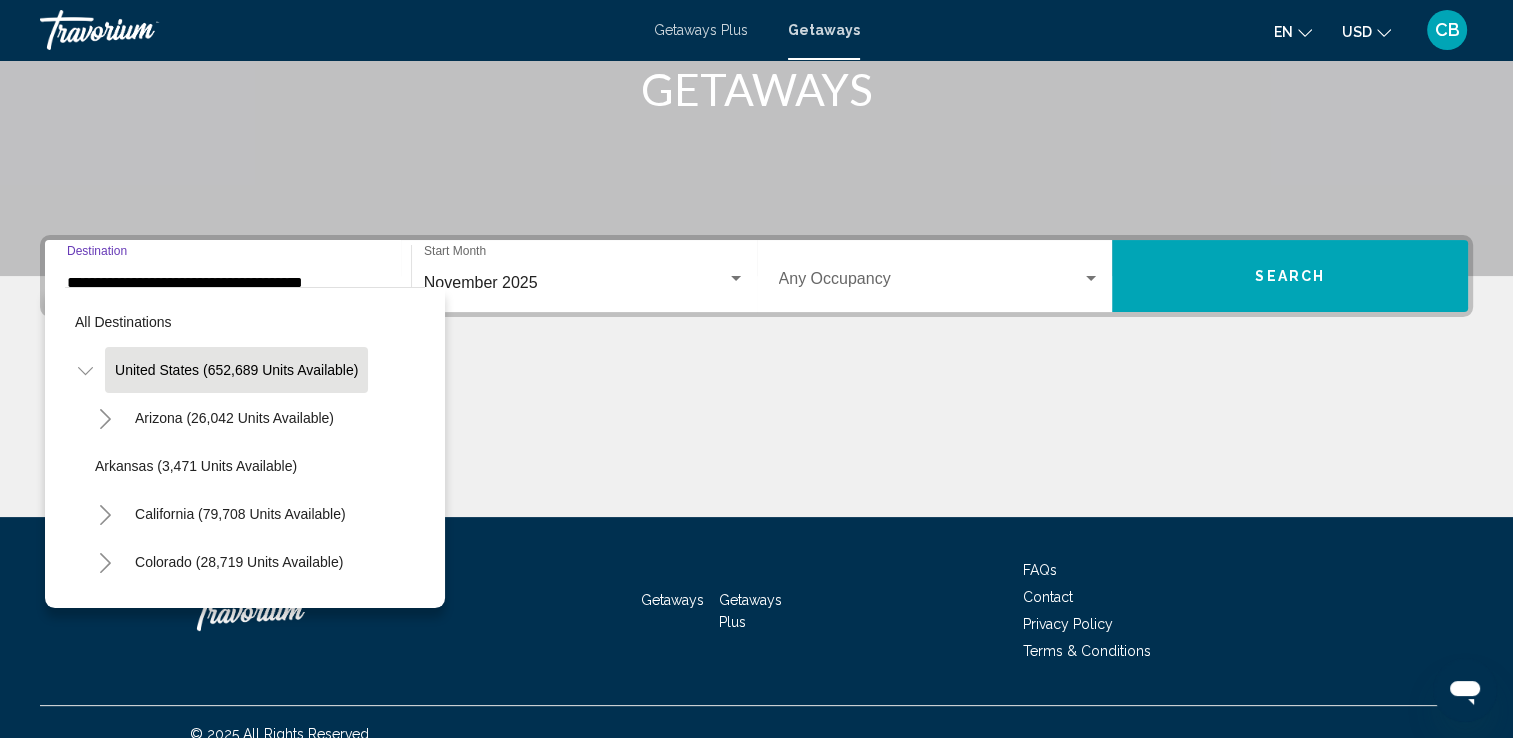type on "**********" 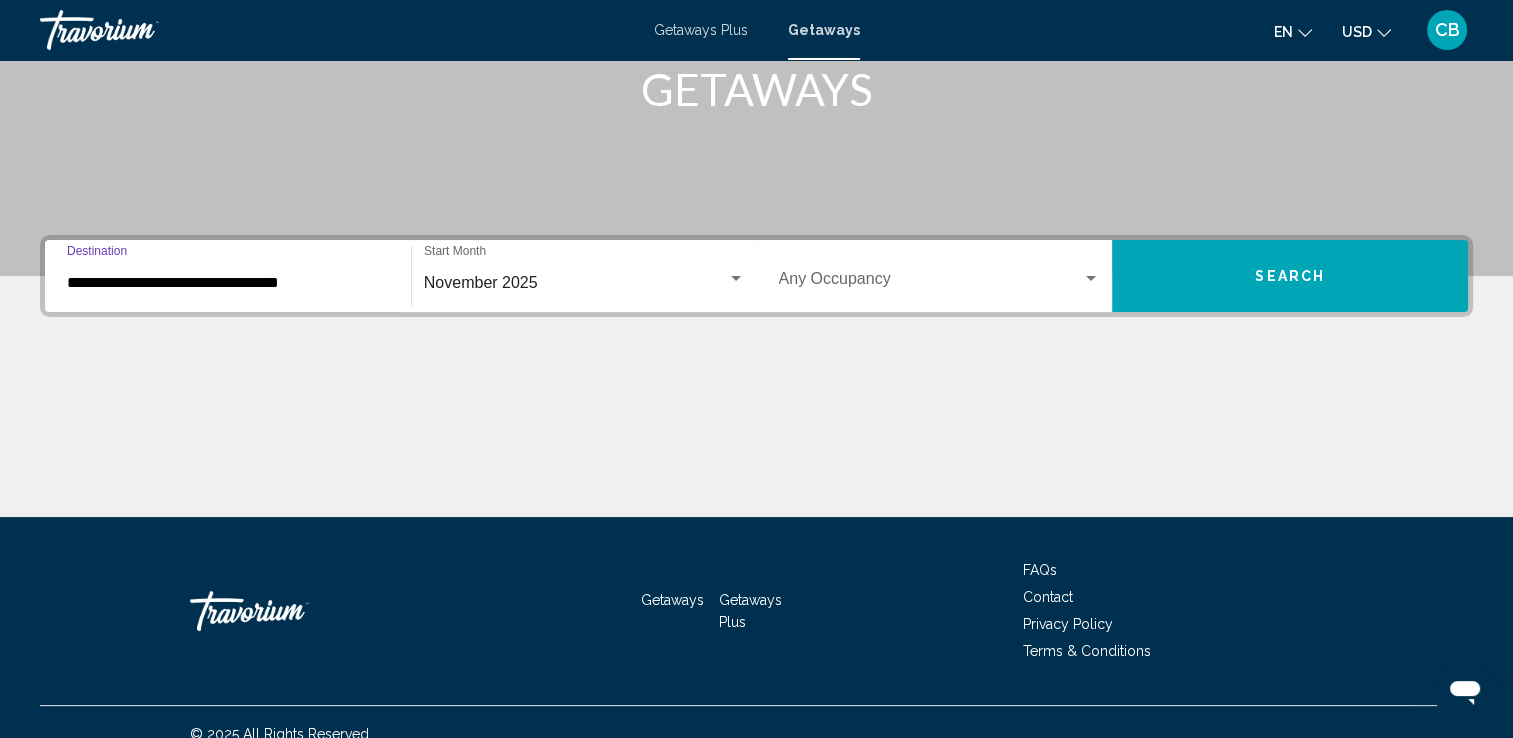scroll, scrollTop: 347, scrollLeft: 0, axis: vertical 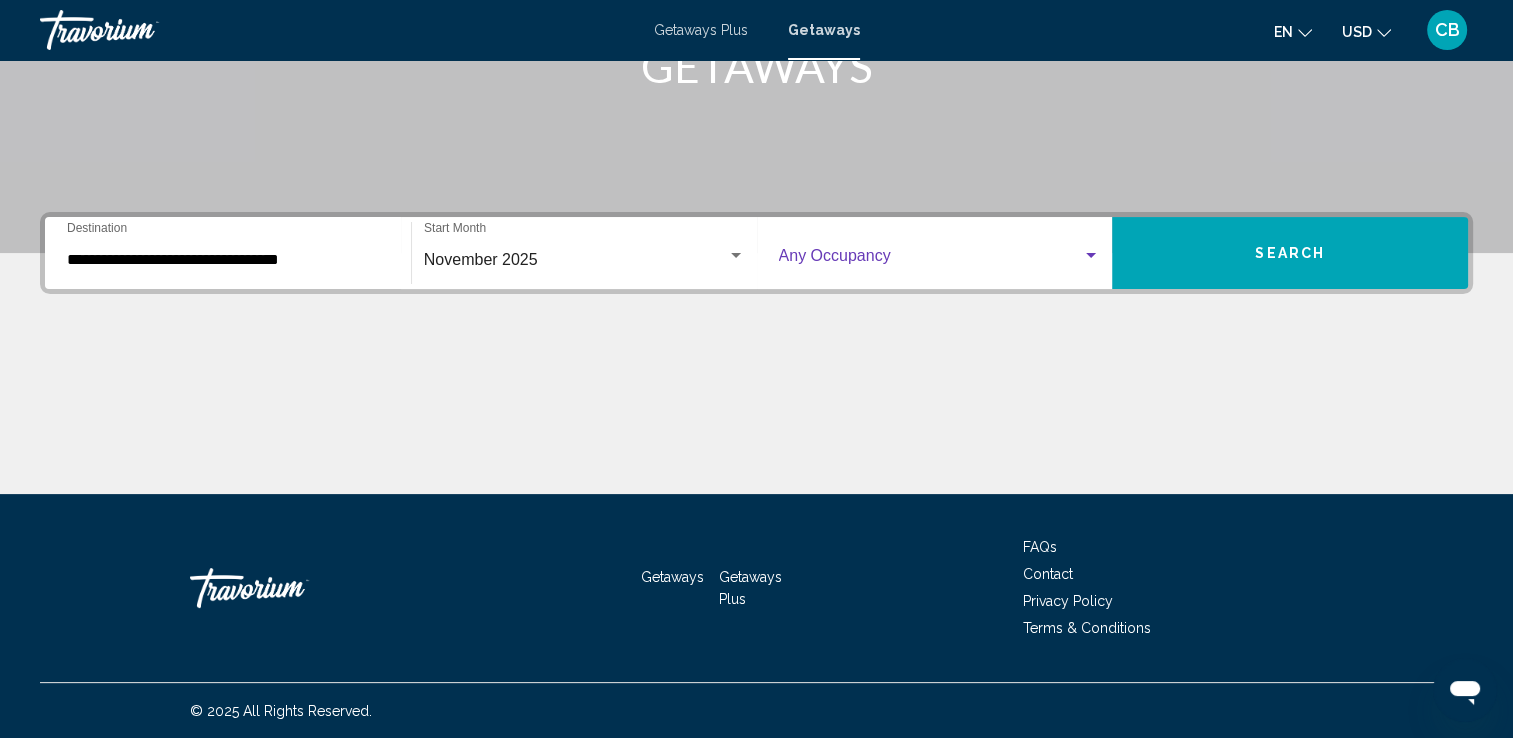 click at bounding box center [1091, 255] 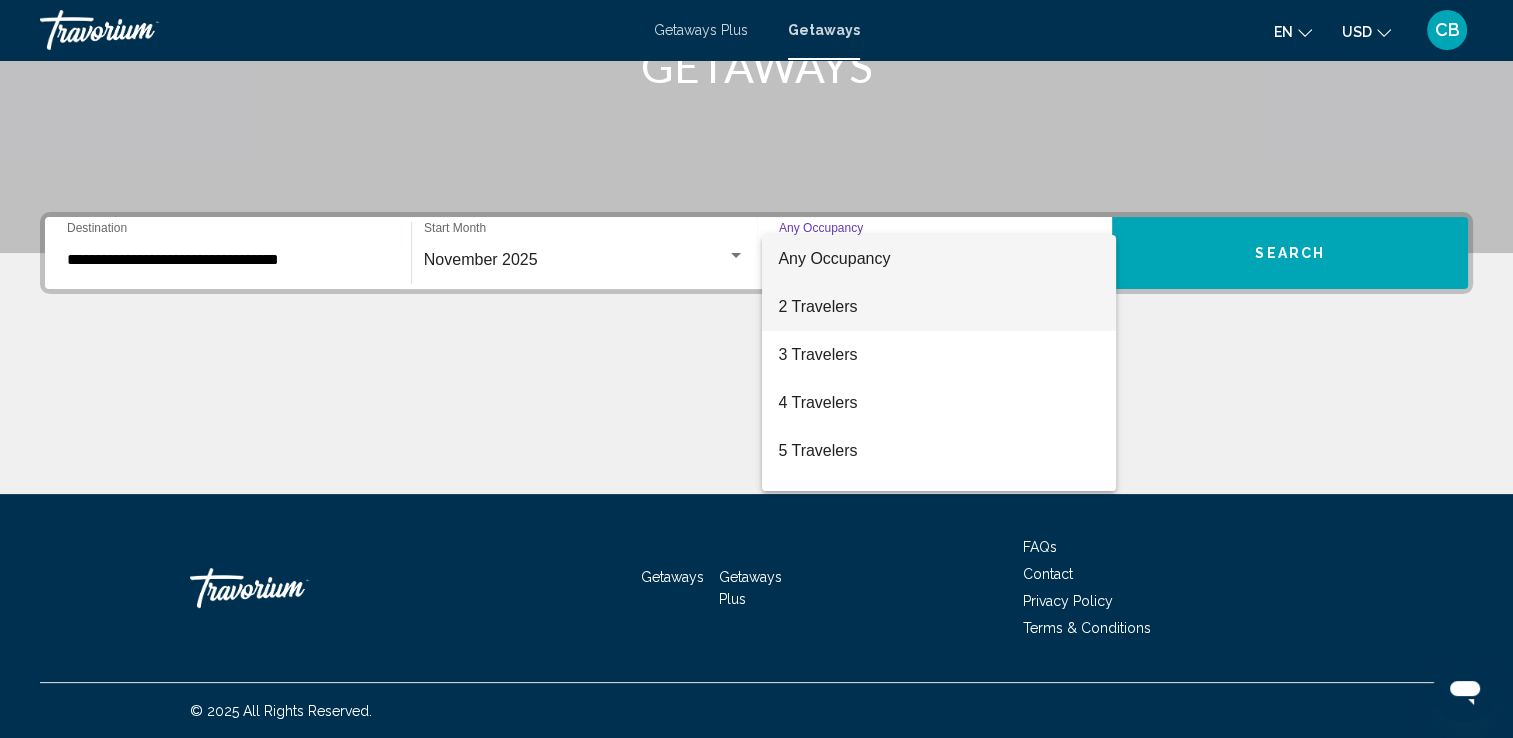 click on "2 Travelers" at bounding box center (939, 307) 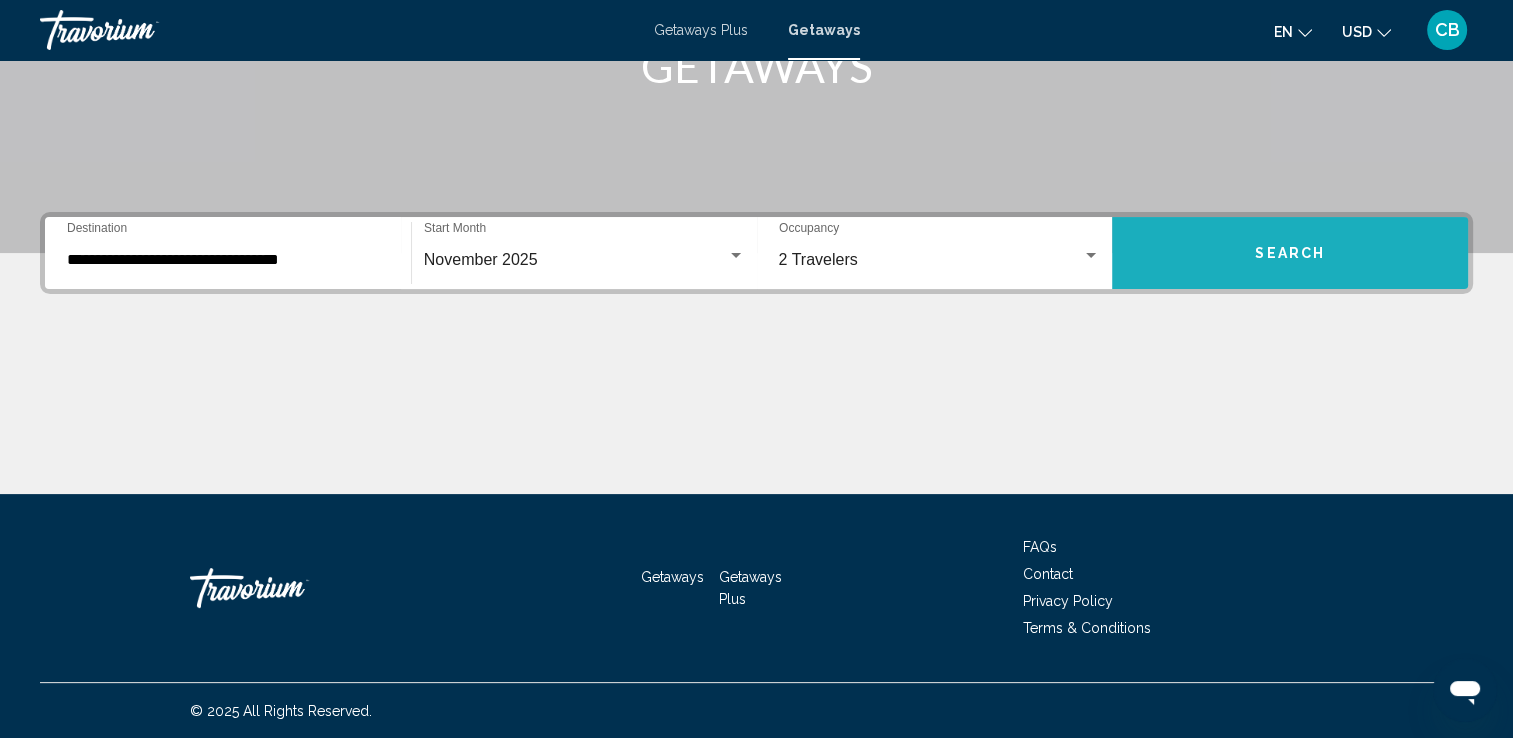 click on "Search" at bounding box center [1290, 254] 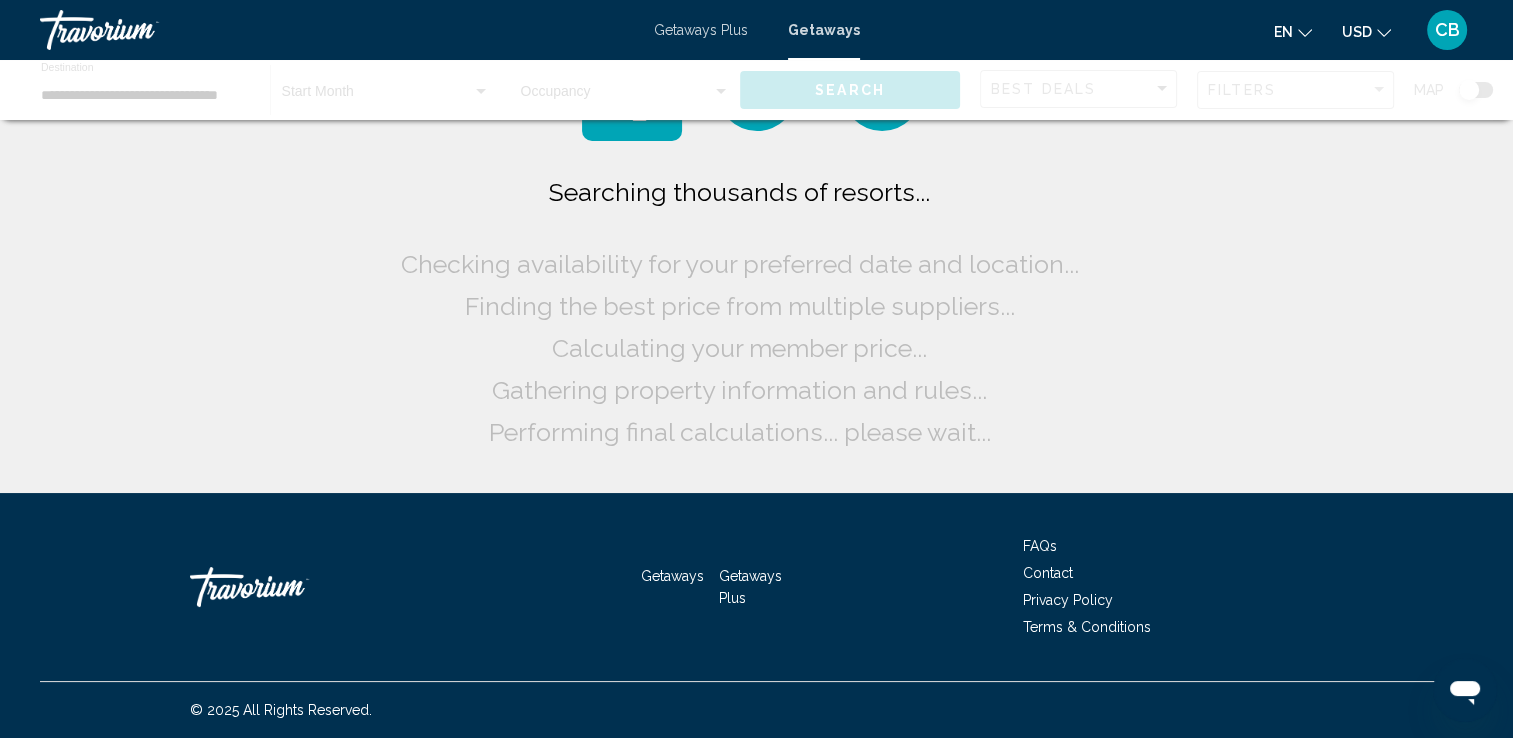 scroll, scrollTop: 0, scrollLeft: 0, axis: both 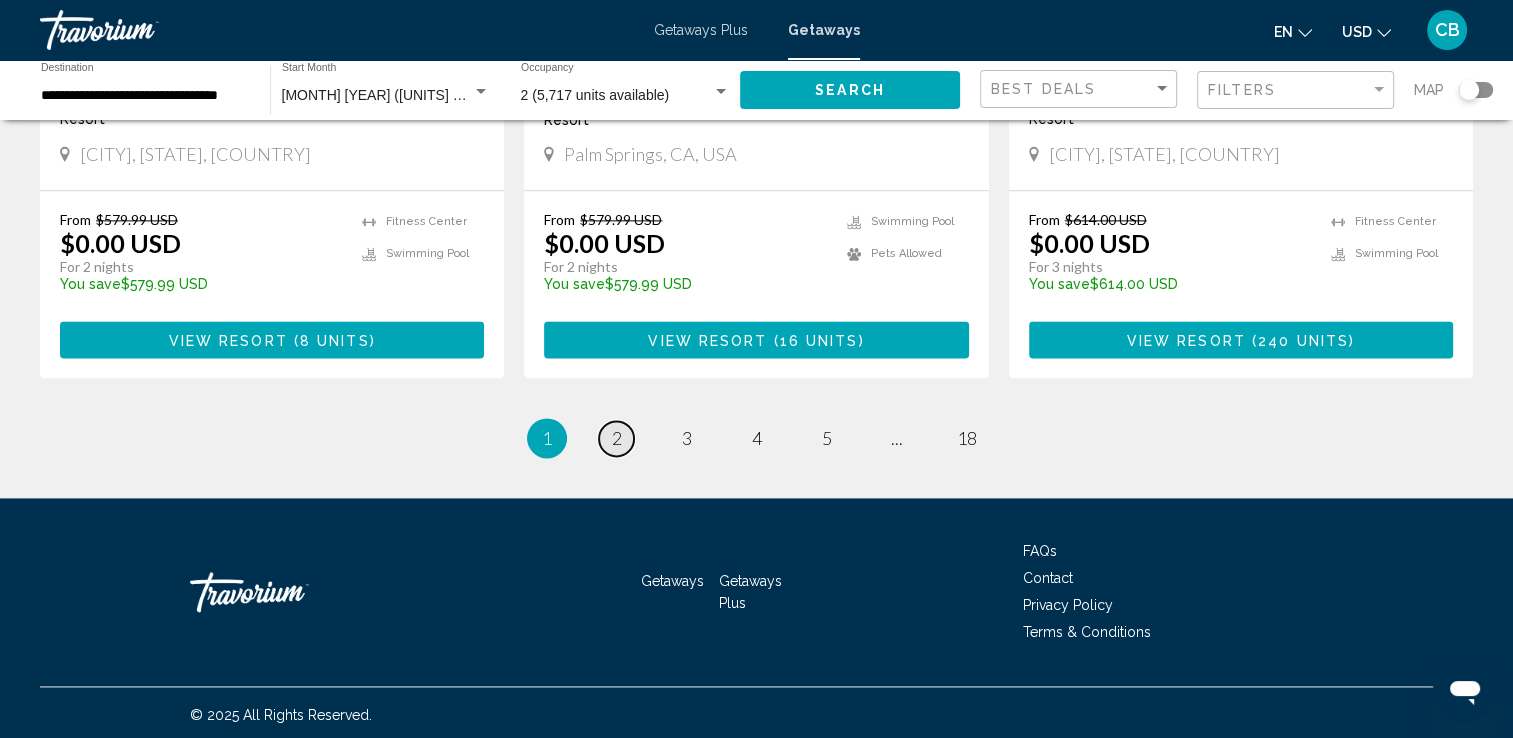 click on "2" at bounding box center (617, 438) 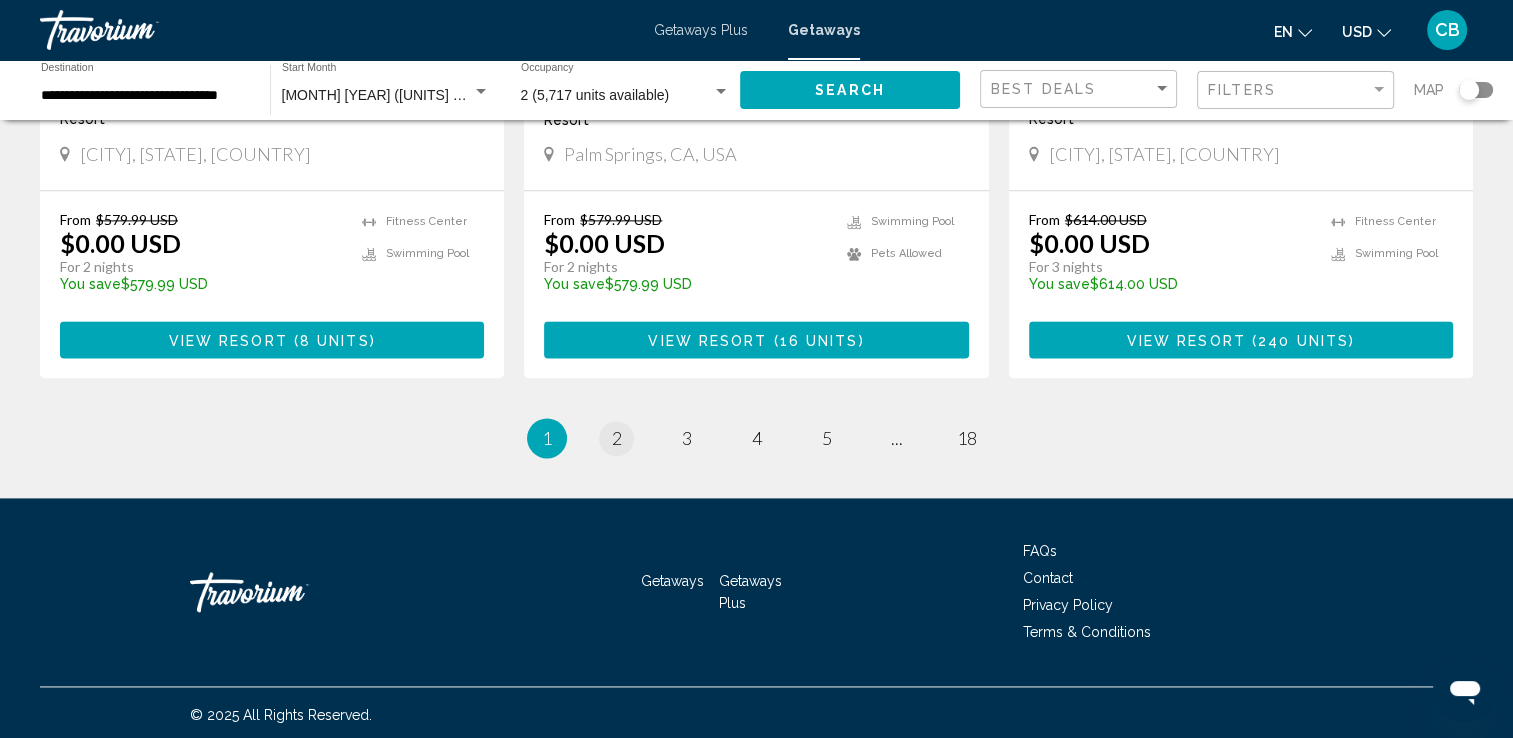scroll, scrollTop: 0, scrollLeft: 0, axis: both 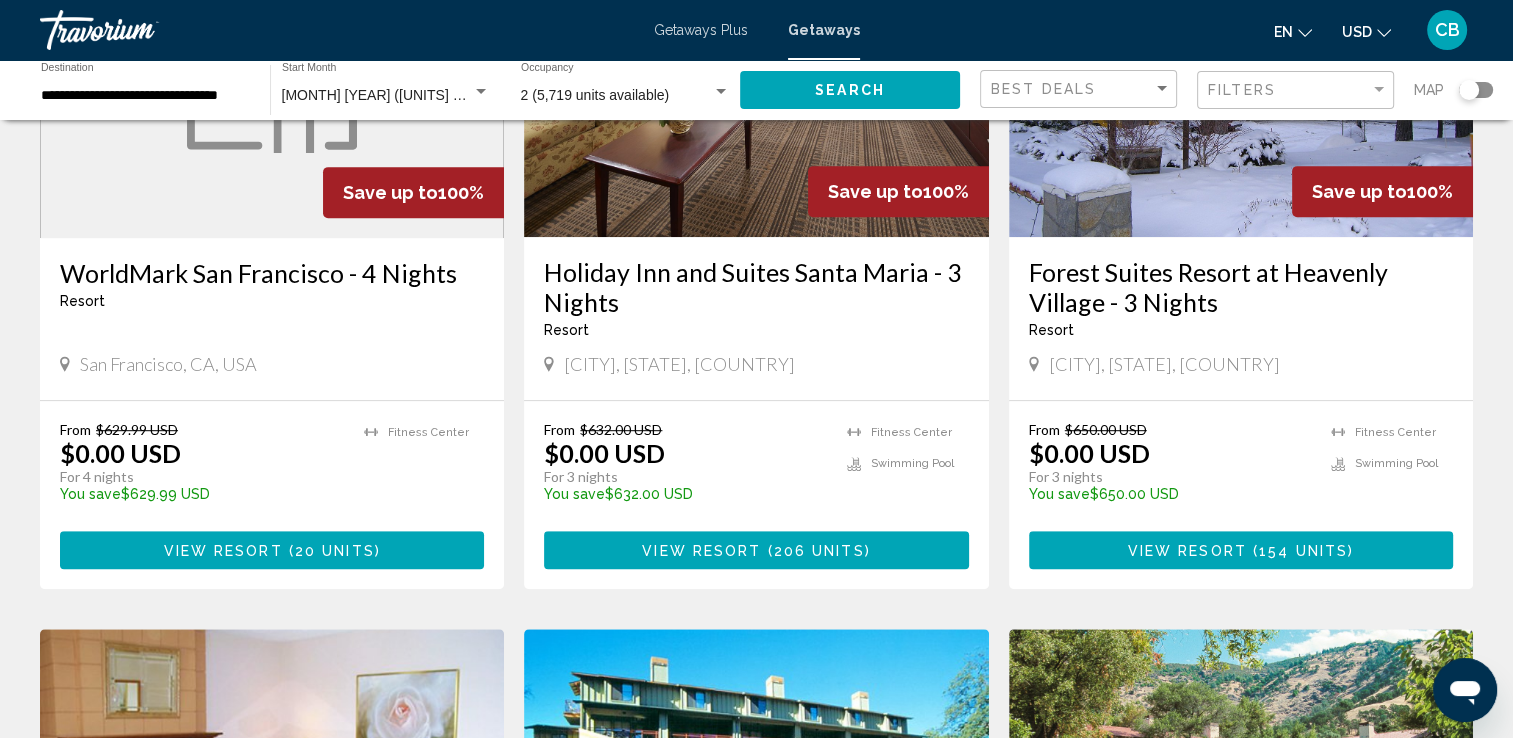 click at bounding box center (721, 91) 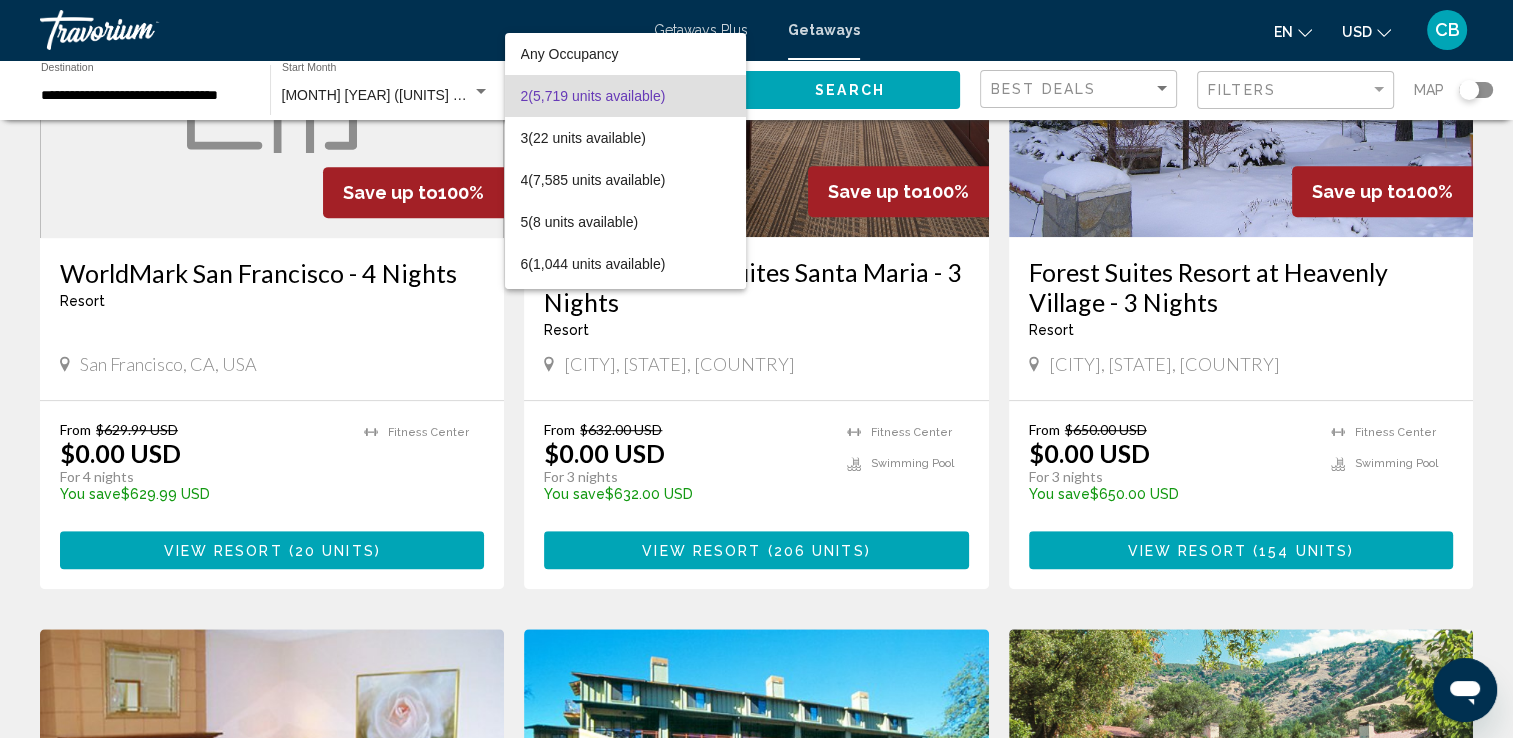 click on "2  (5,719 units available)" at bounding box center [625, 96] 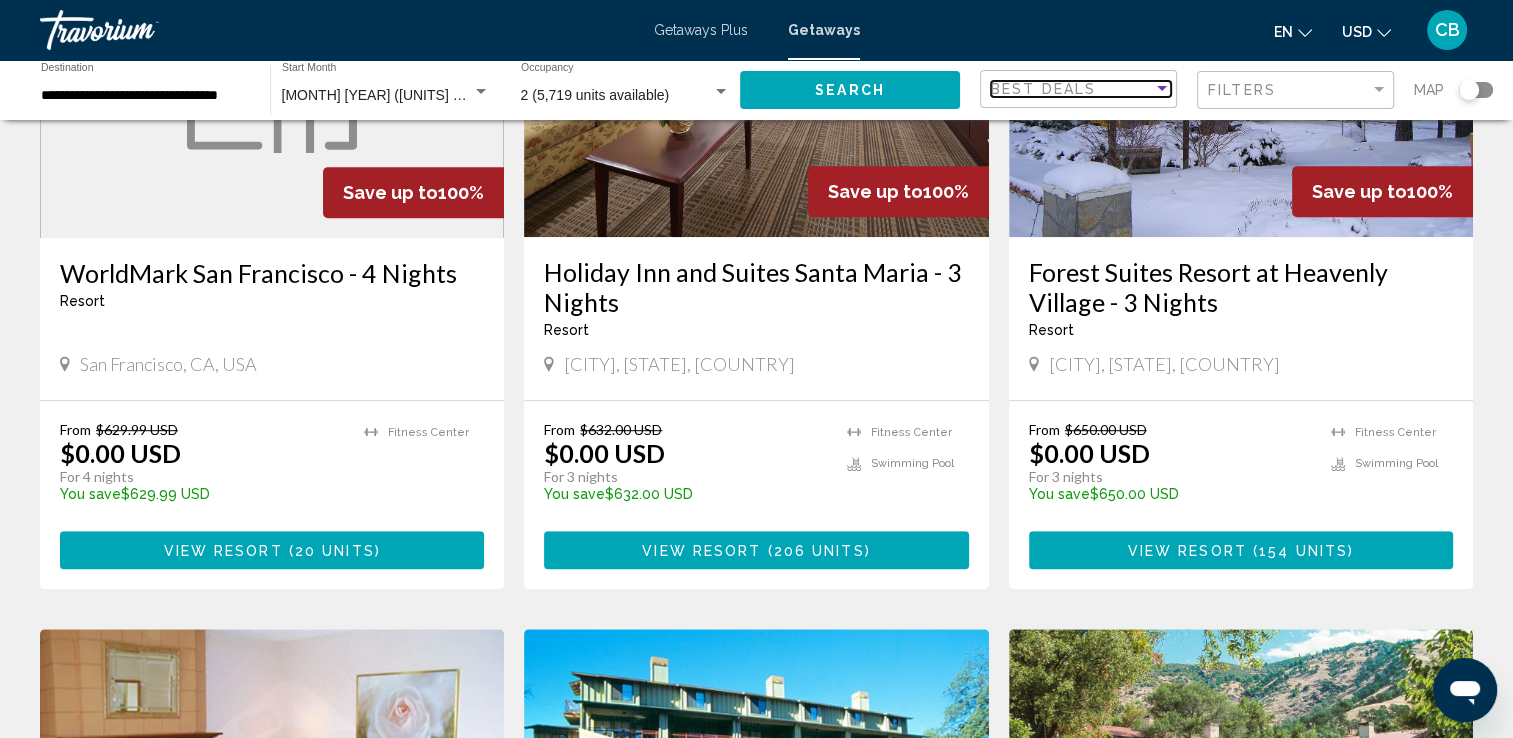 click at bounding box center (1162, 88) 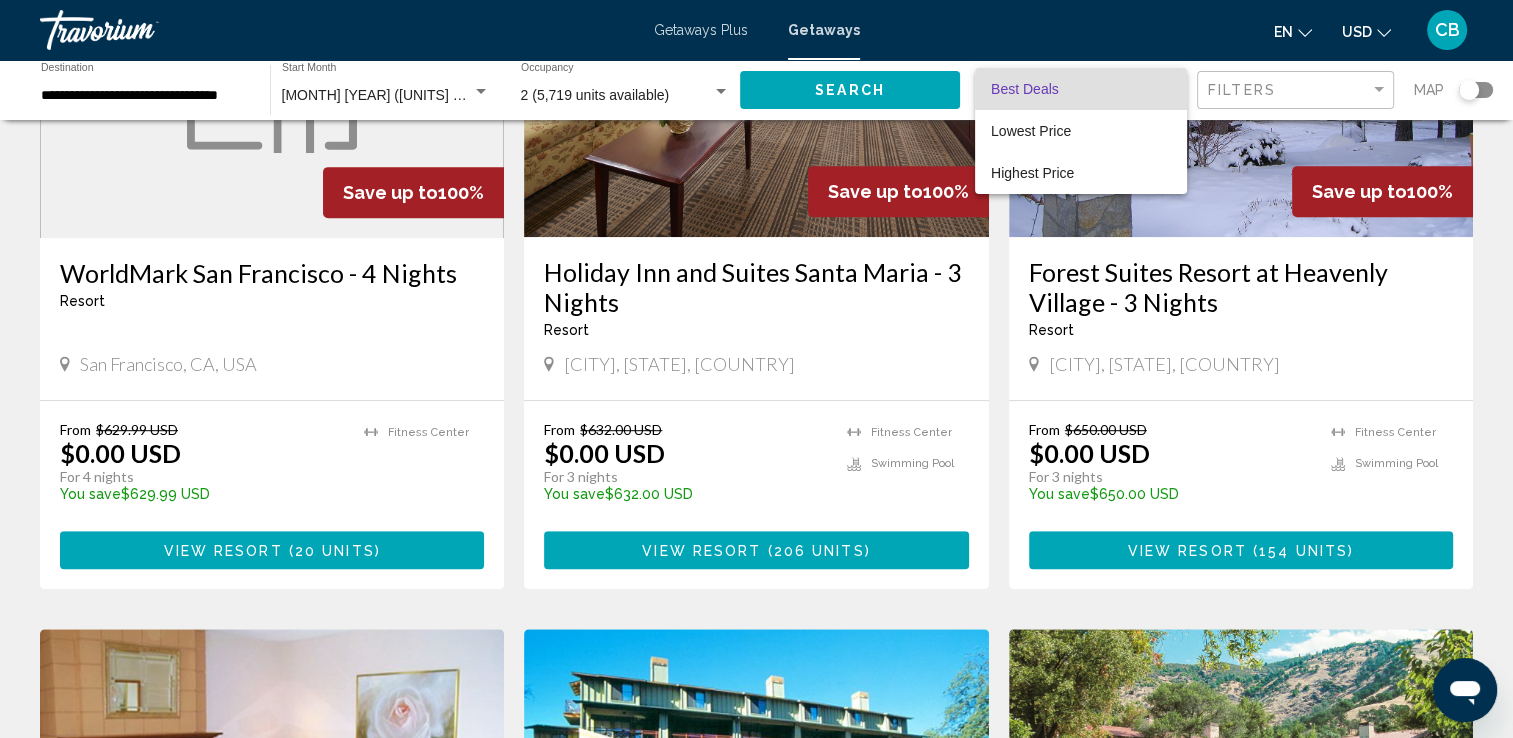 click on "Best Deals" at bounding box center [1081, 89] 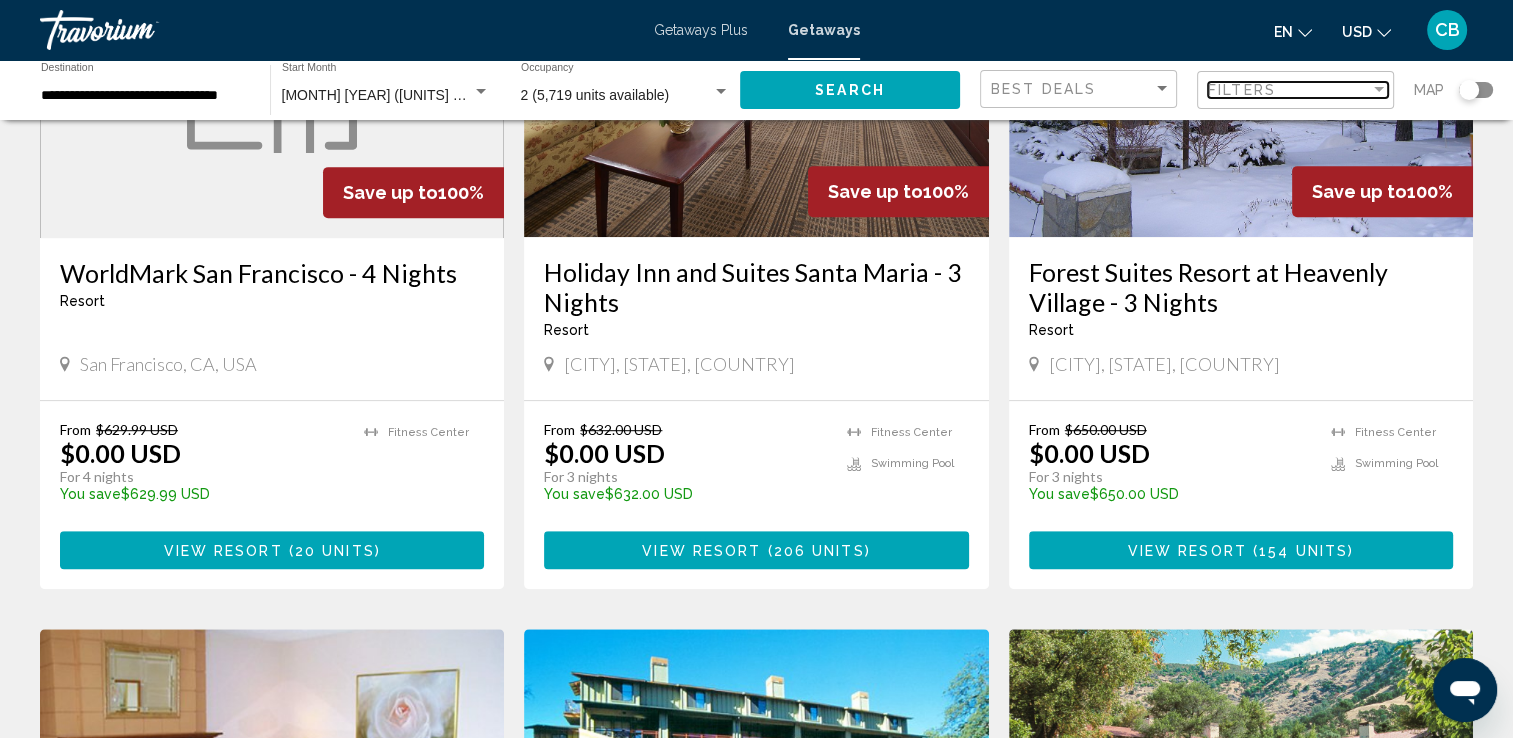 click at bounding box center (1379, 89) 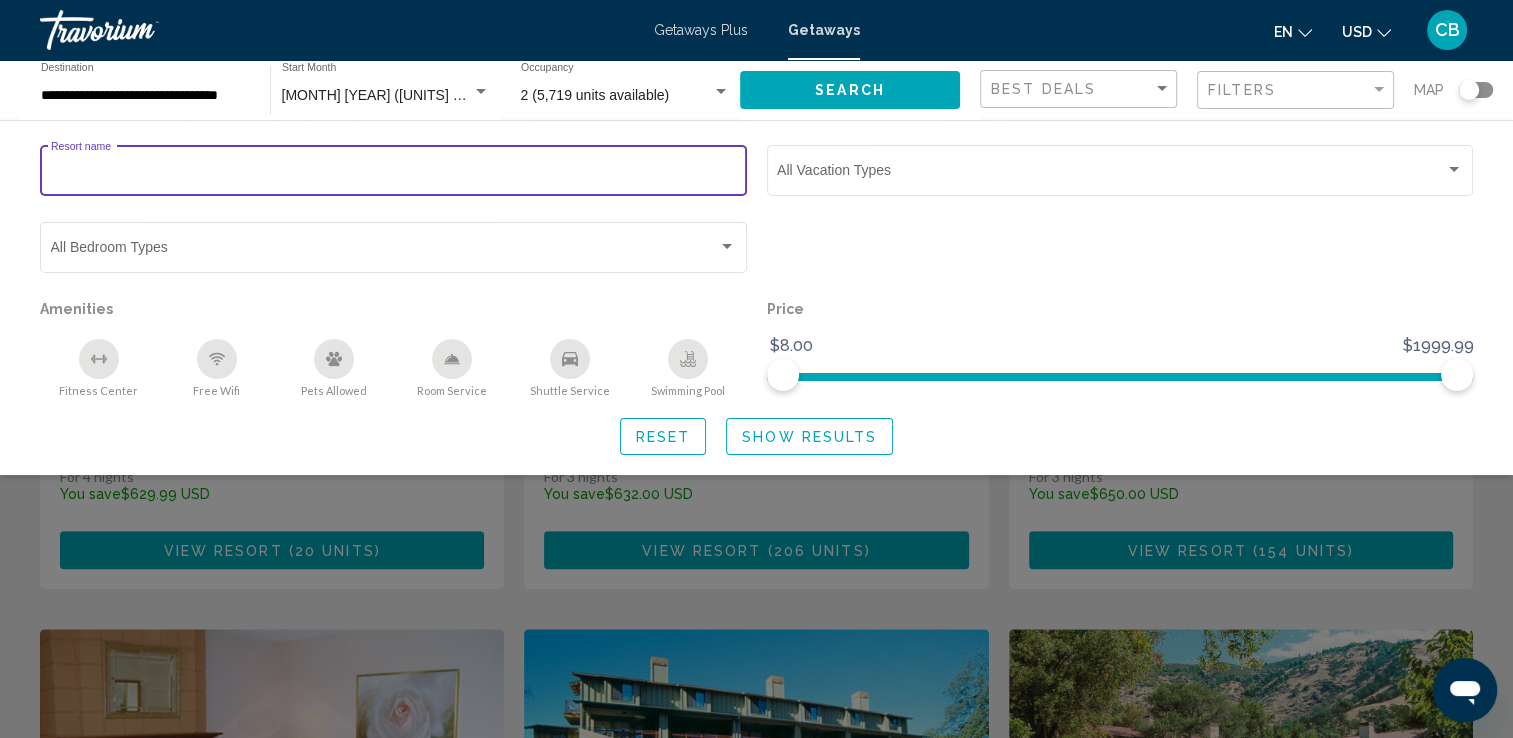 click on "Resort name" at bounding box center (394, 174) 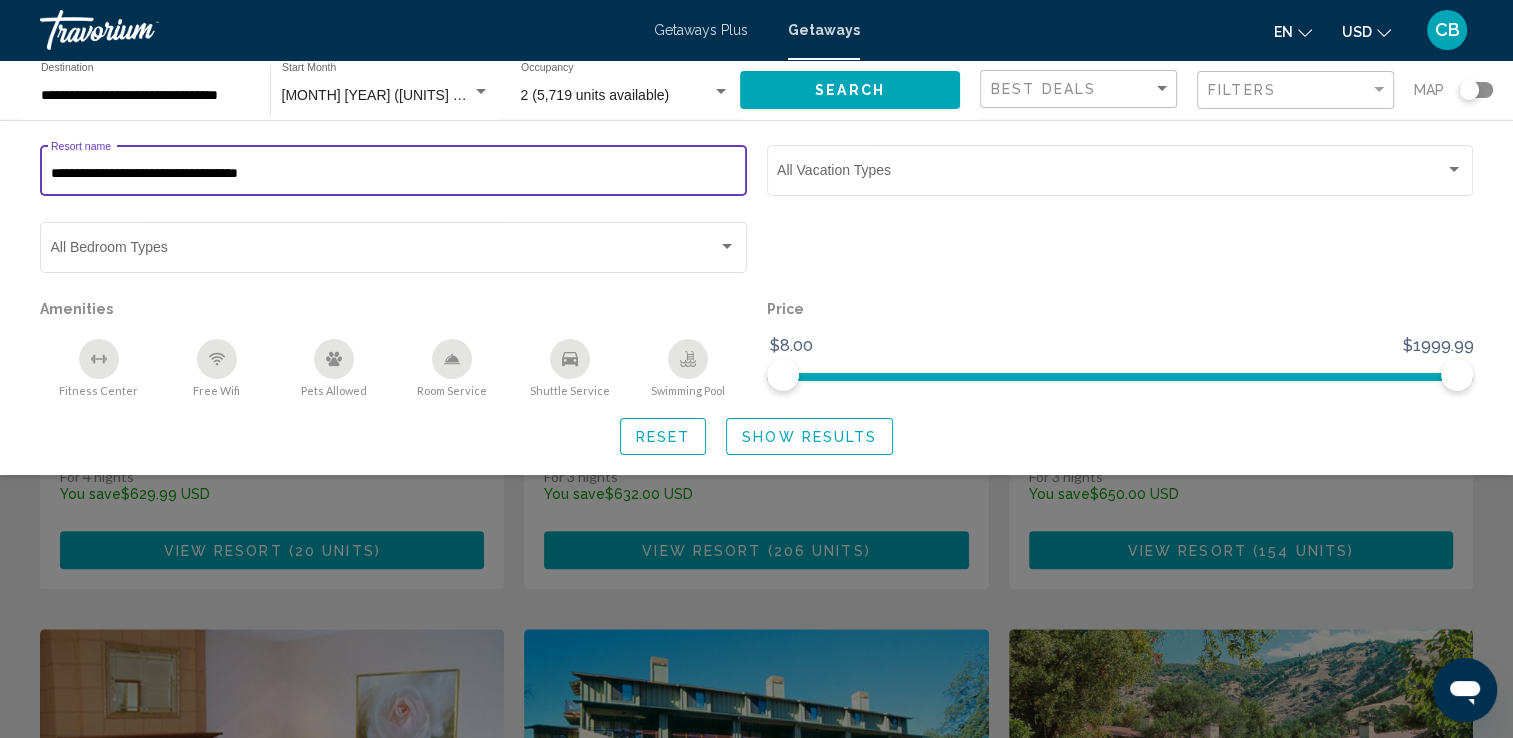 type on "**********" 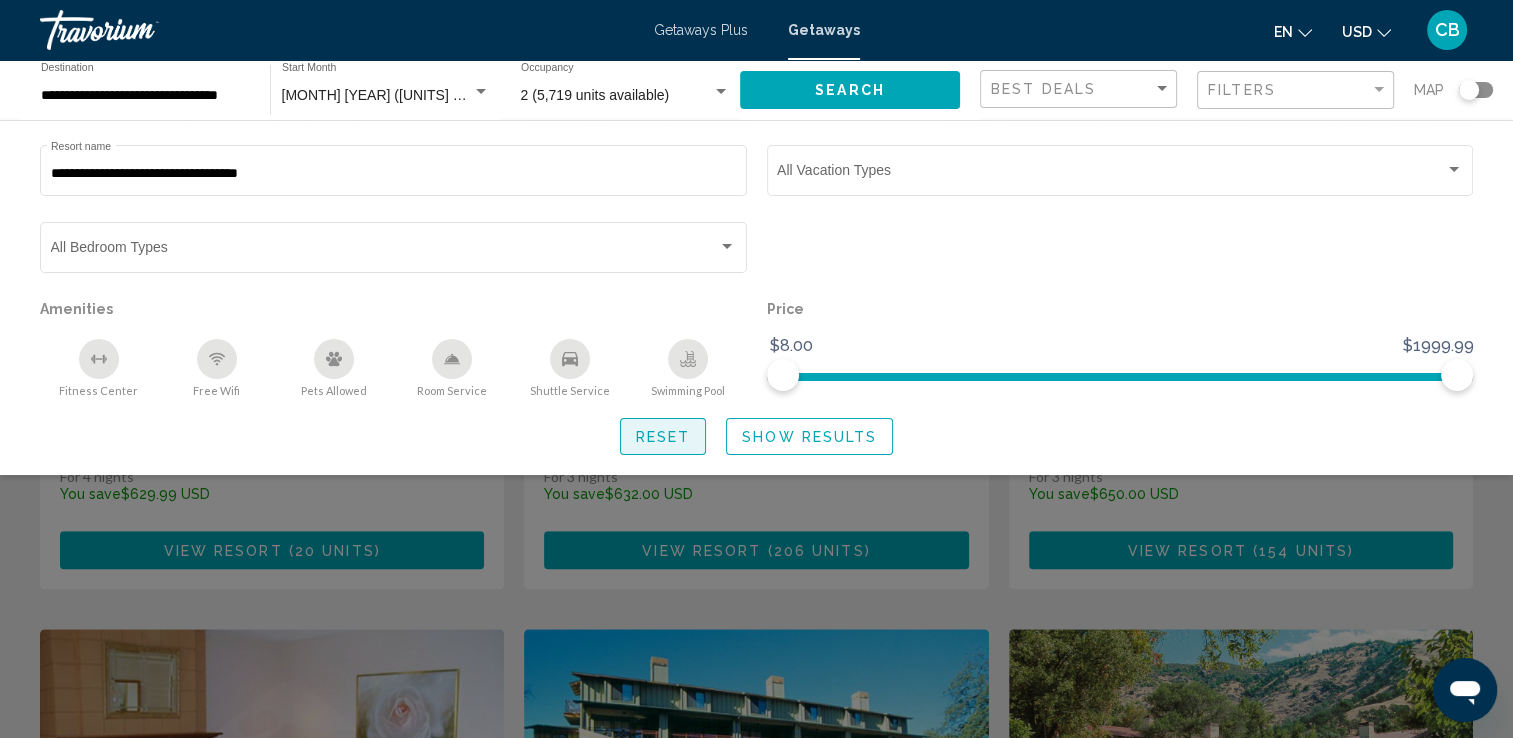 click on "Reset" 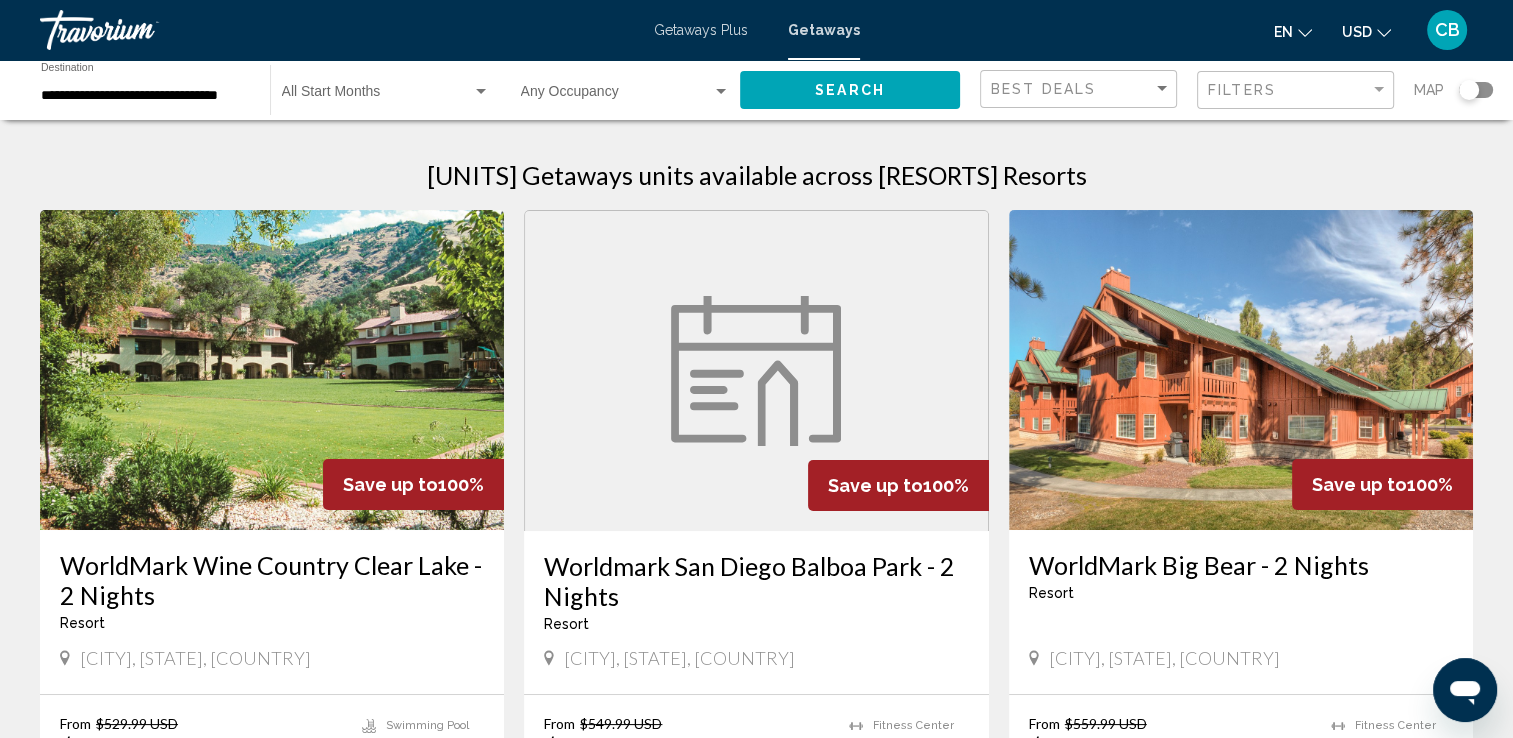click on "Search" 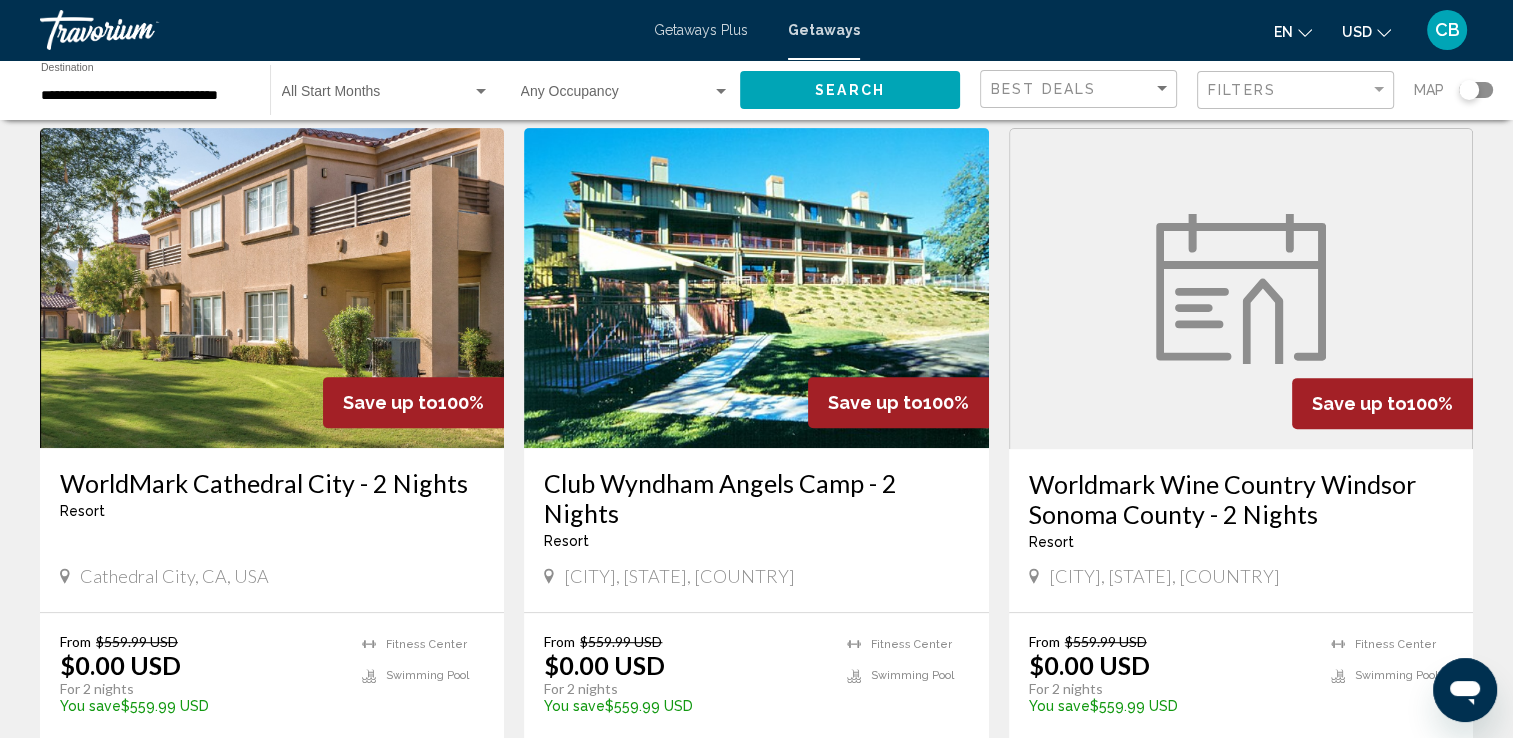 scroll, scrollTop: 864, scrollLeft: 0, axis: vertical 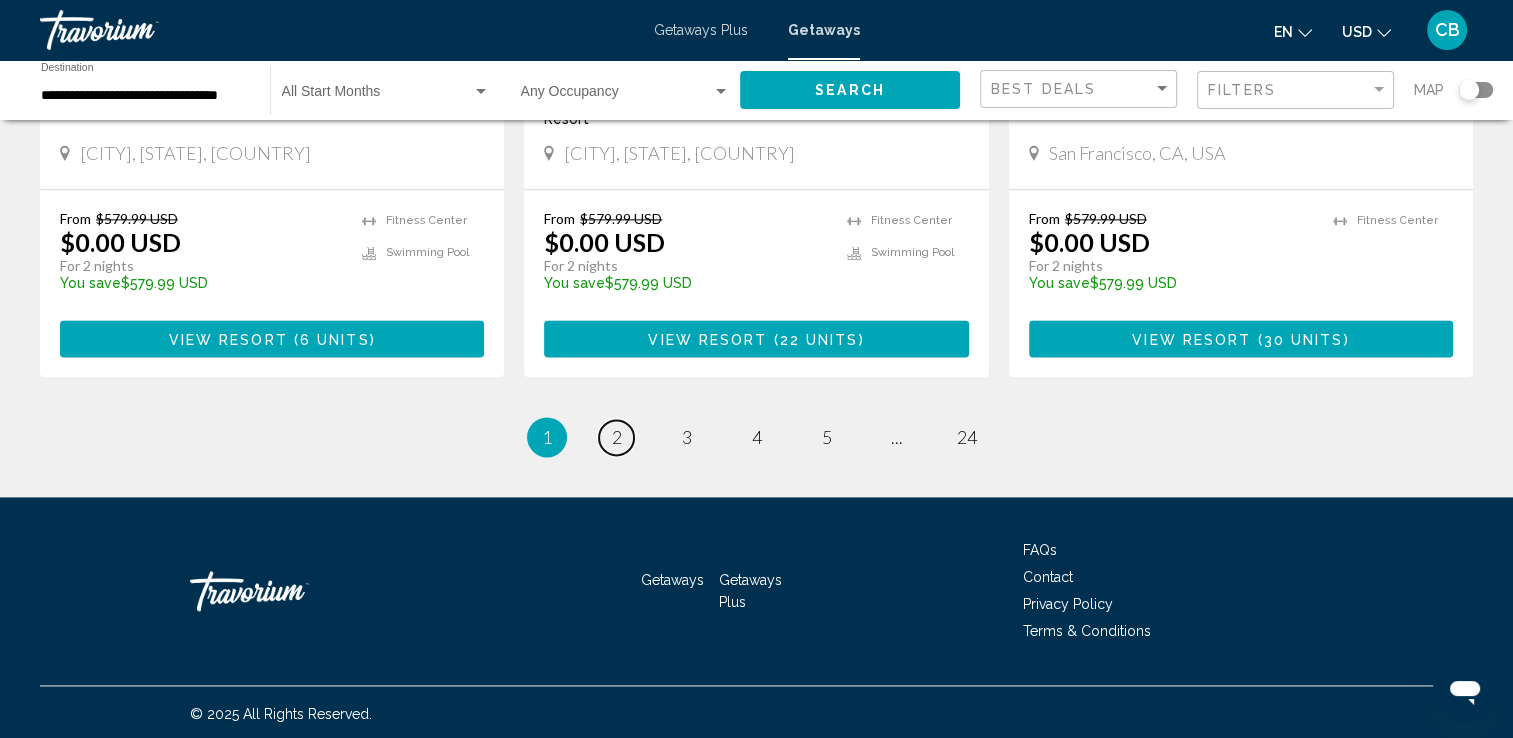 click on "2" at bounding box center [617, 437] 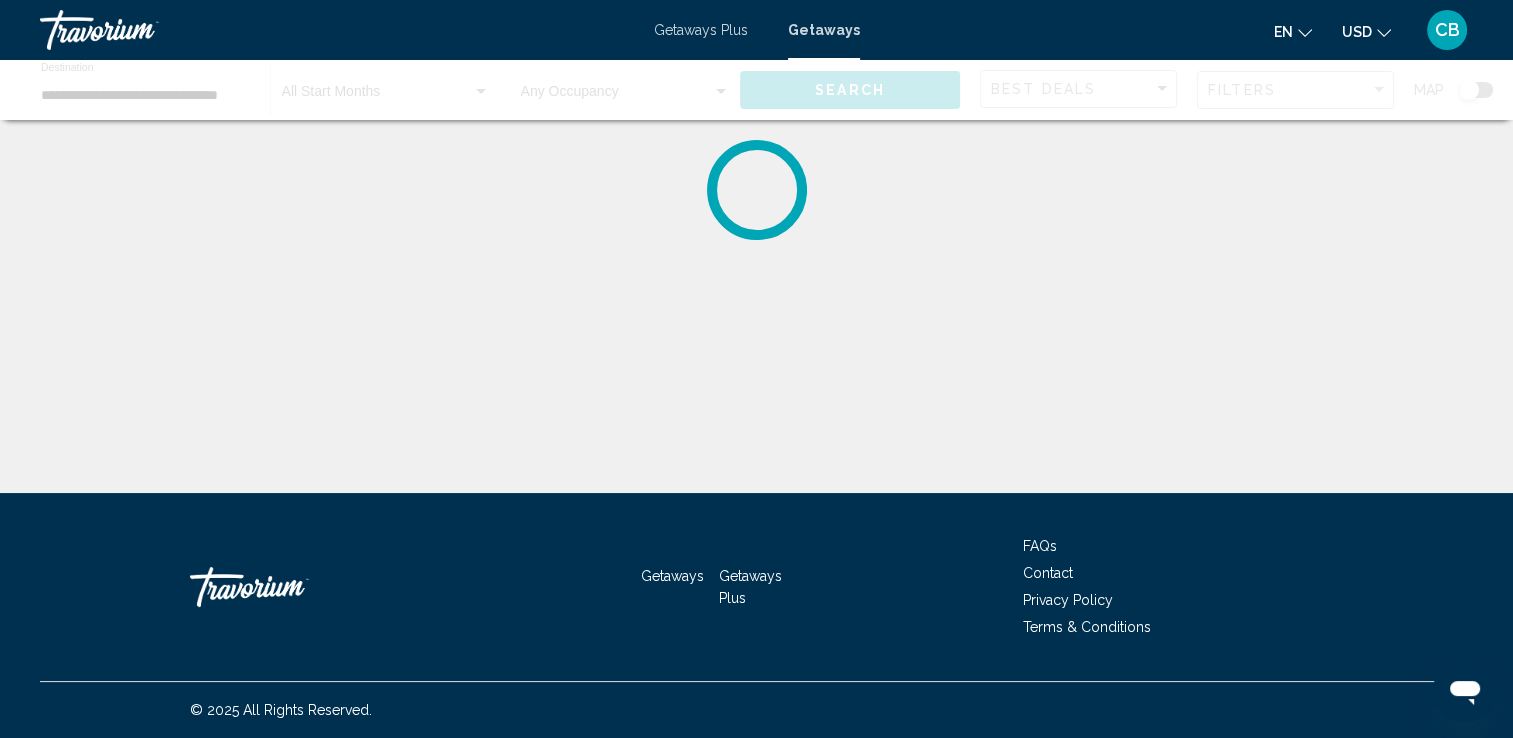 scroll, scrollTop: 0, scrollLeft: 0, axis: both 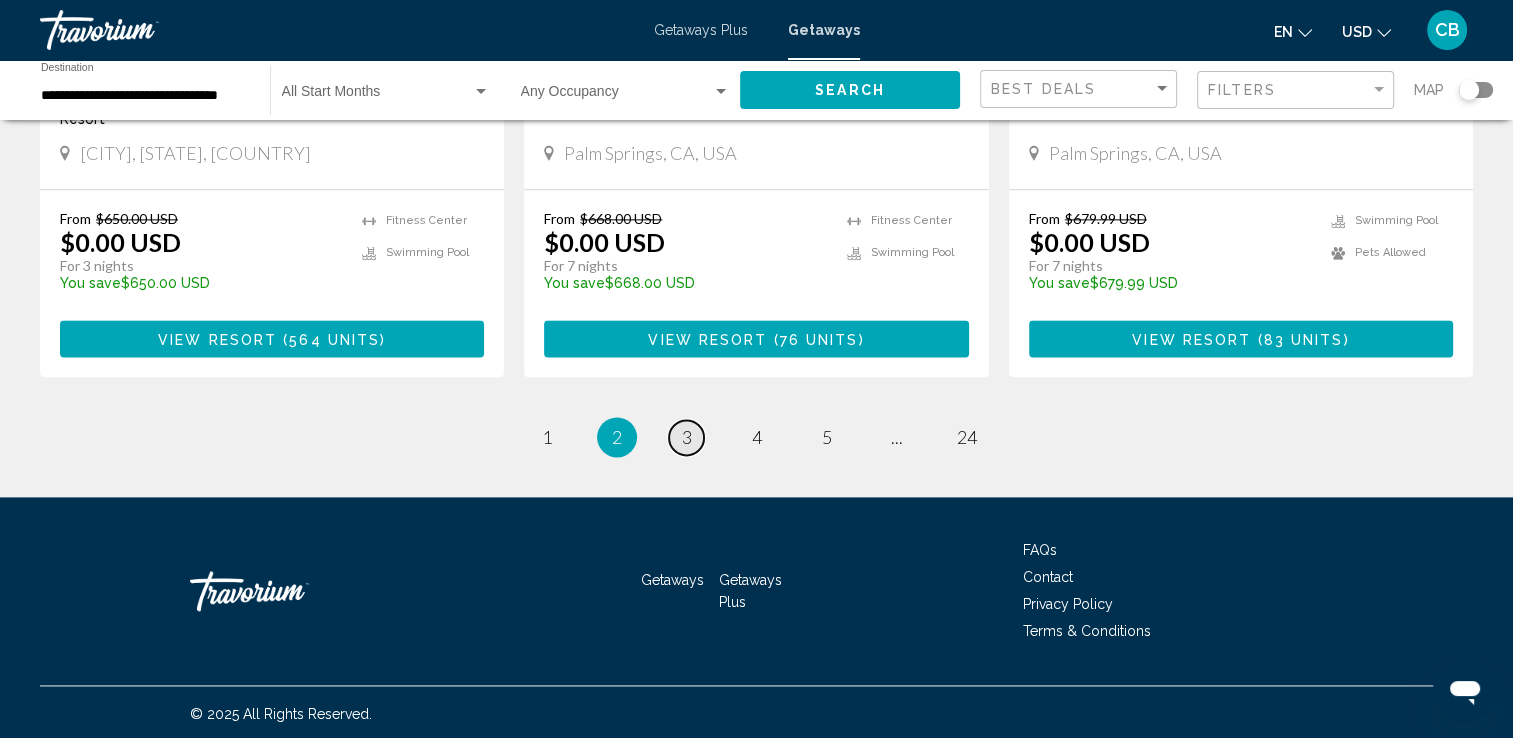 click on "3" at bounding box center [687, 437] 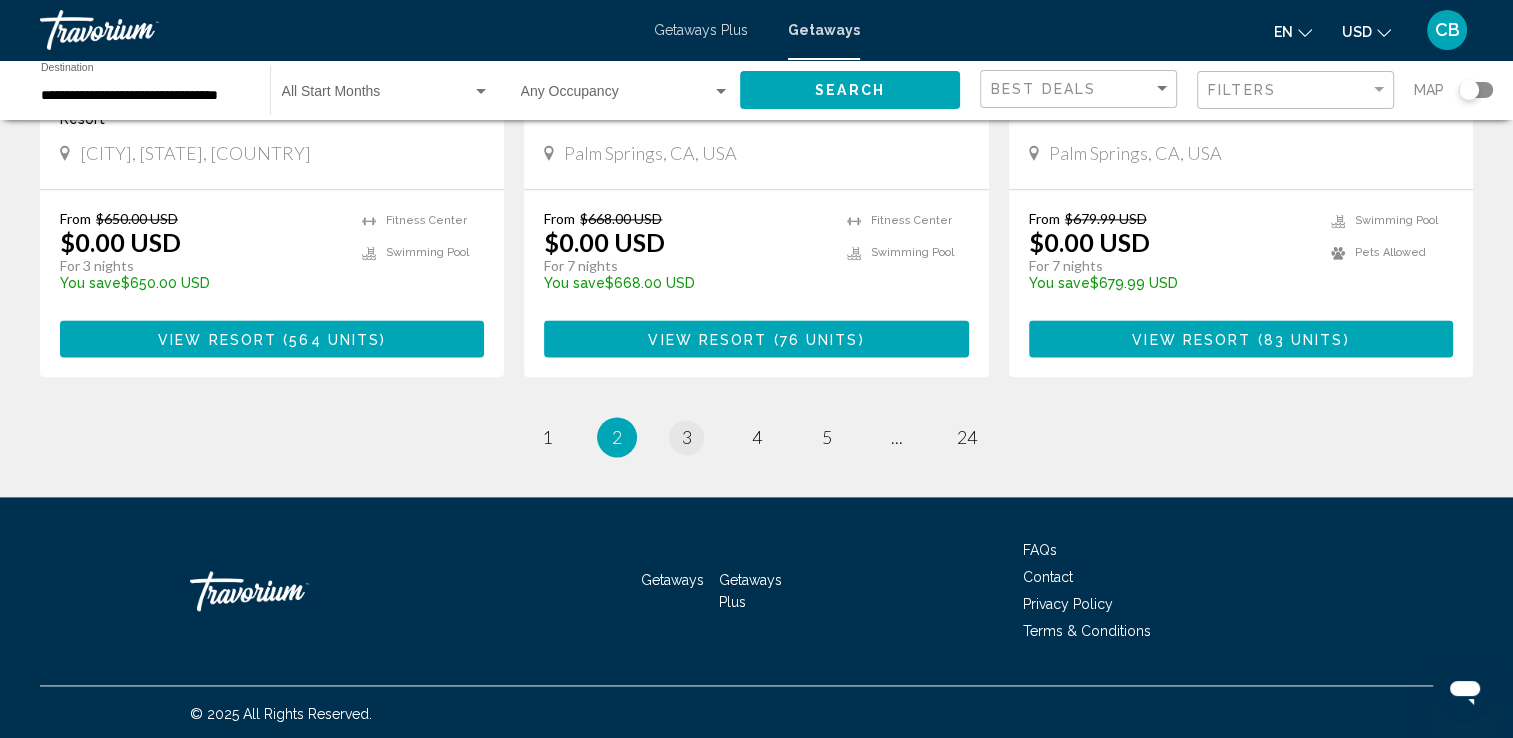 scroll, scrollTop: 0, scrollLeft: 0, axis: both 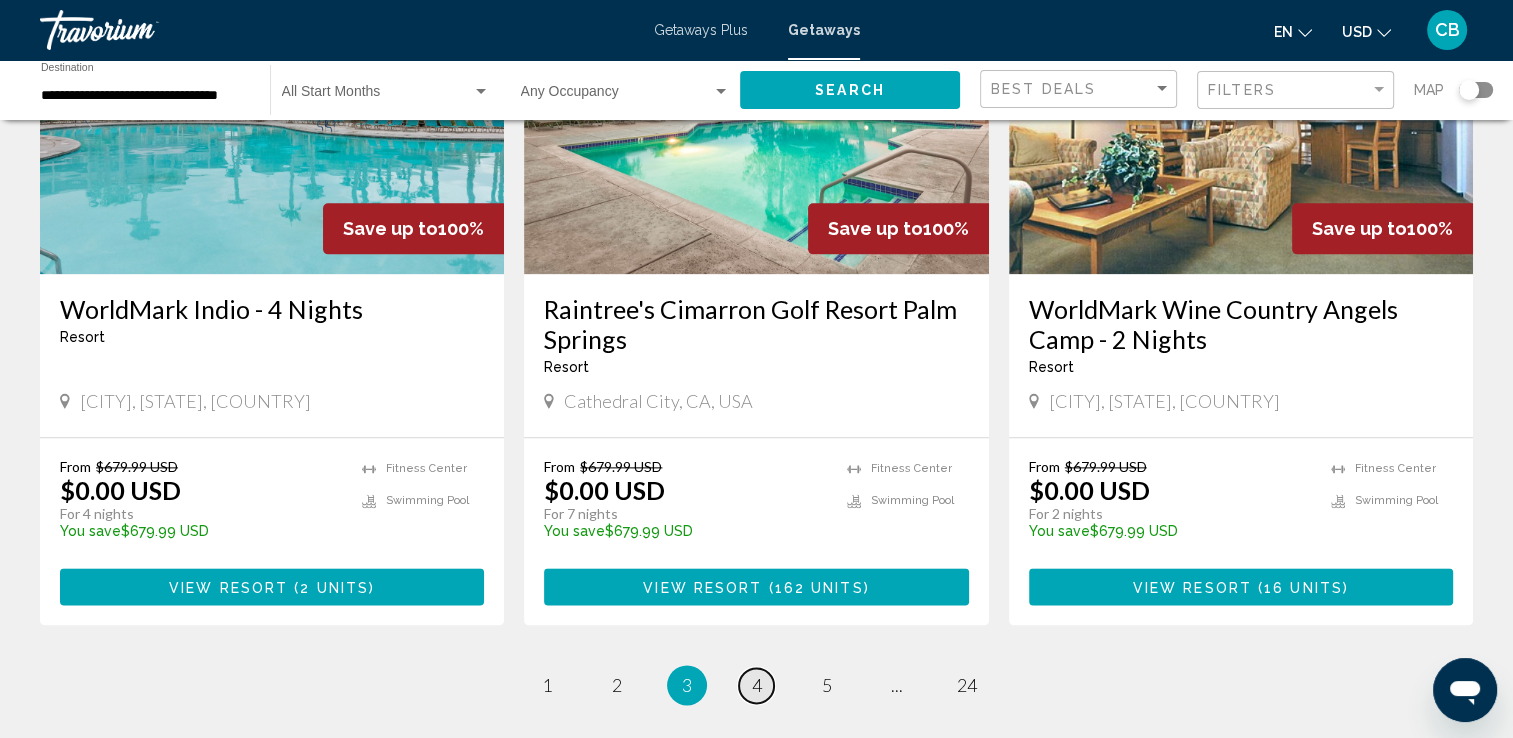 click on "page  4" at bounding box center [756, 685] 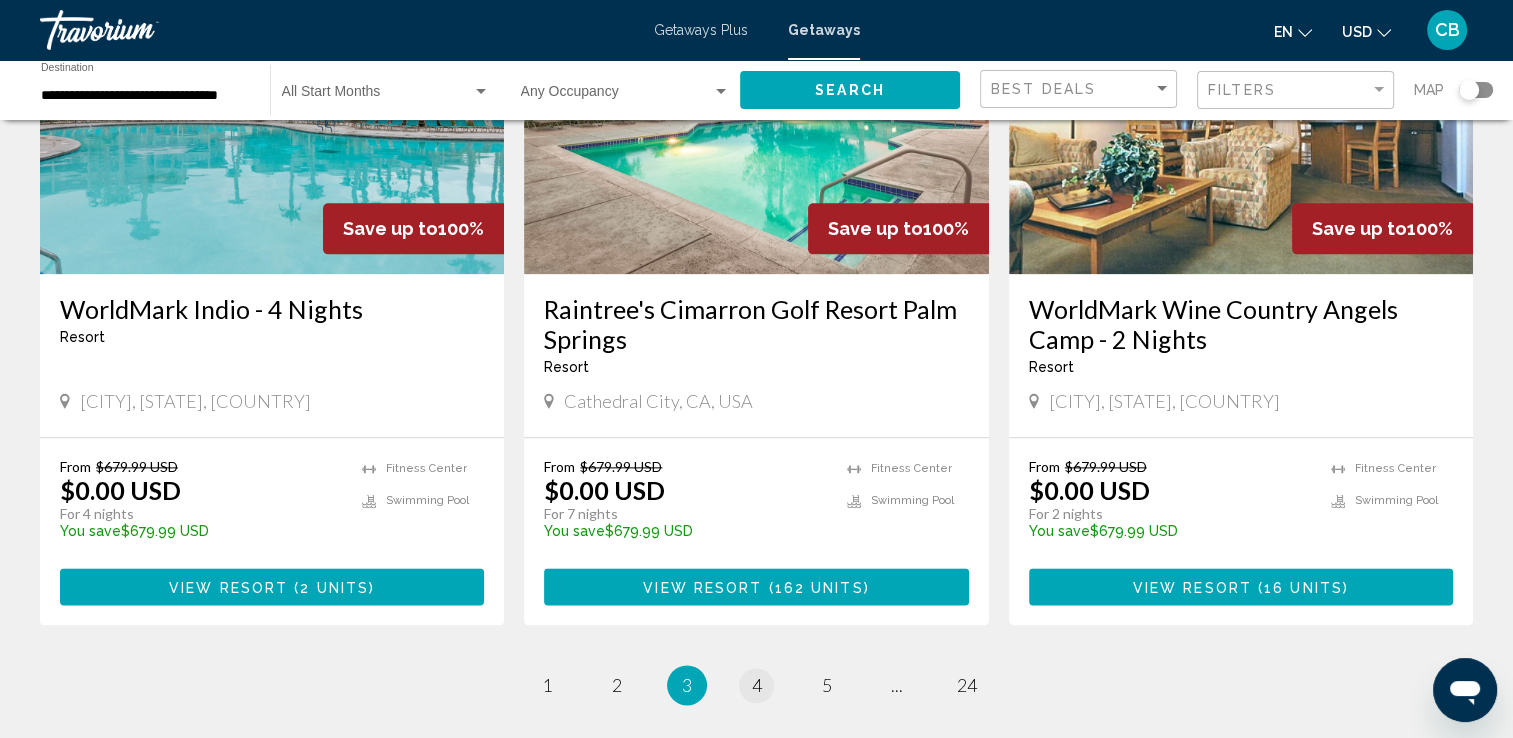 scroll, scrollTop: 0, scrollLeft: 0, axis: both 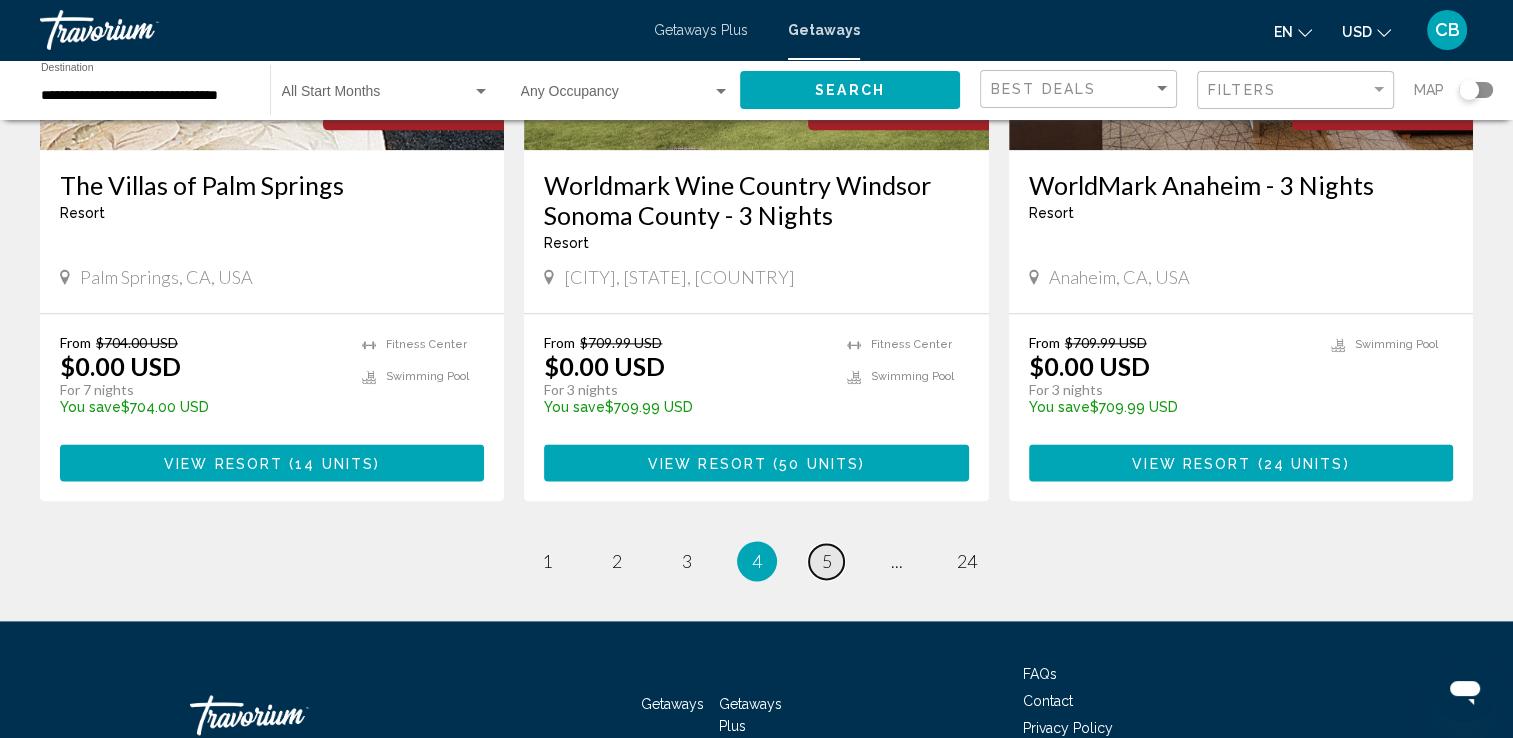 click on "5" at bounding box center (827, 561) 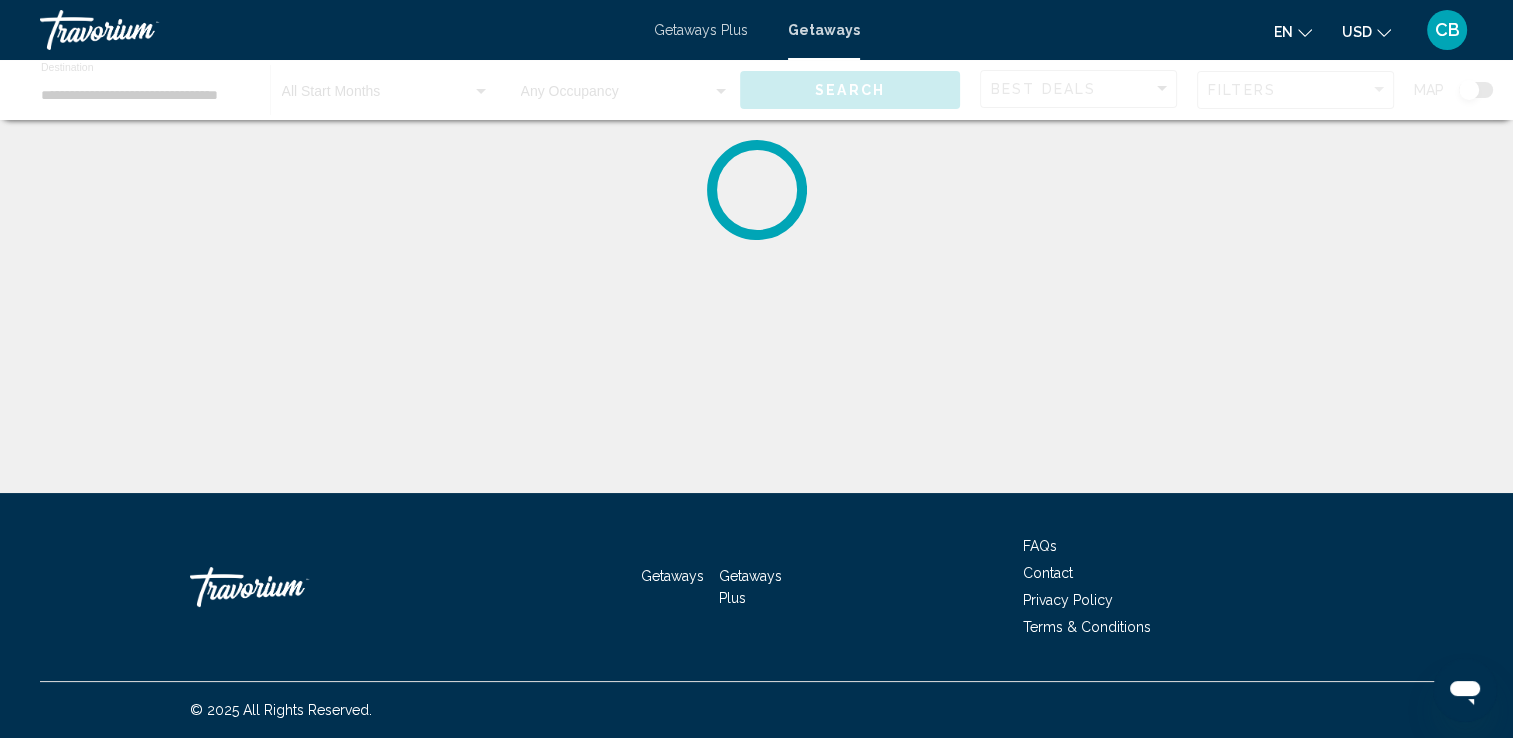 scroll, scrollTop: 0, scrollLeft: 0, axis: both 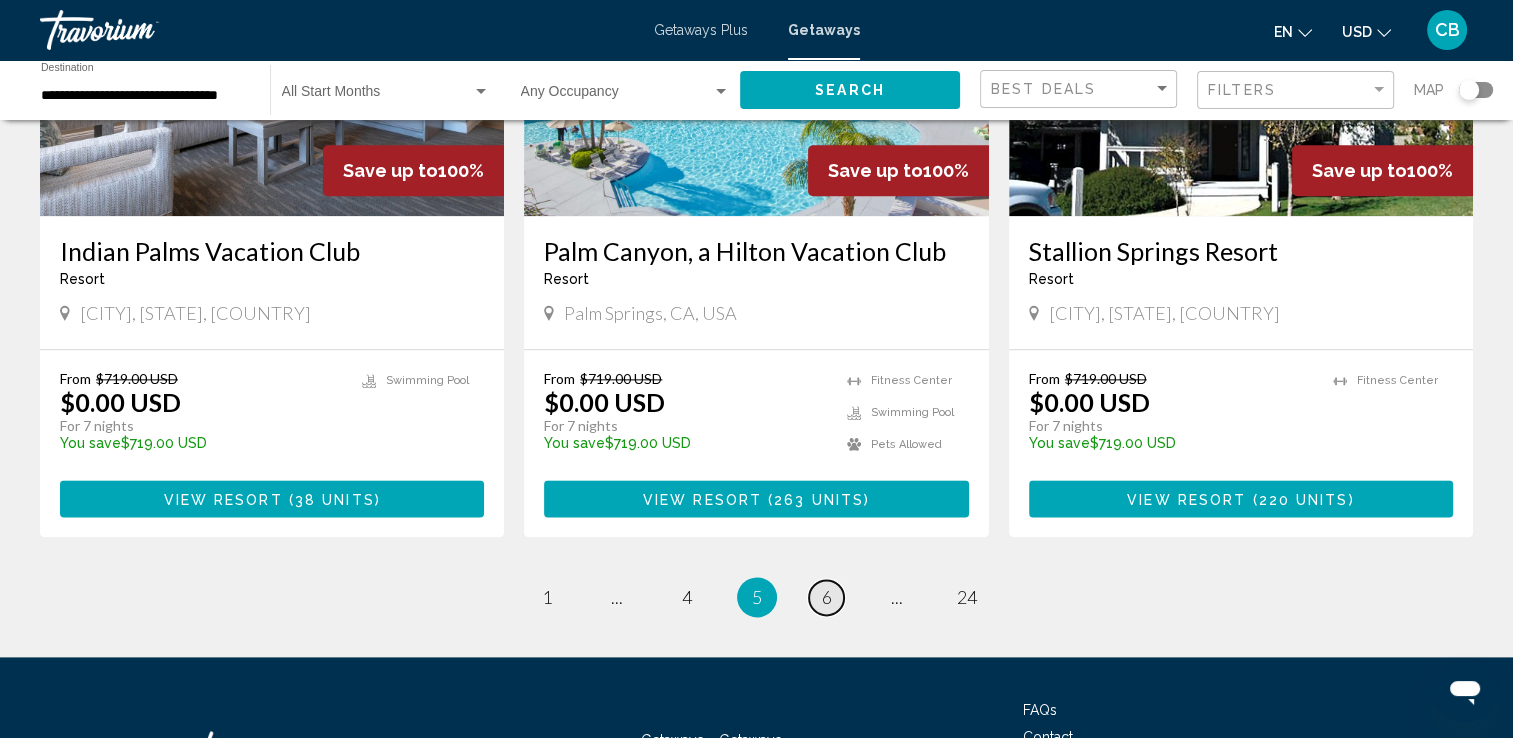 click on "6" at bounding box center (827, 597) 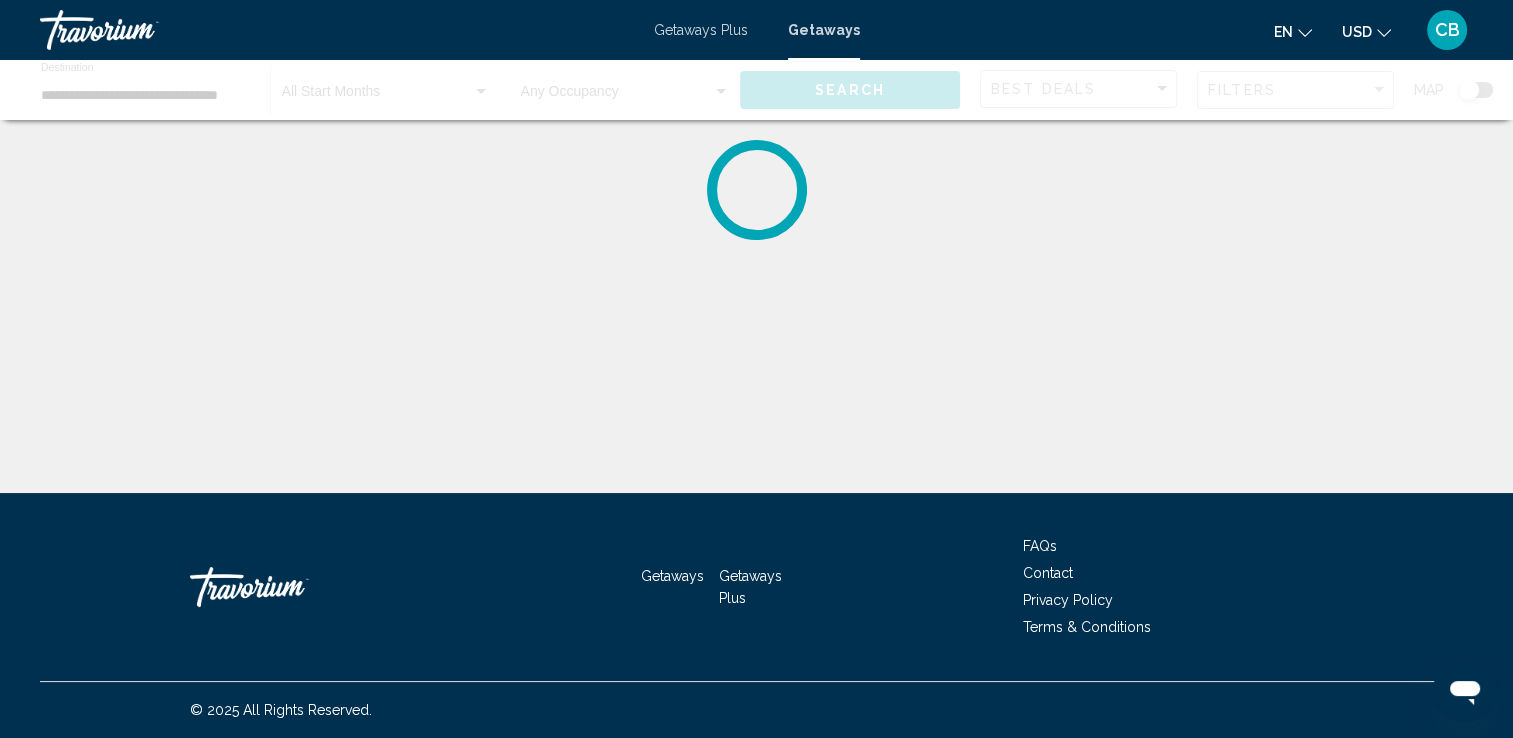 scroll, scrollTop: 0, scrollLeft: 0, axis: both 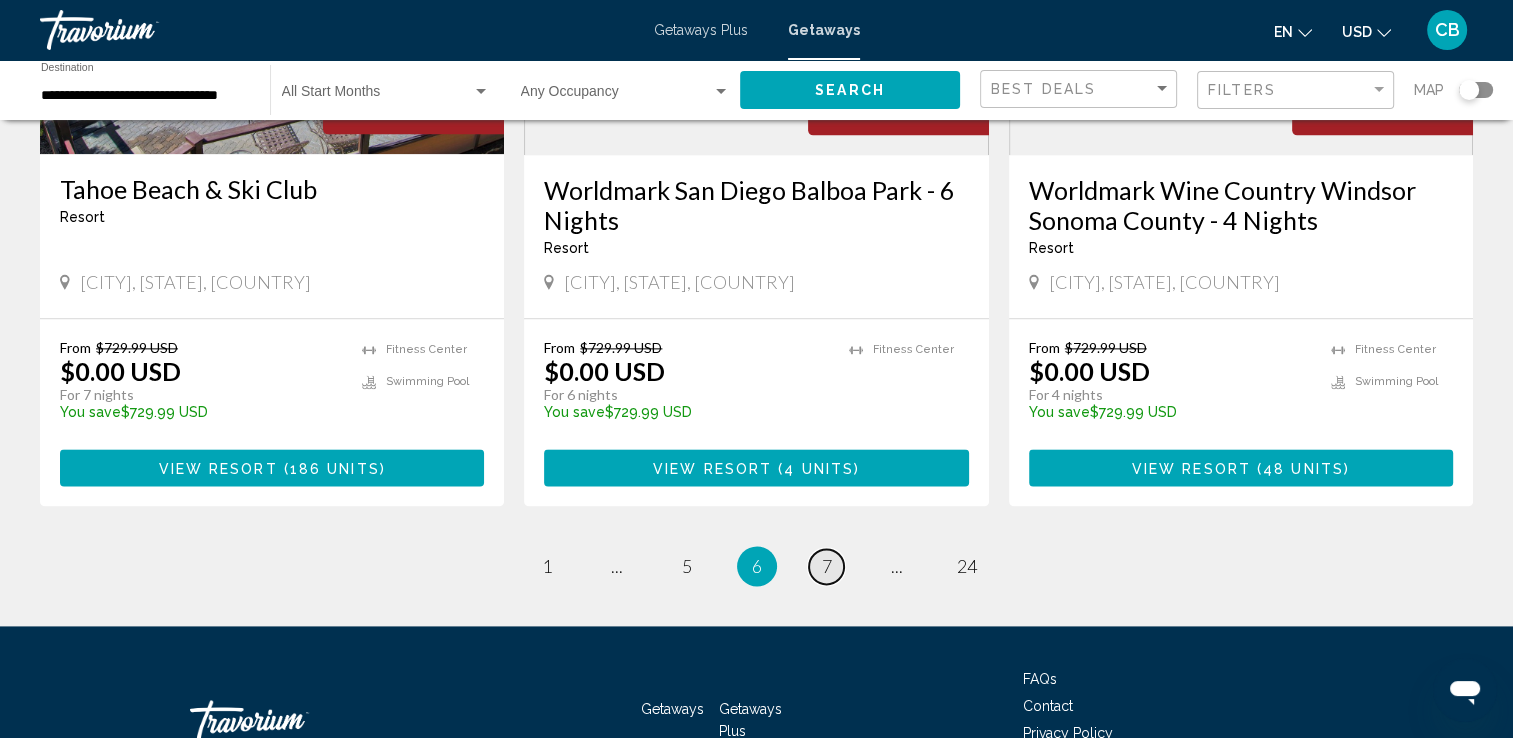 click on "7" at bounding box center (827, 566) 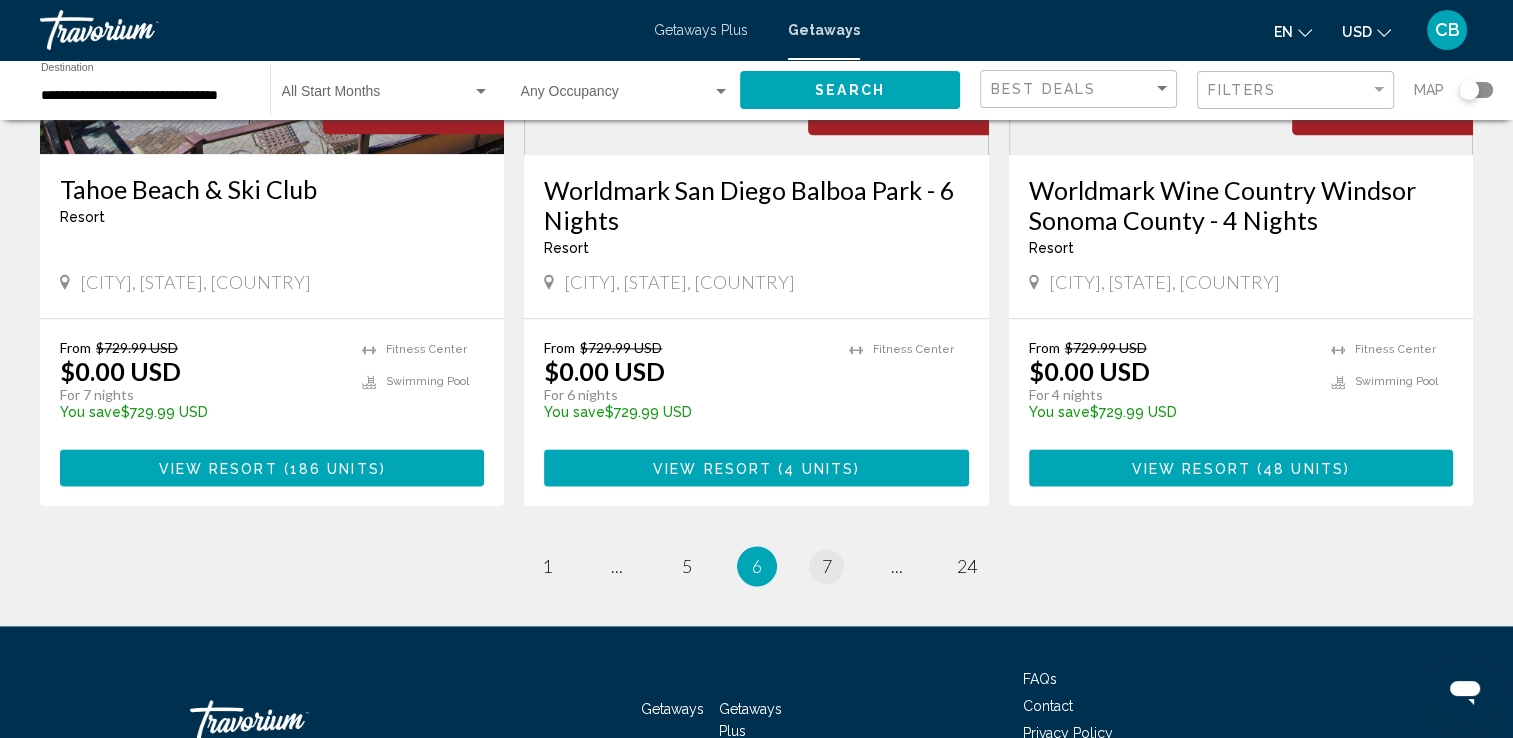 scroll, scrollTop: 0, scrollLeft: 0, axis: both 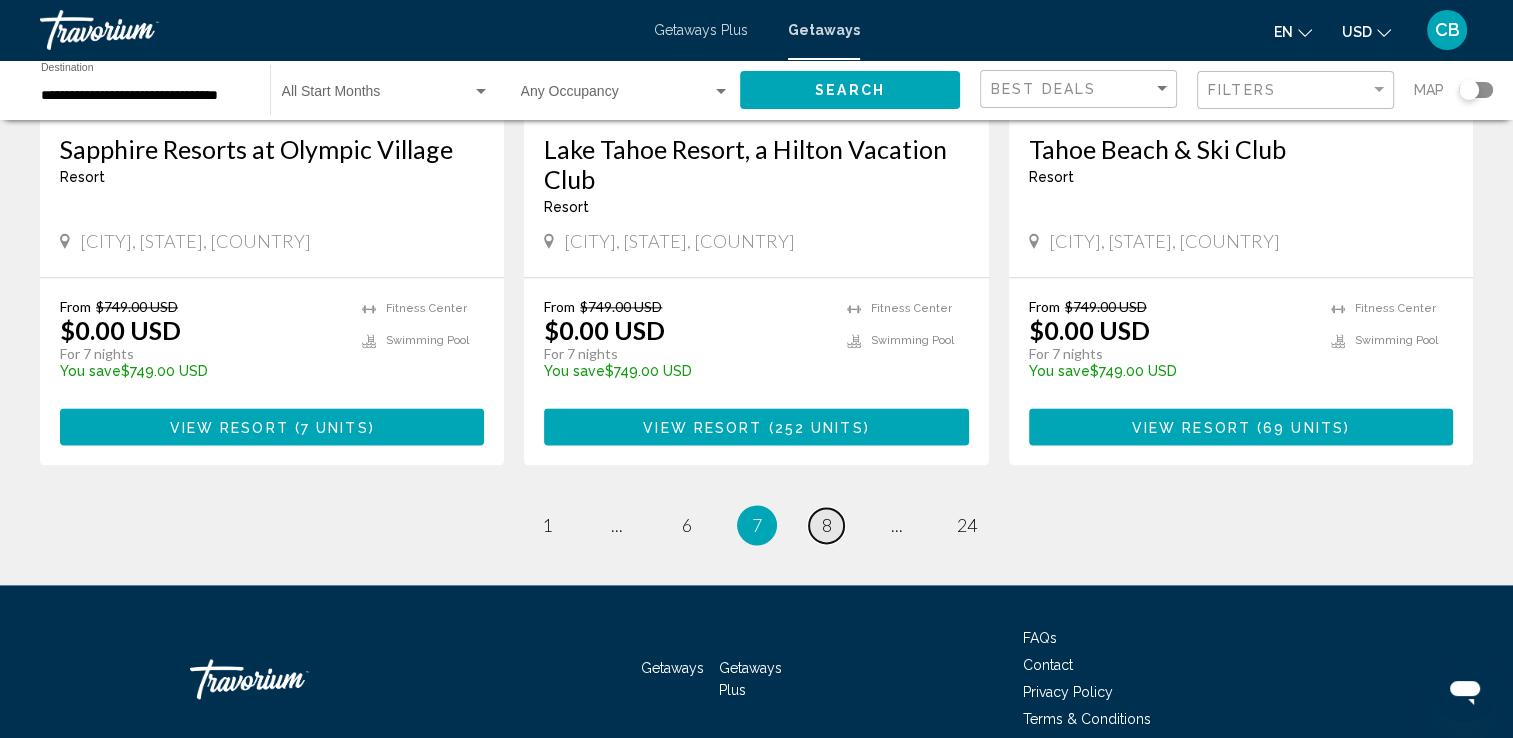 click on "8" at bounding box center (827, 525) 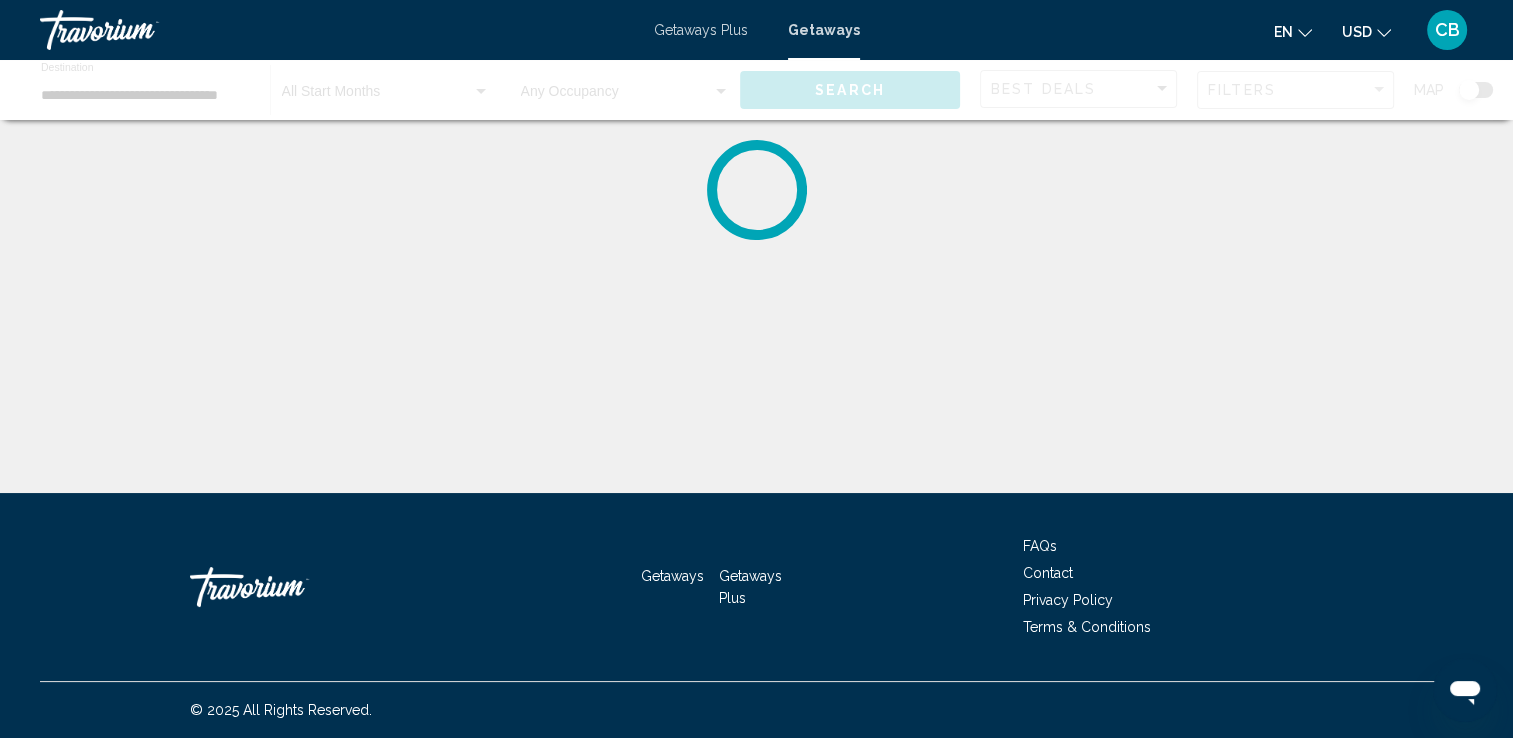 scroll, scrollTop: 0, scrollLeft: 0, axis: both 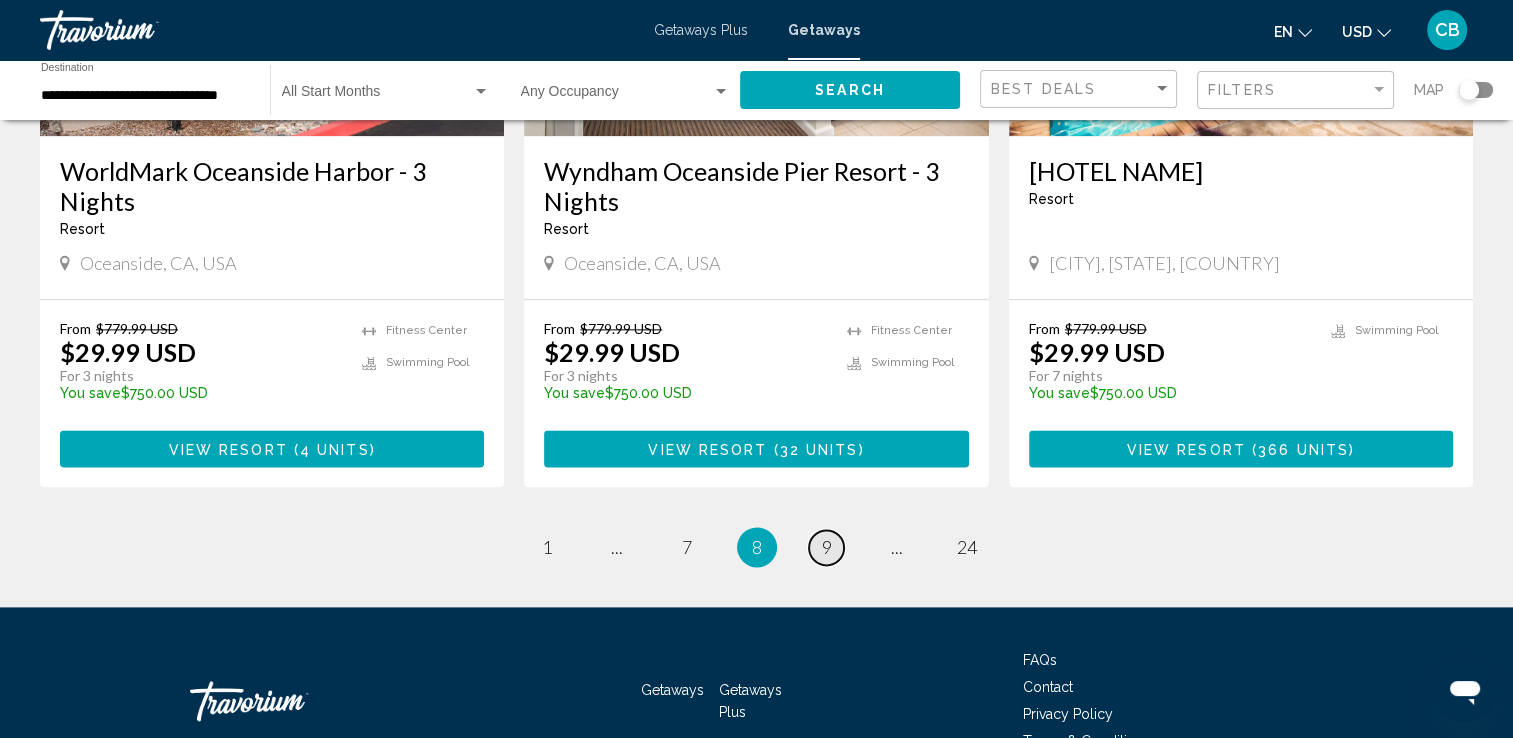 click on "page  9" at bounding box center (826, 547) 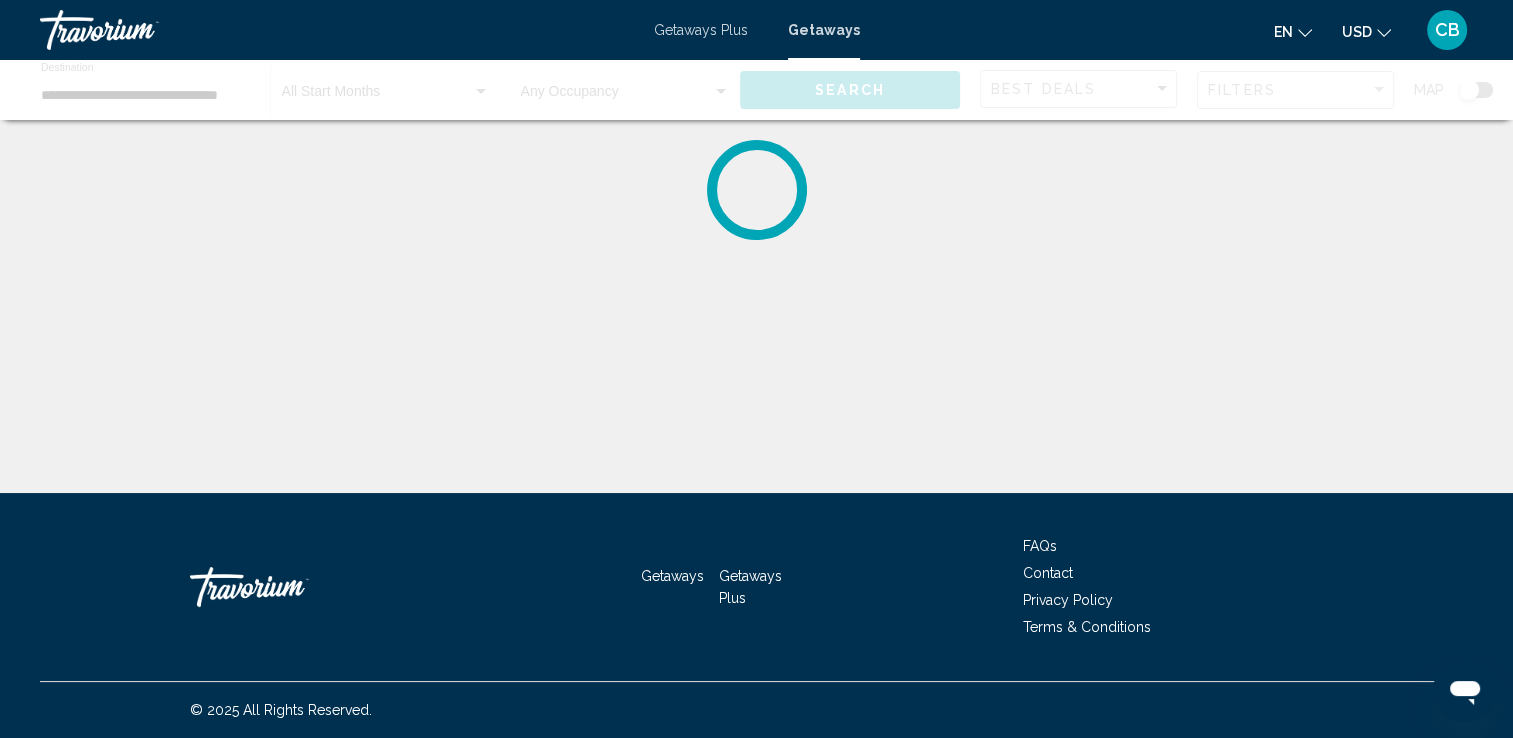 scroll, scrollTop: 0, scrollLeft: 0, axis: both 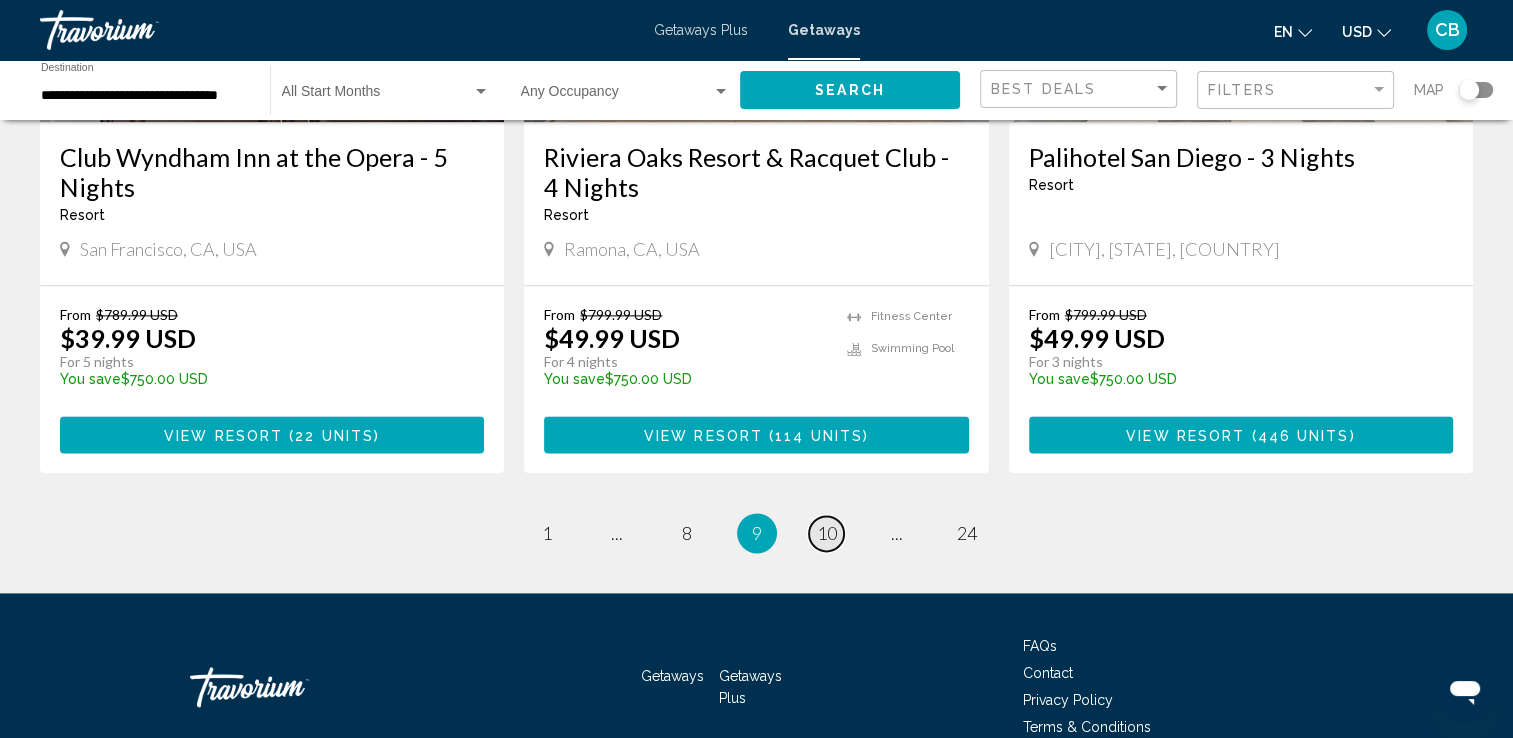click on "10" at bounding box center [827, 533] 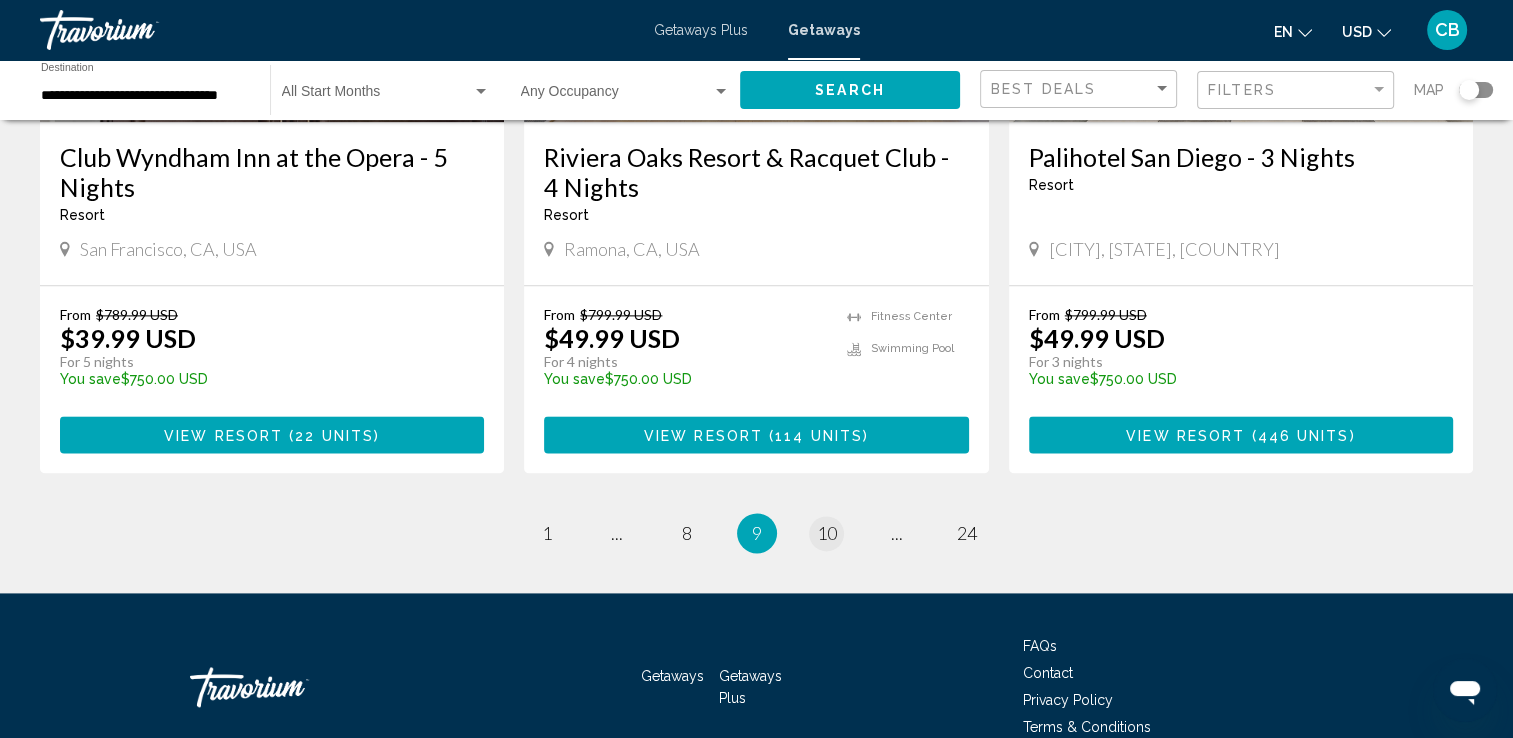scroll, scrollTop: 0, scrollLeft: 0, axis: both 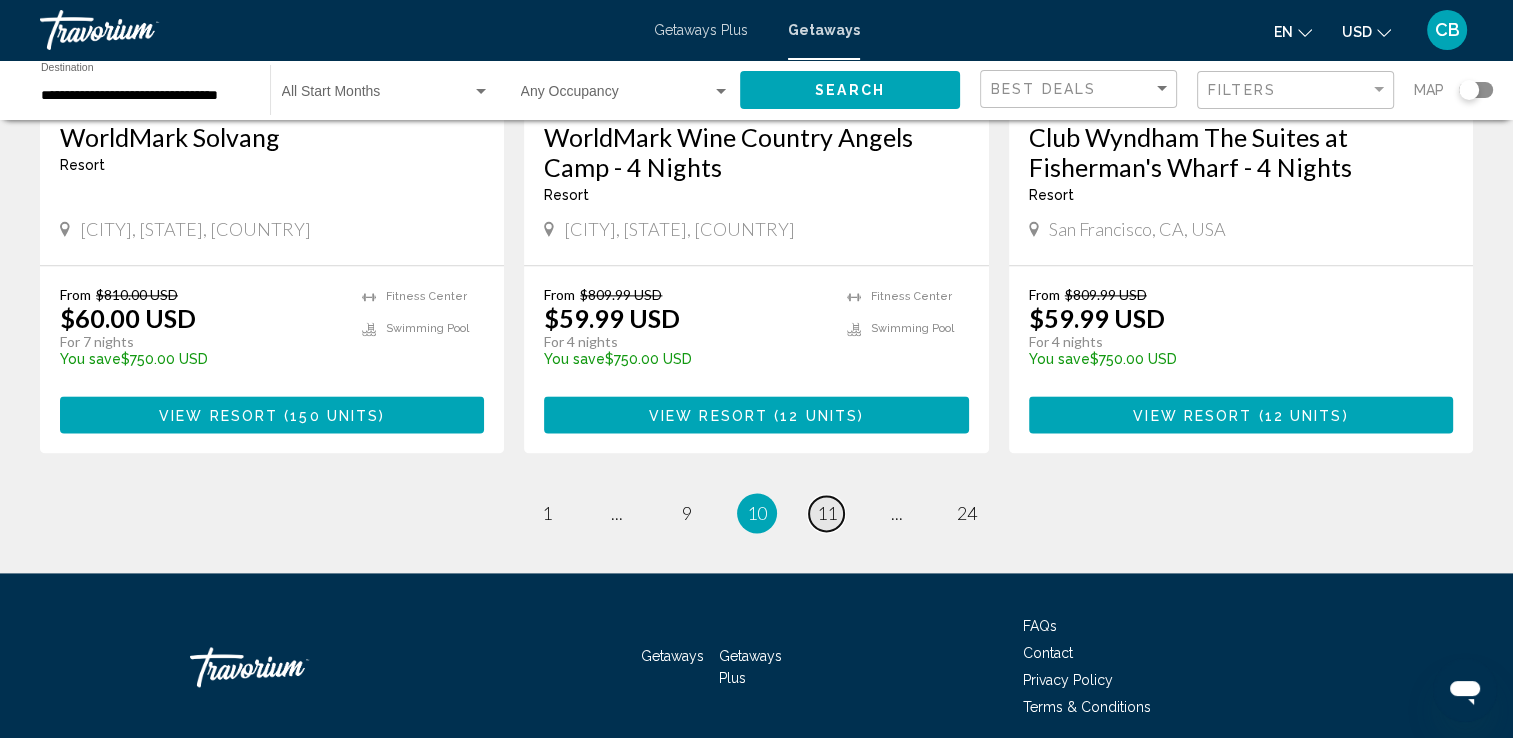 click on "11" at bounding box center [827, 513] 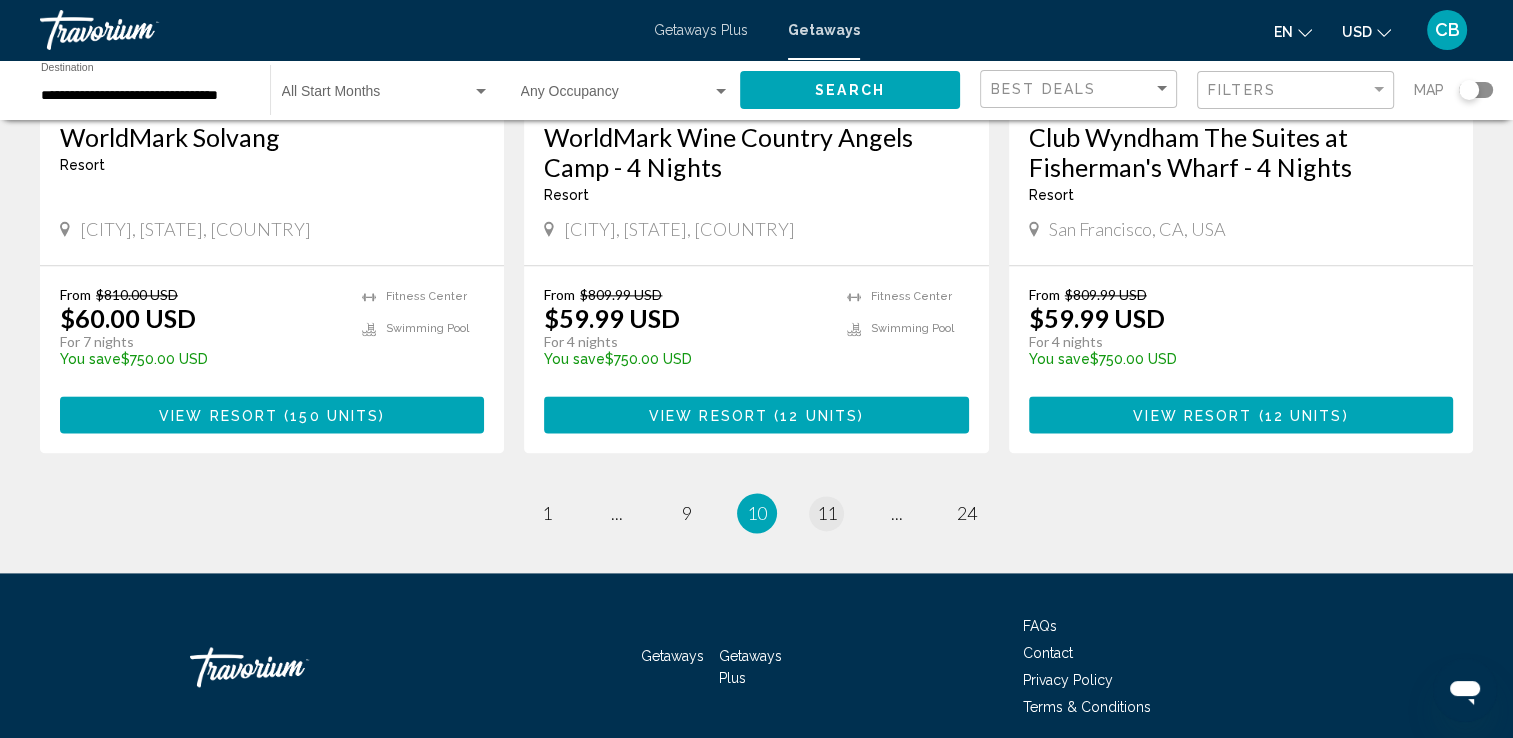 scroll, scrollTop: 0, scrollLeft: 0, axis: both 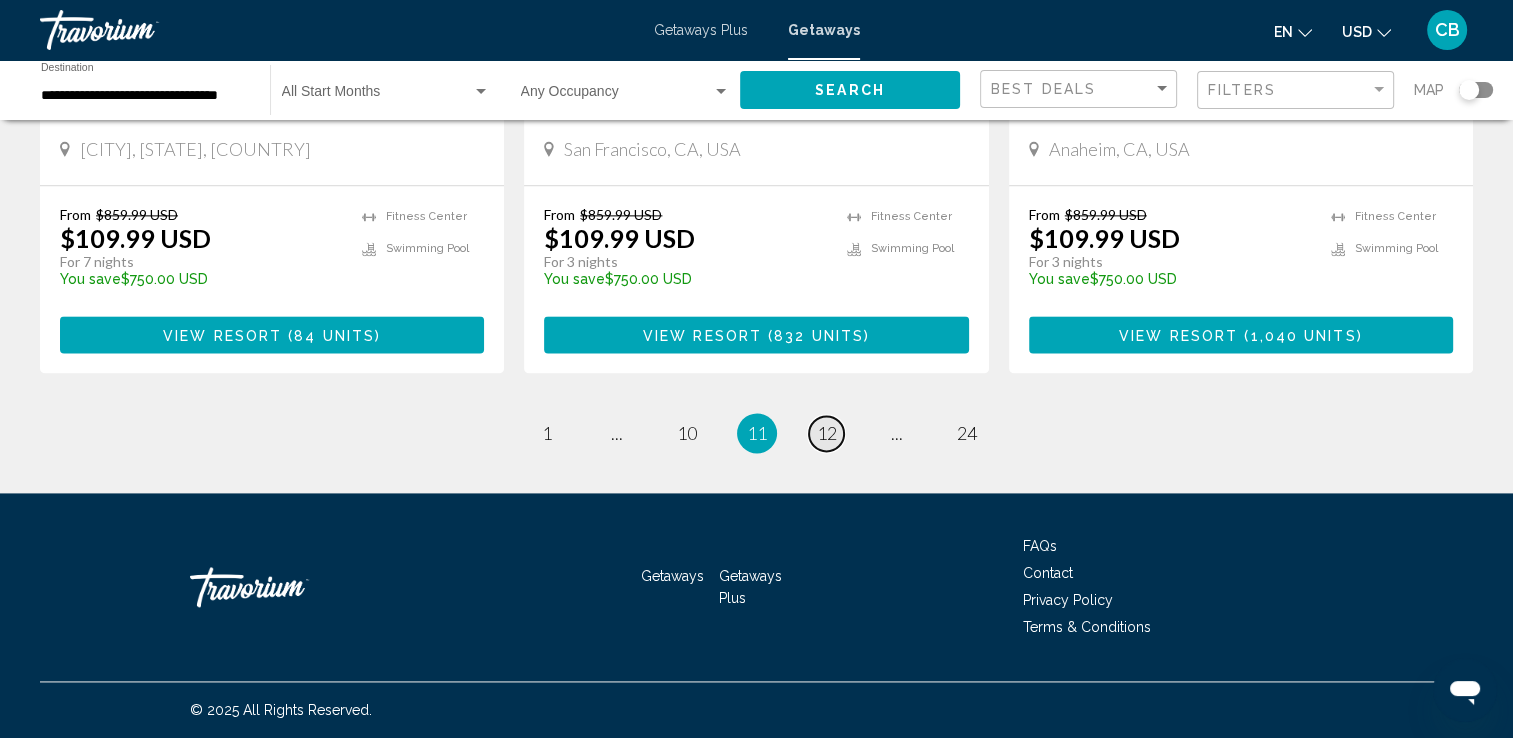 click on "12" at bounding box center [827, 433] 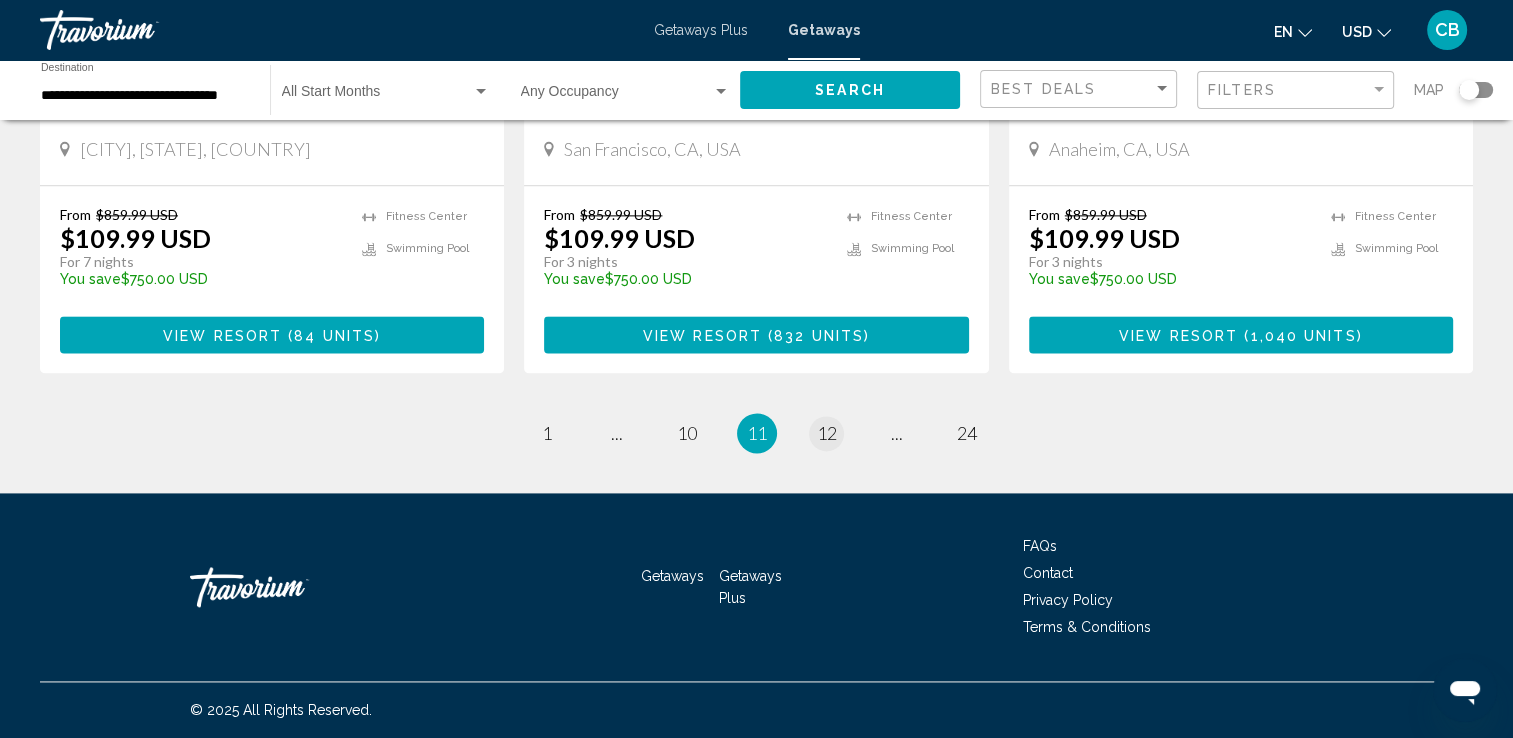 scroll, scrollTop: 0, scrollLeft: 0, axis: both 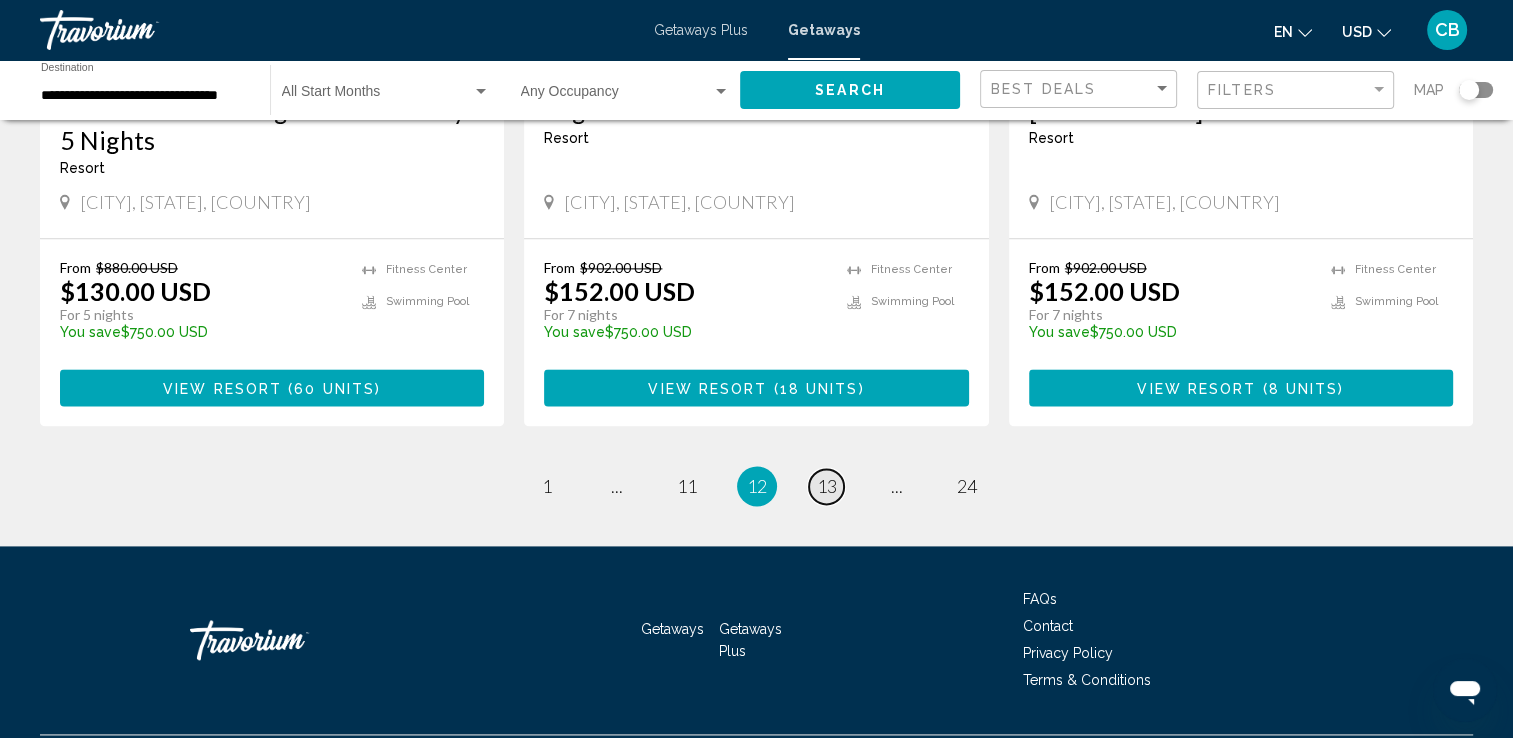 click on "13" at bounding box center (827, 486) 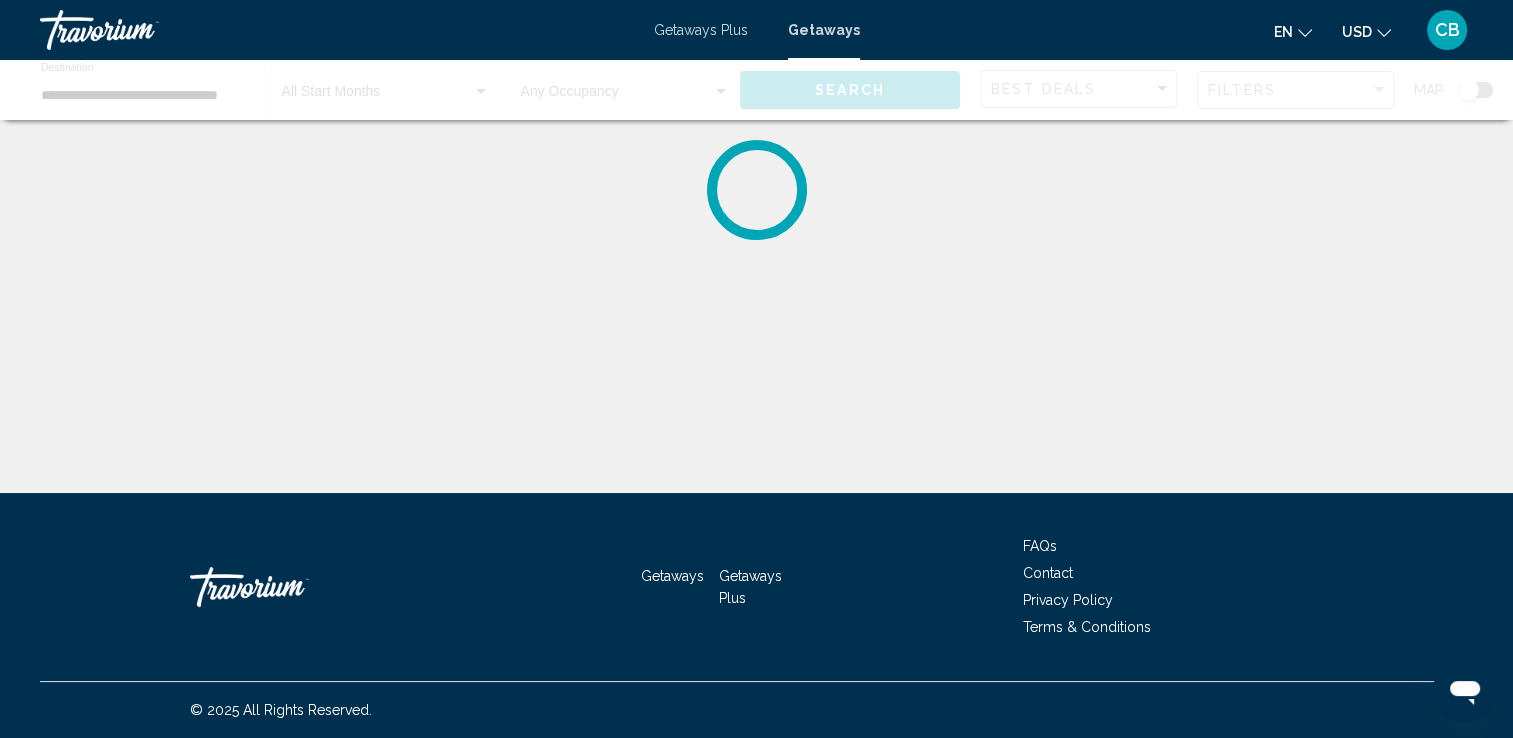 scroll, scrollTop: 0, scrollLeft: 0, axis: both 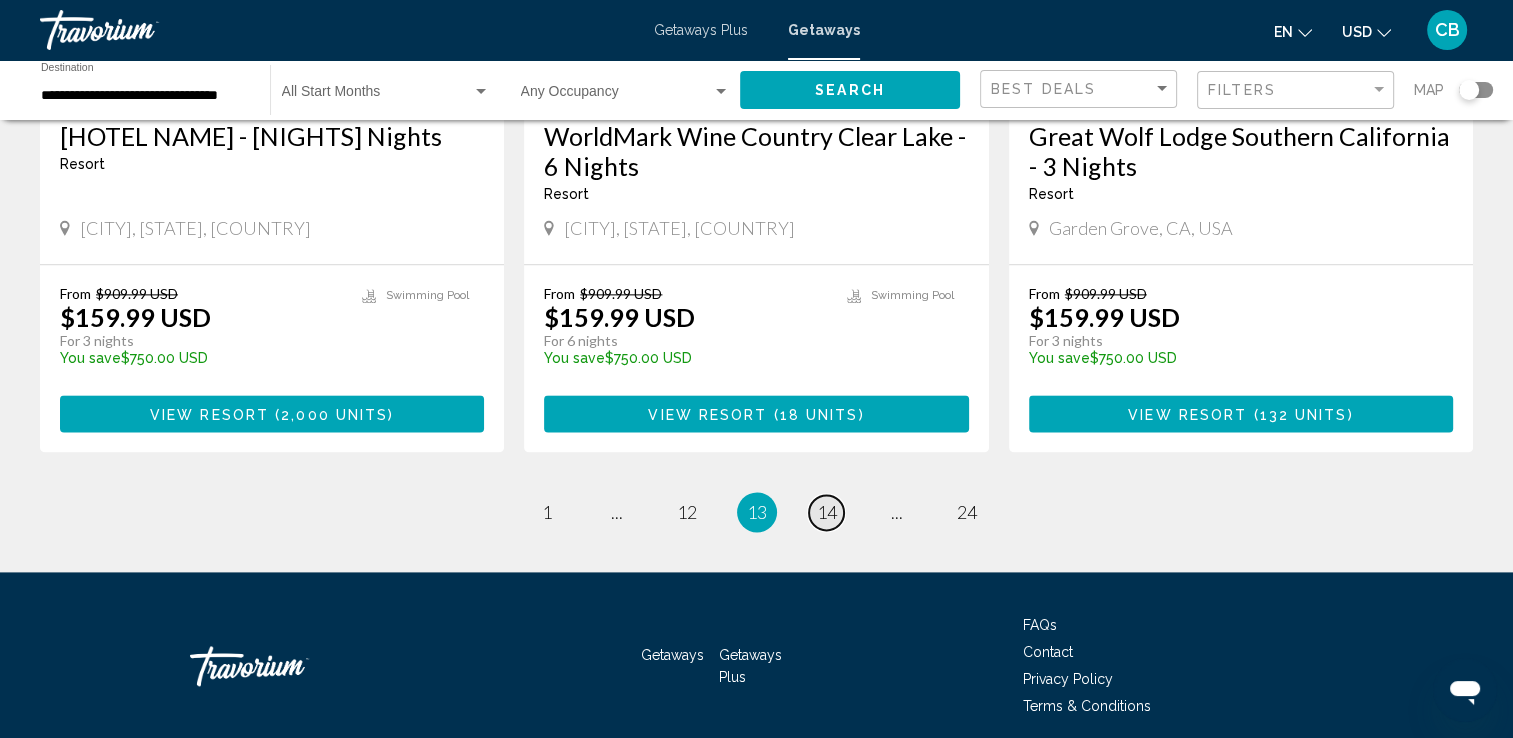 click on "14" at bounding box center (827, 512) 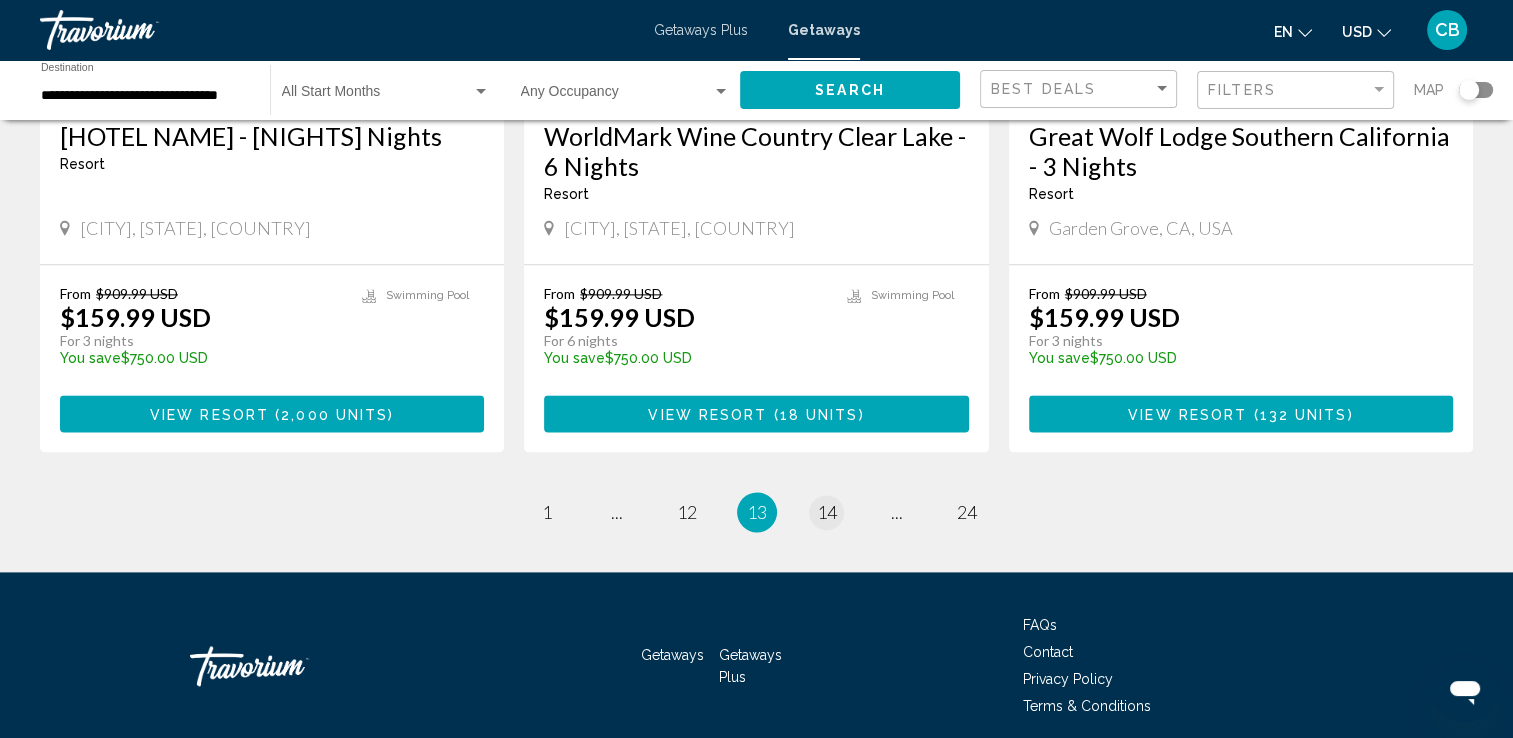 scroll, scrollTop: 0, scrollLeft: 0, axis: both 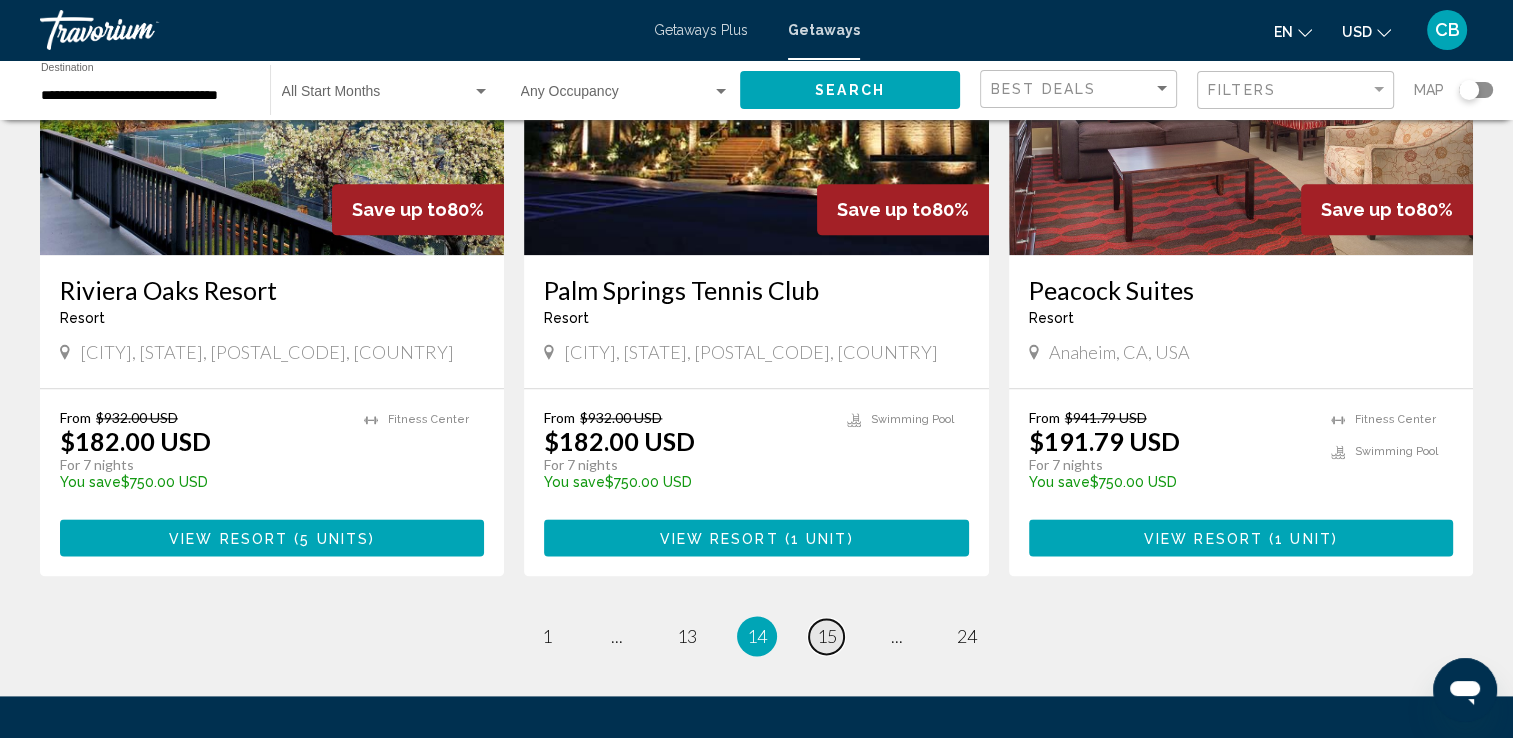 click on "15" at bounding box center (827, 636) 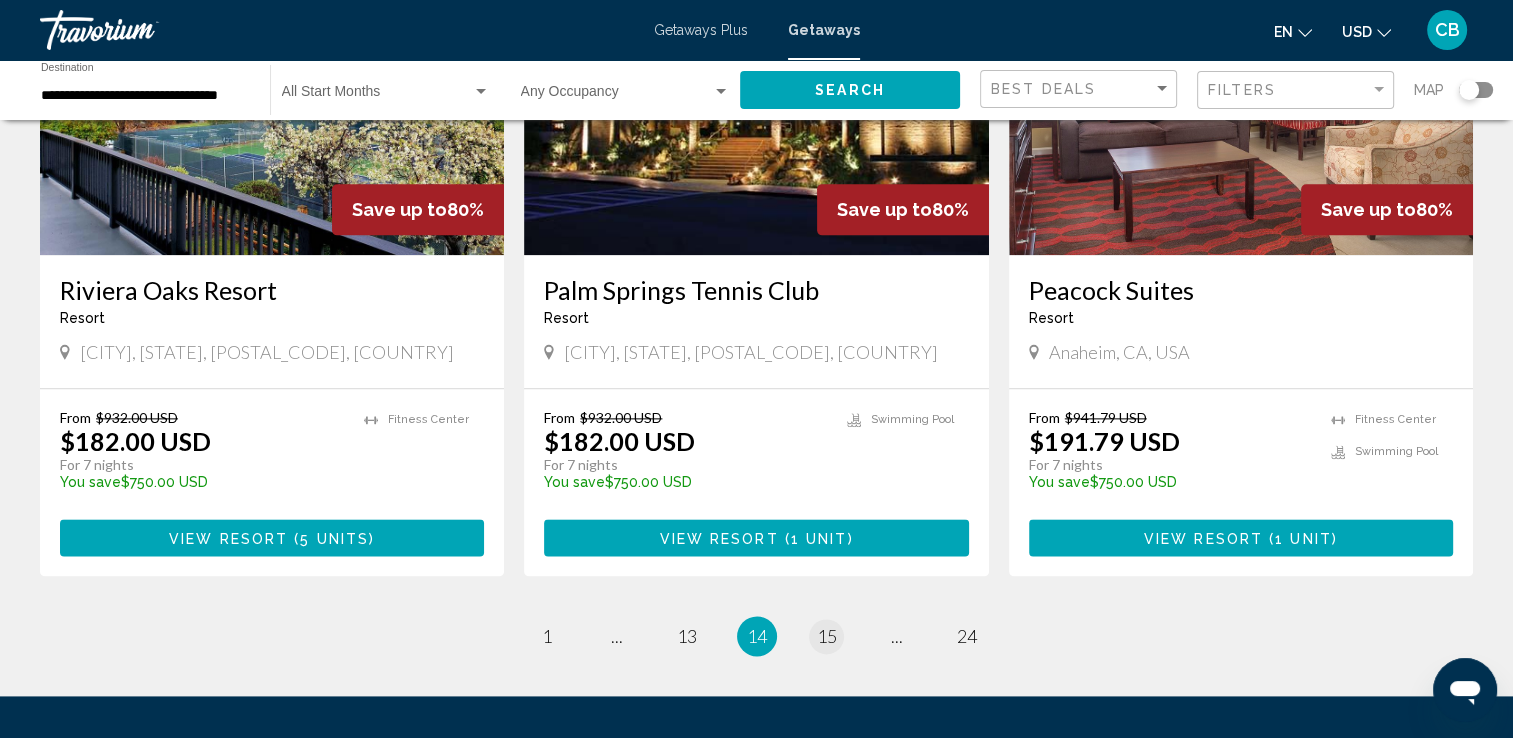 scroll, scrollTop: 0, scrollLeft: 0, axis: both 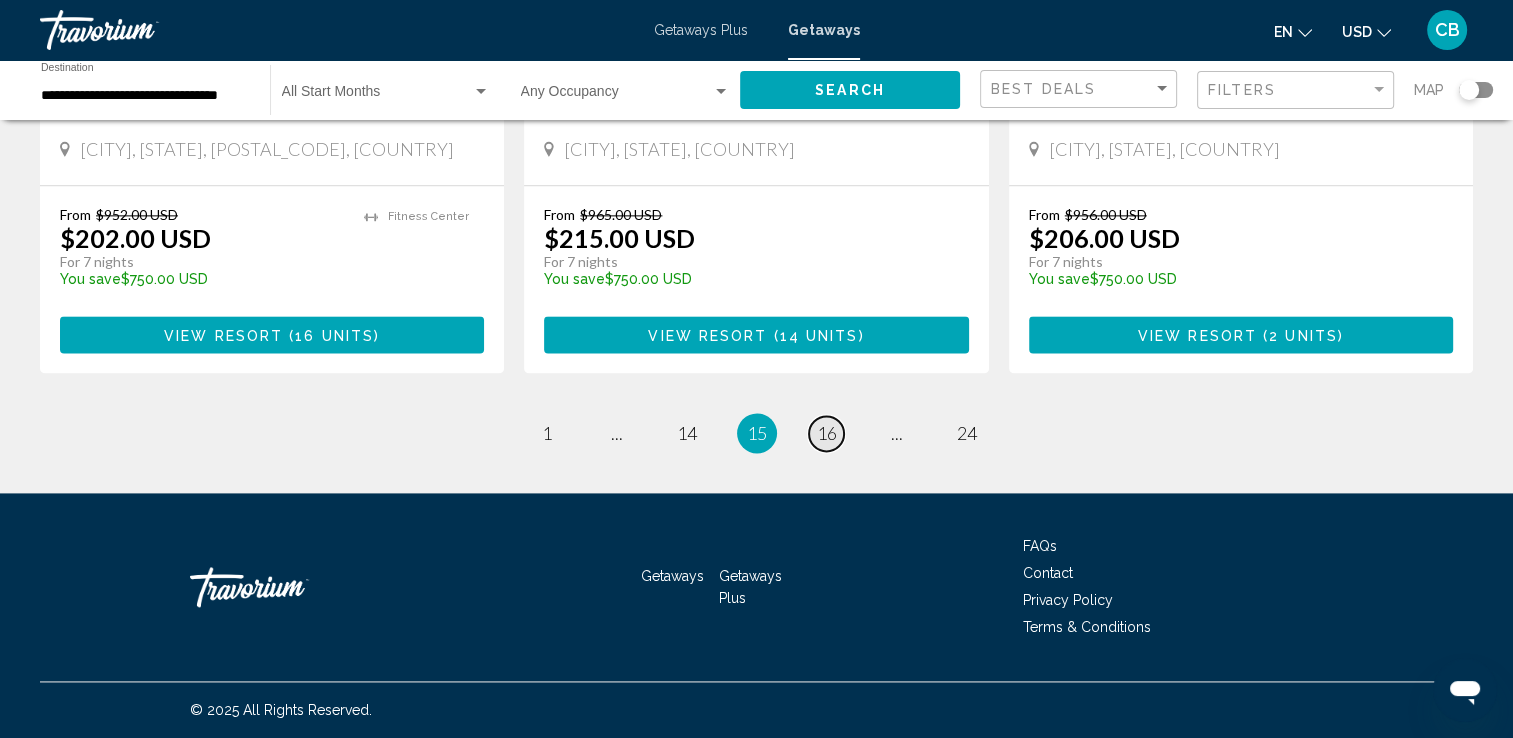 click on "16" at bounding box center (827, 433) 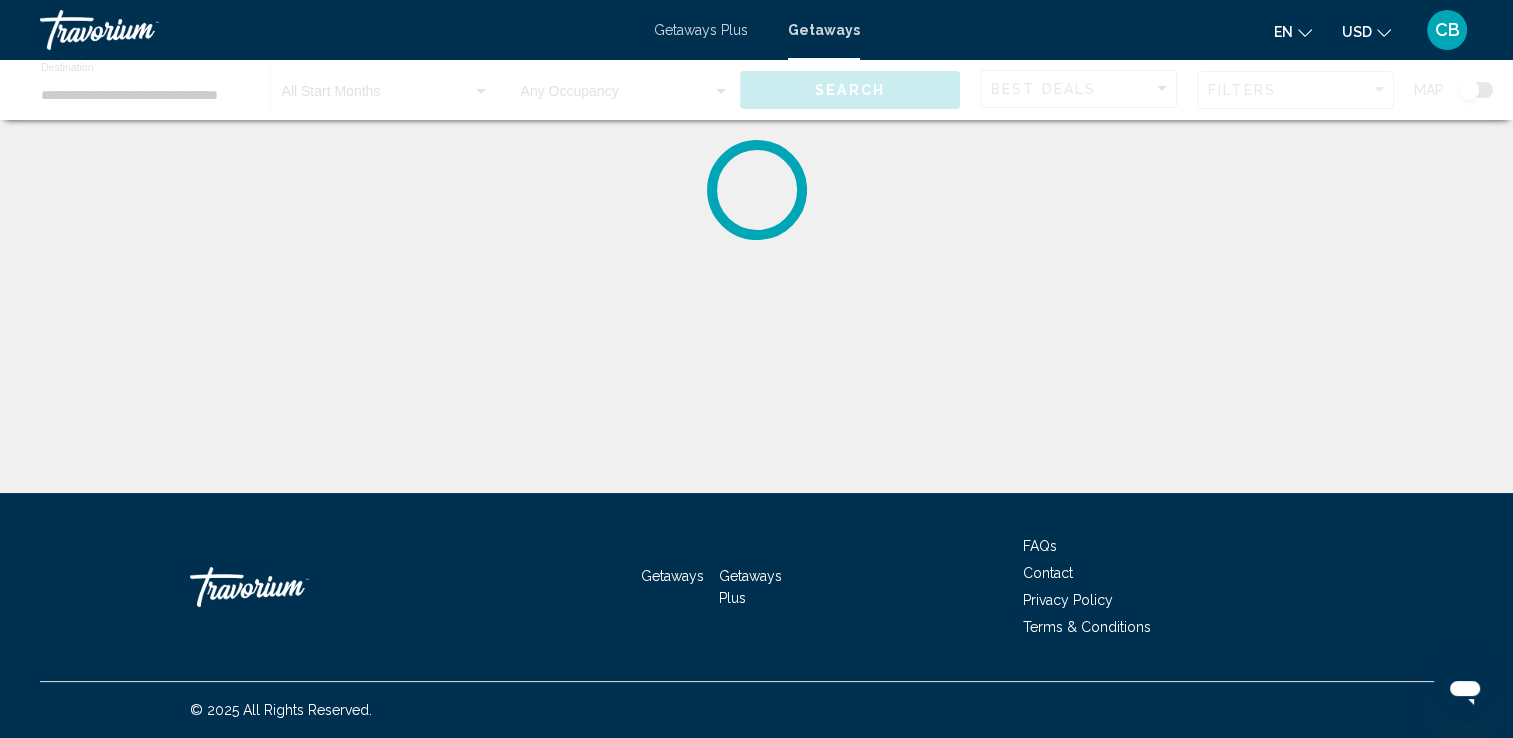 scroll, scrollTop: 0, scrollLeft: 0, axis: both 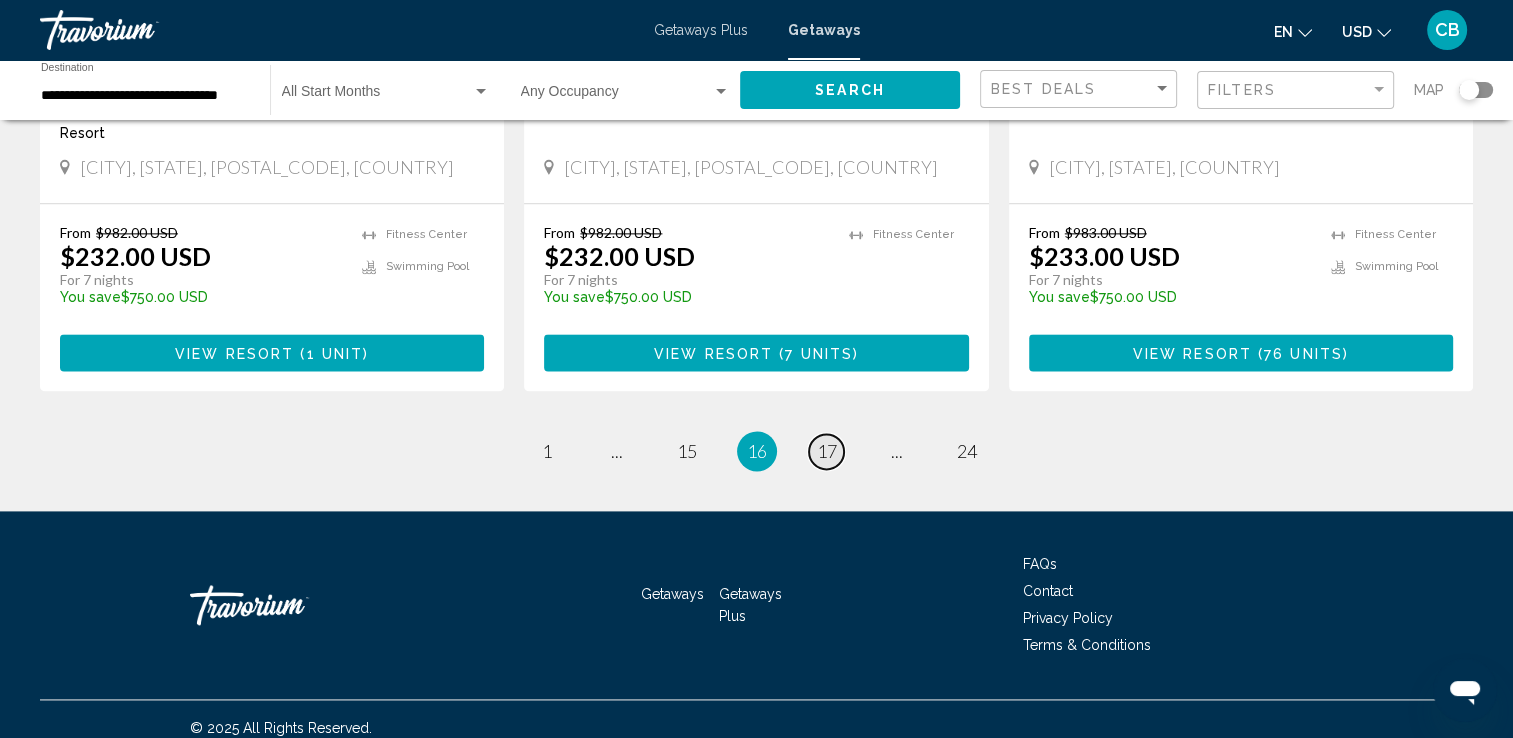 click on "17" at bounding box center [827, 451] 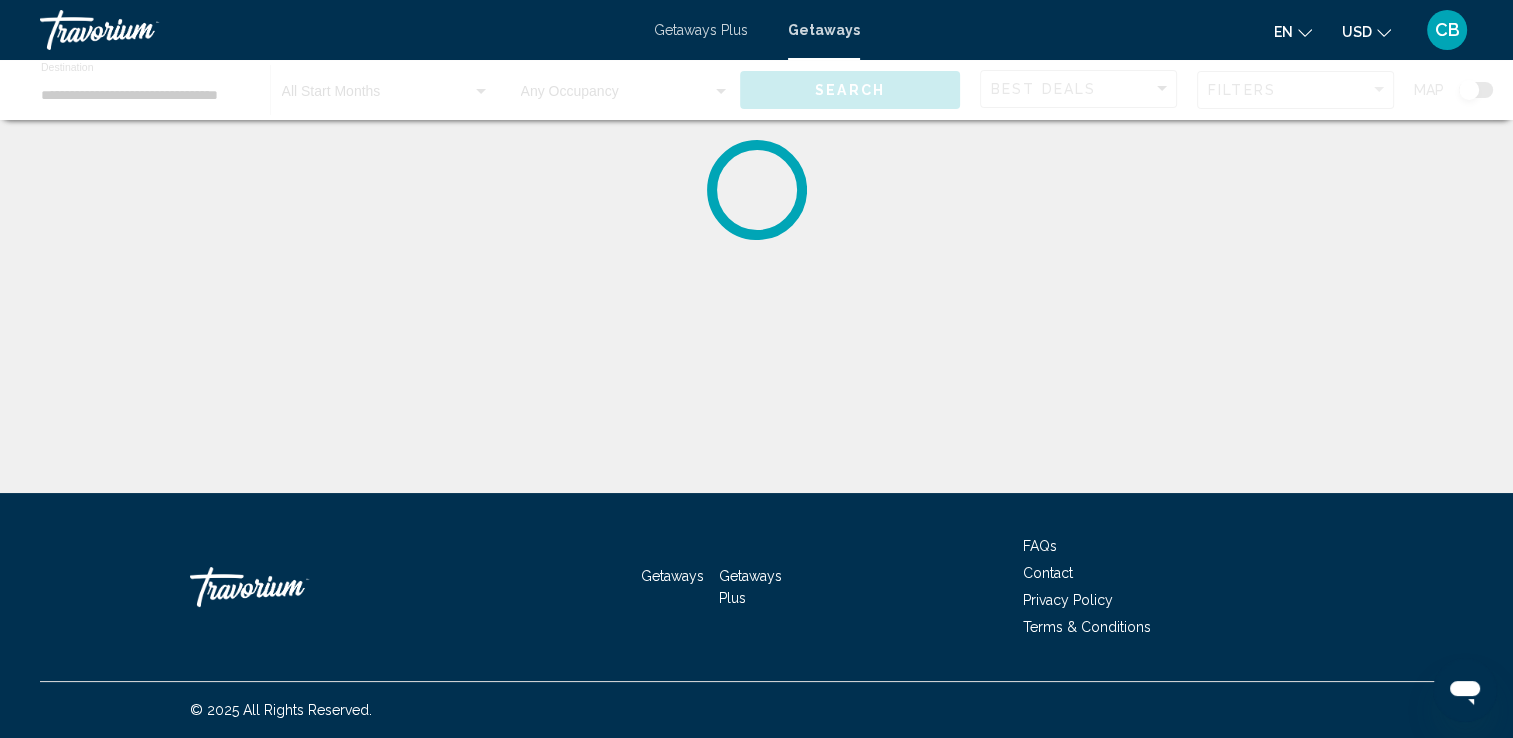 scroll, scrollTop: 0, scrollLeft: 0, axis: both 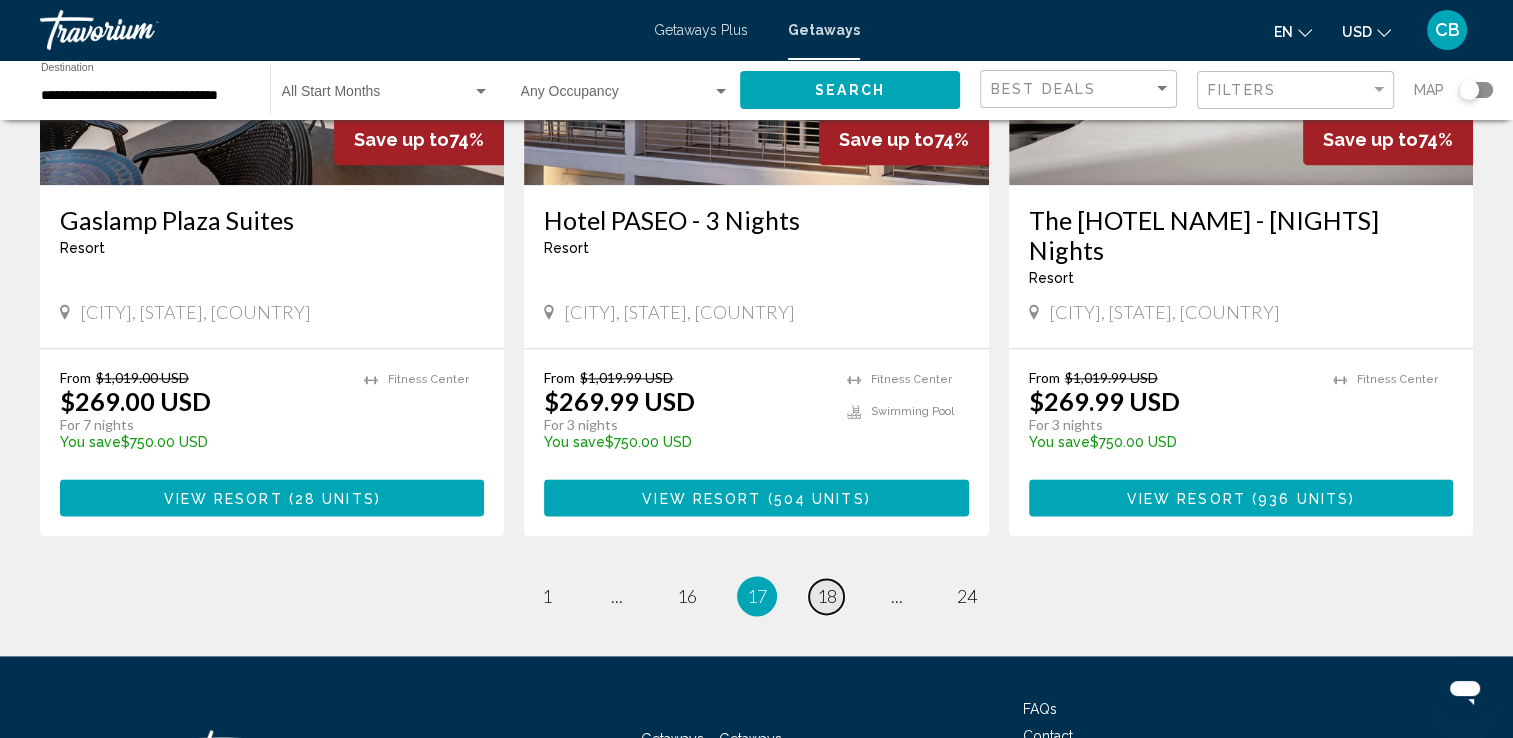 click on "18" at bounding box center (827, 596) 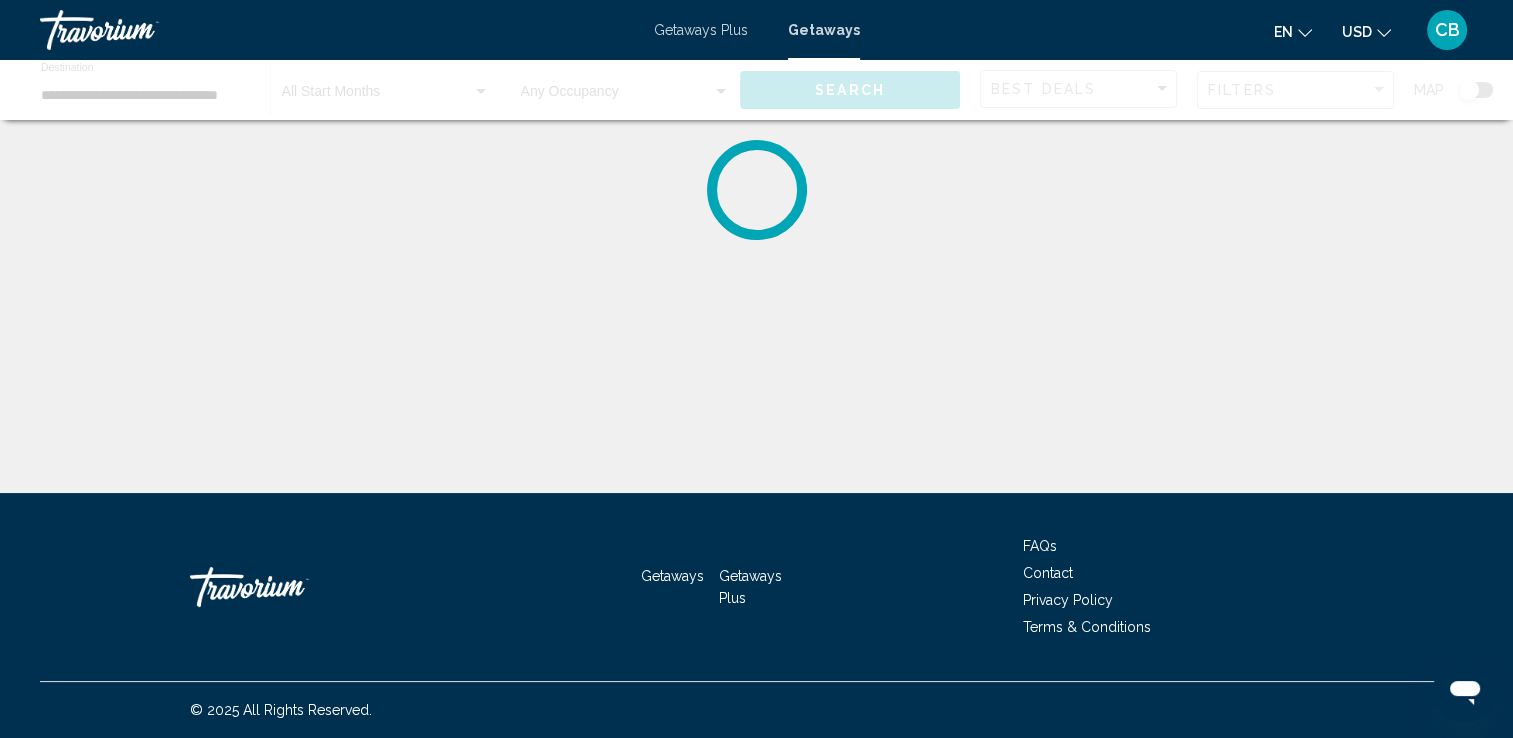 scroll, scrollTop: 0, scrollLeft: 0, axis: both 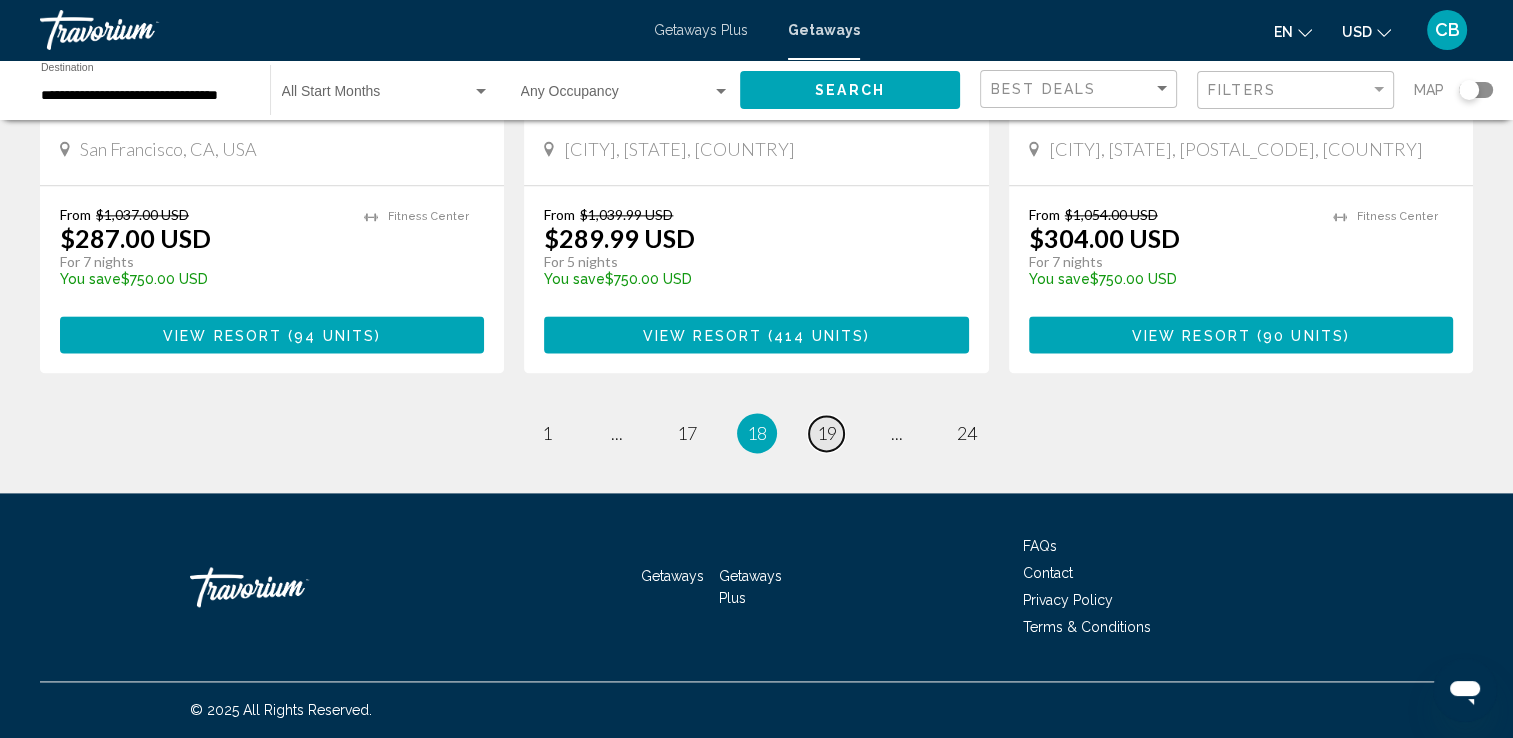 click on "19" at bounding box center (827, 433) 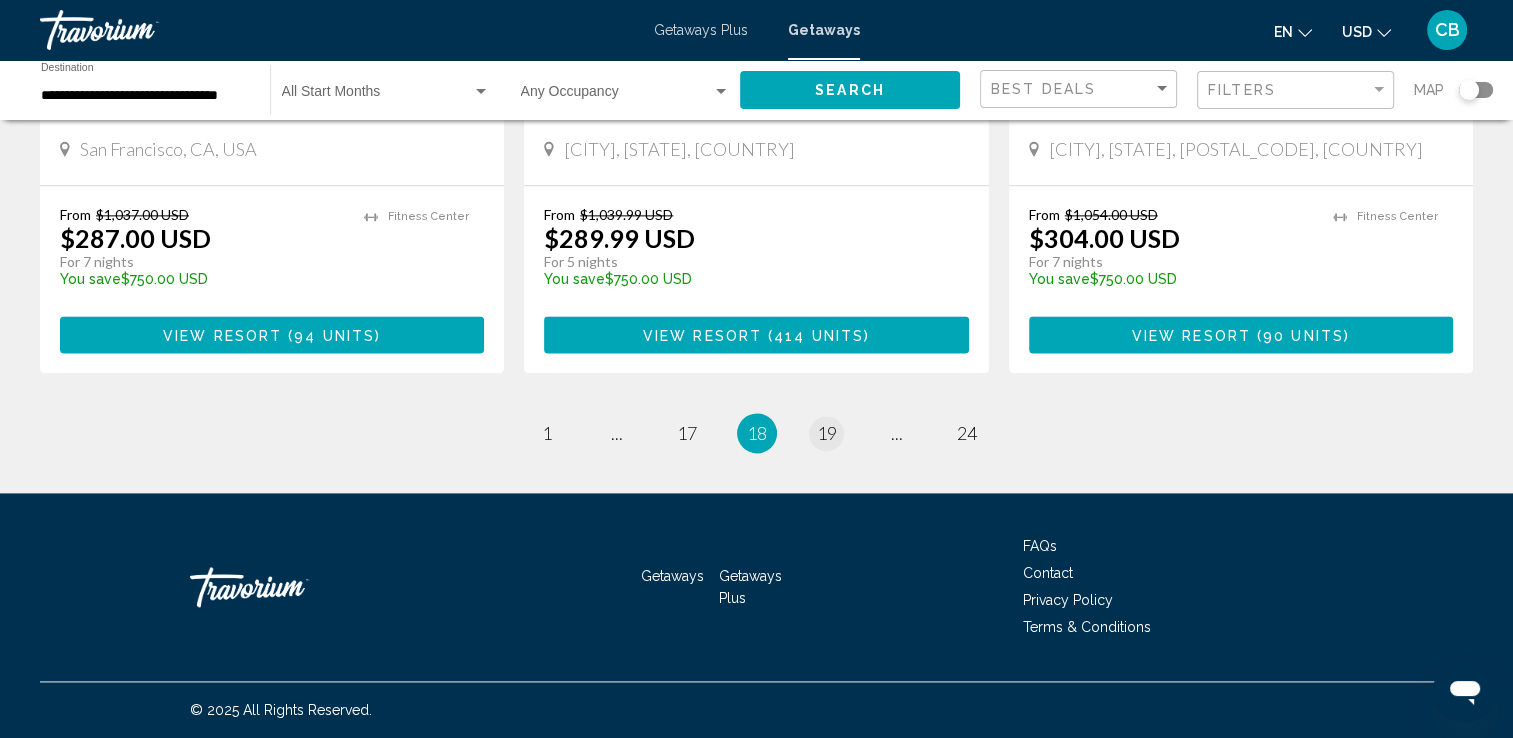 scroll, scrollTop: 0, scrollLeft: 0, axis: both 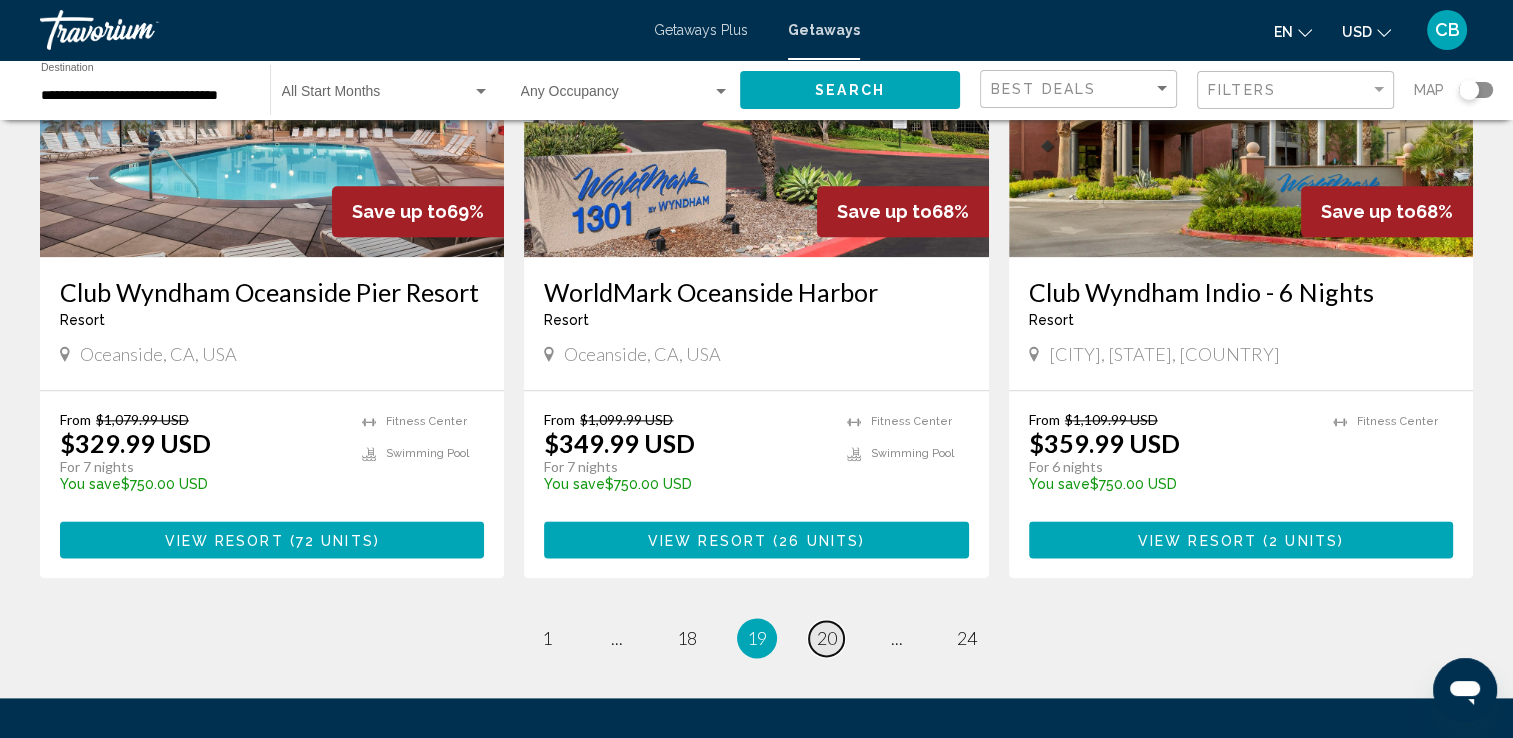 click on "20" at bounding box center (827, 638) 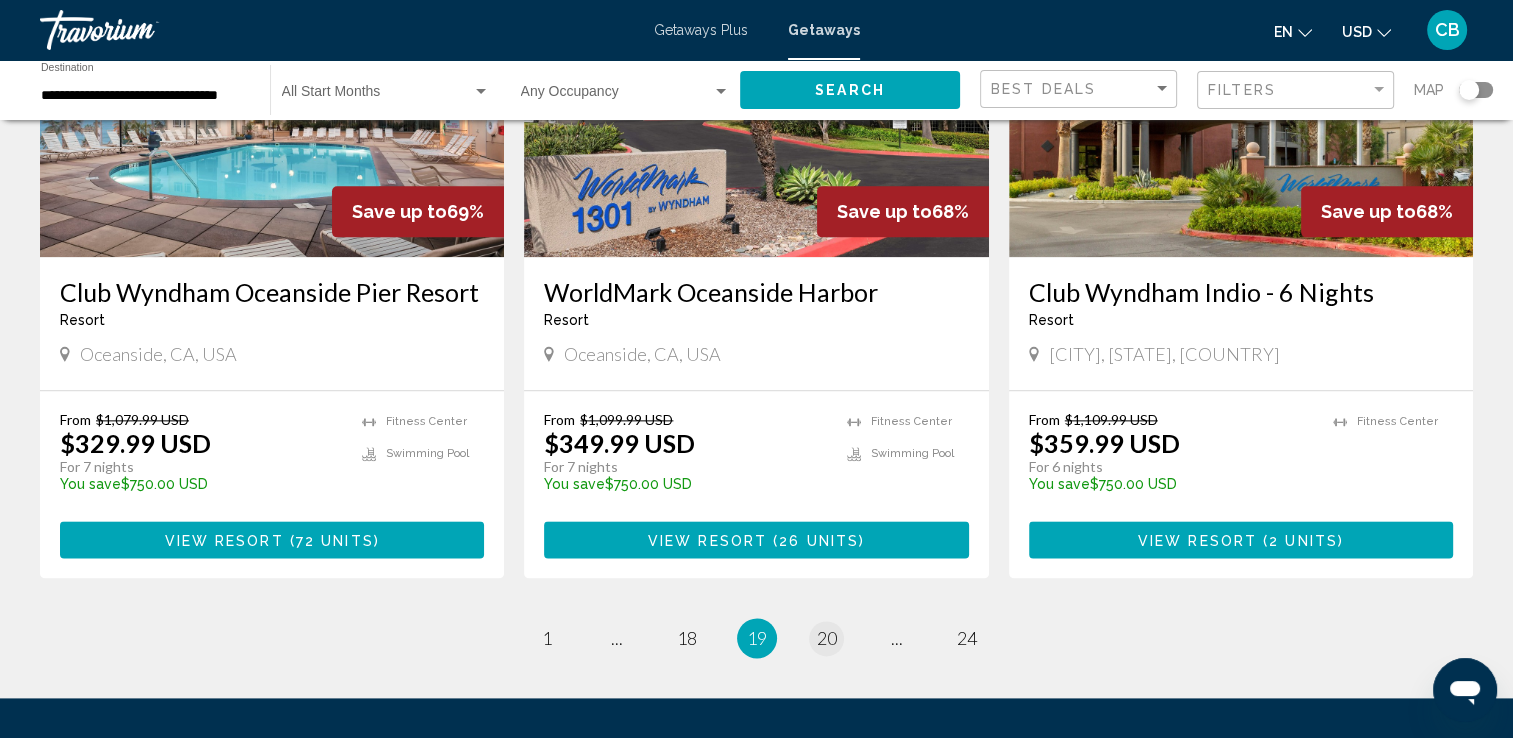 scroll, scrollTop: 0, scrollLeft: 0, axis: both 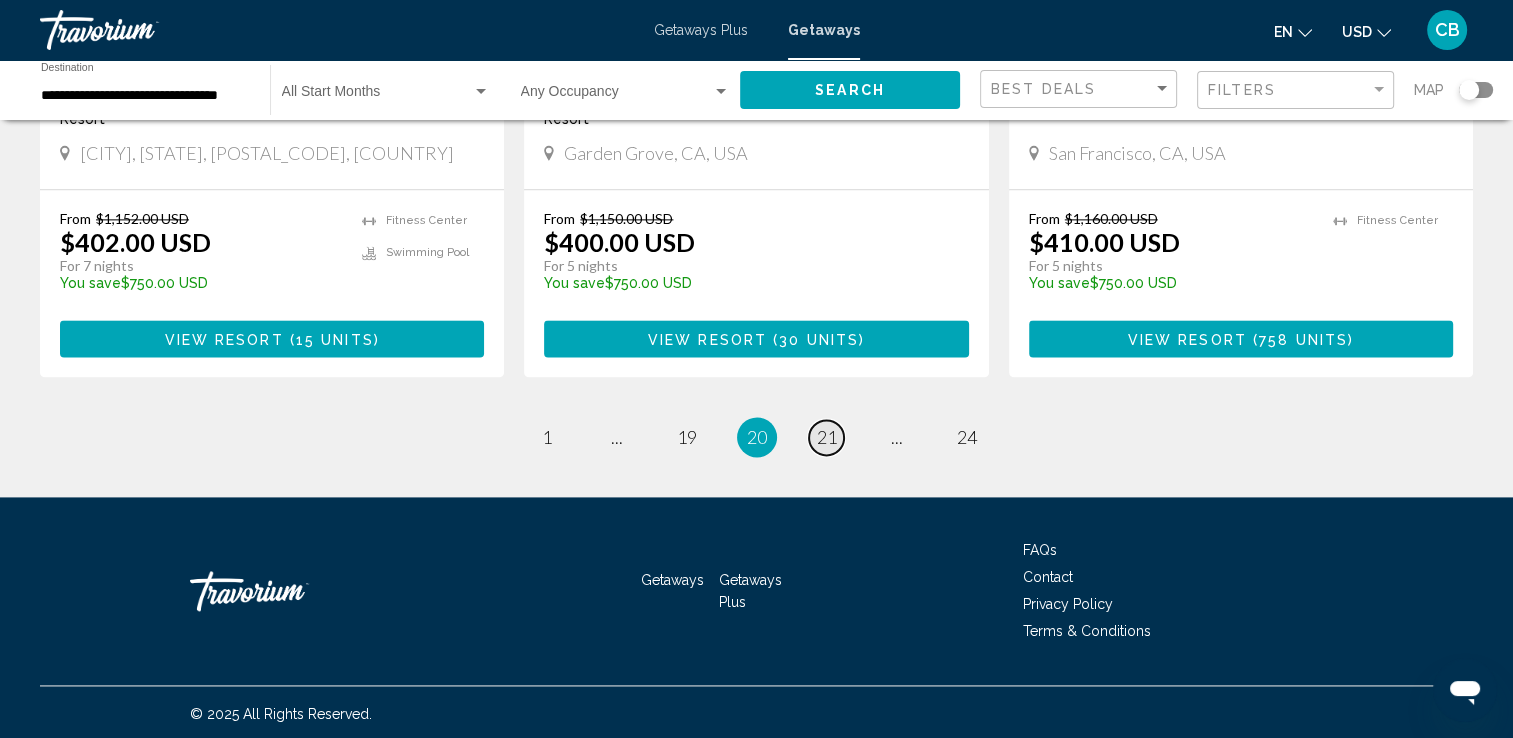 click on "21" at bounding box center [827, 437] 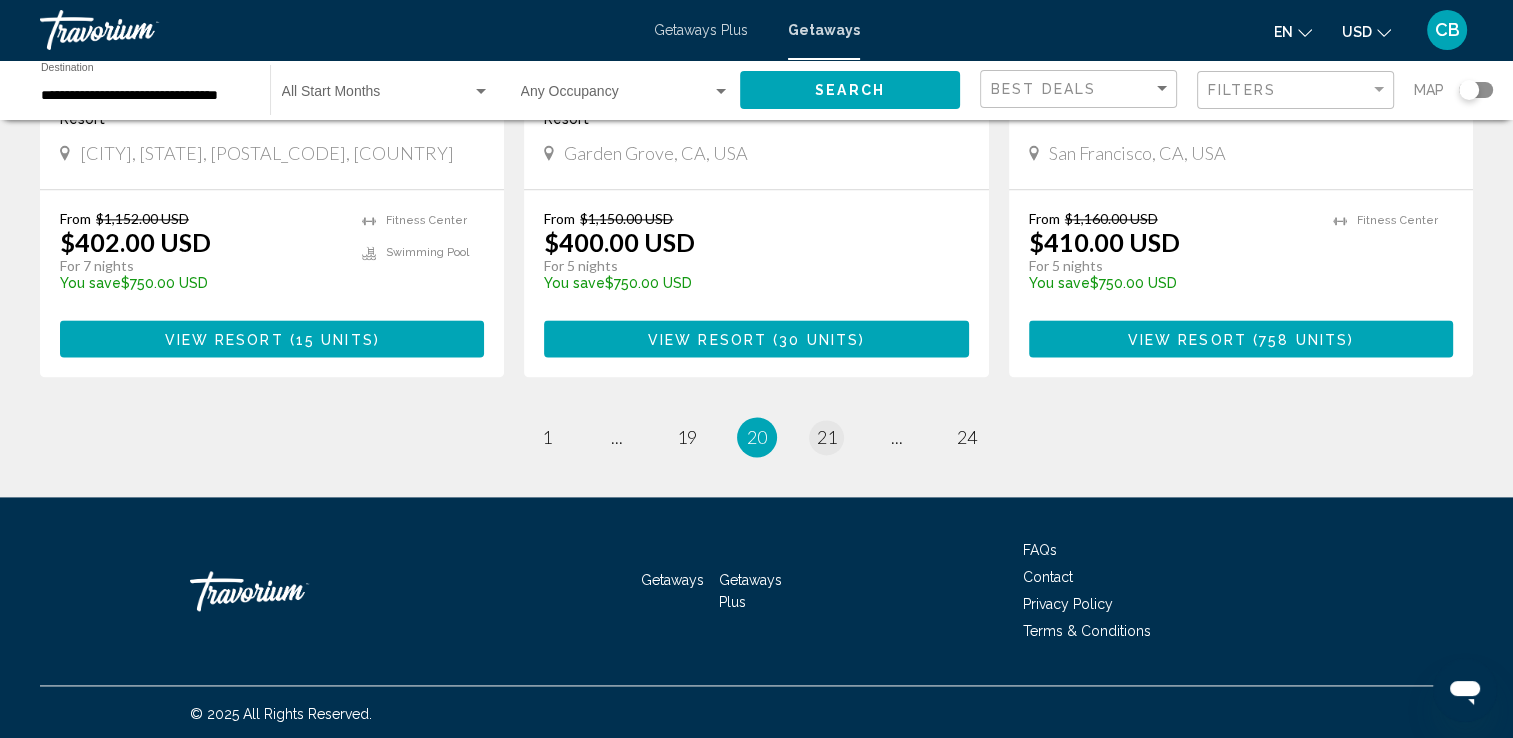 scroll, scrollTop: 0, scrollLeft: 0, axis: both 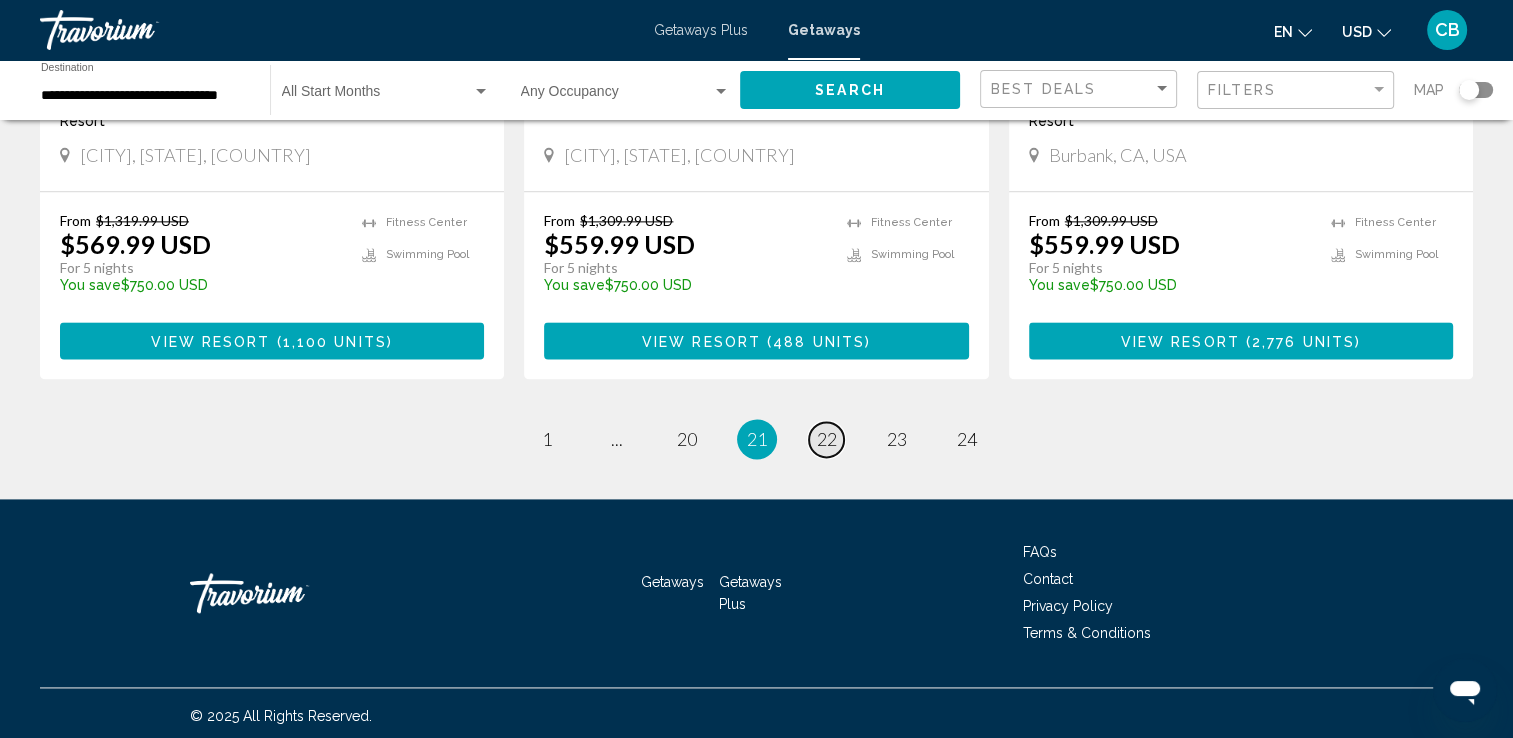click on "22" at bounding box center (827, 439) 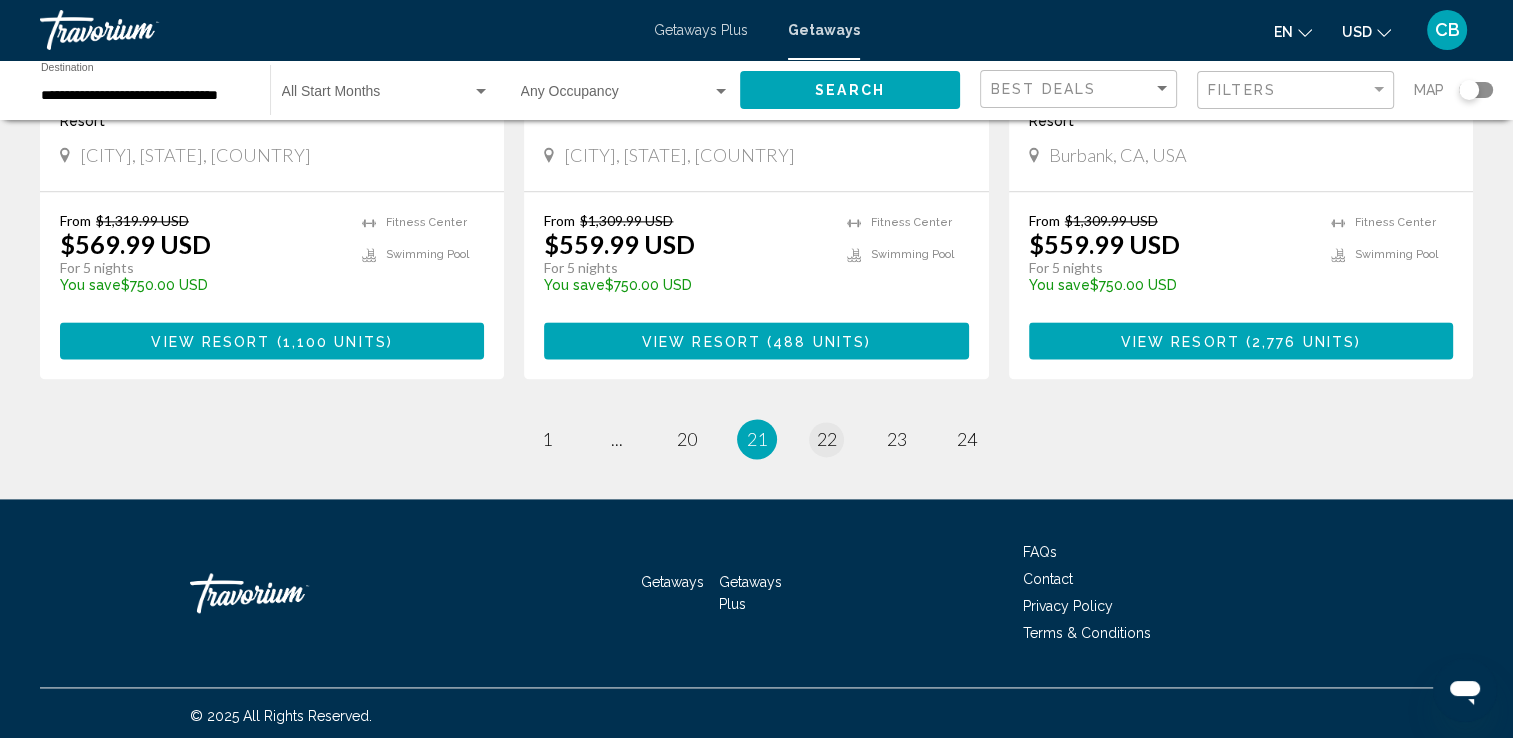scroll, scrollTop: 0, scrollLeft: 0, axis: both 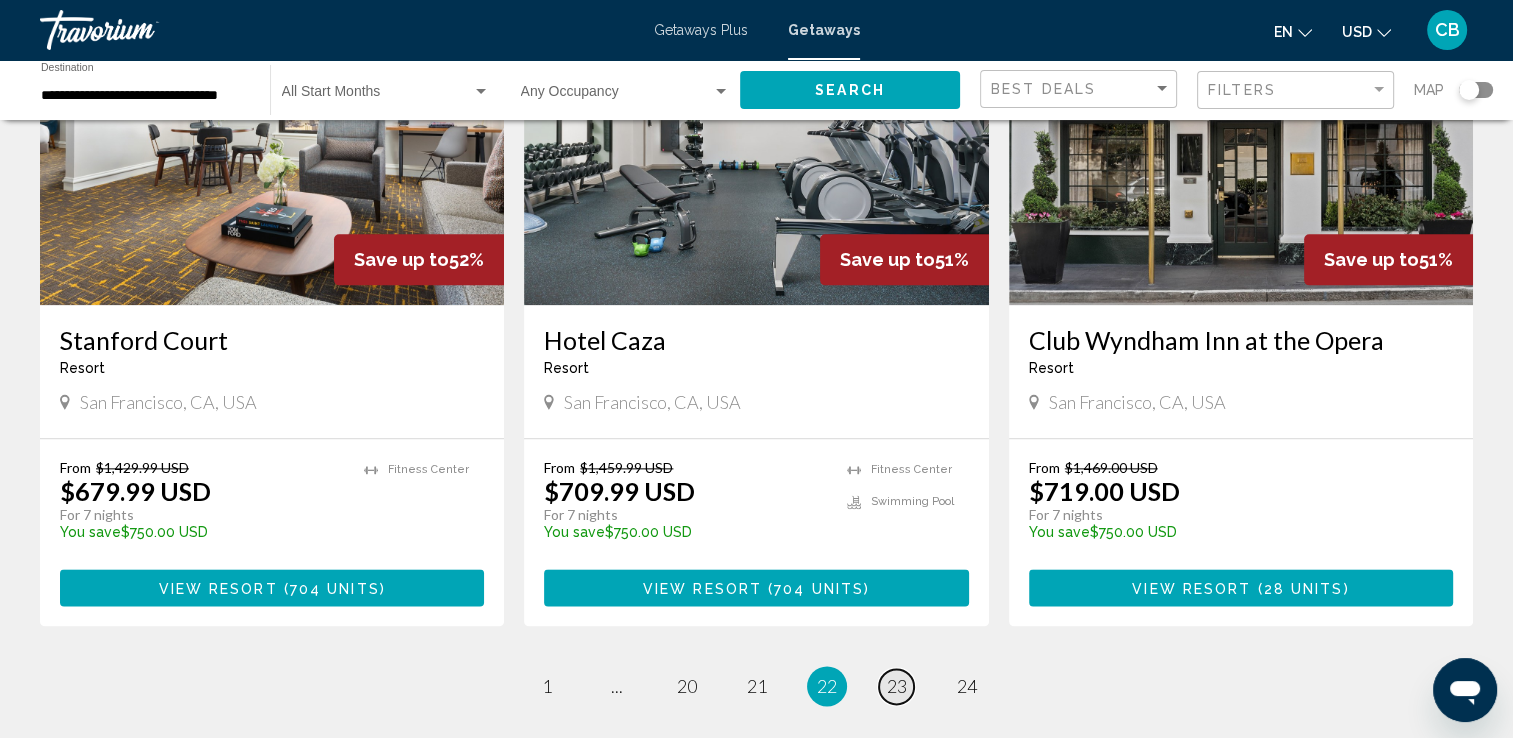 click on "23" at bounding box center (897, 686) 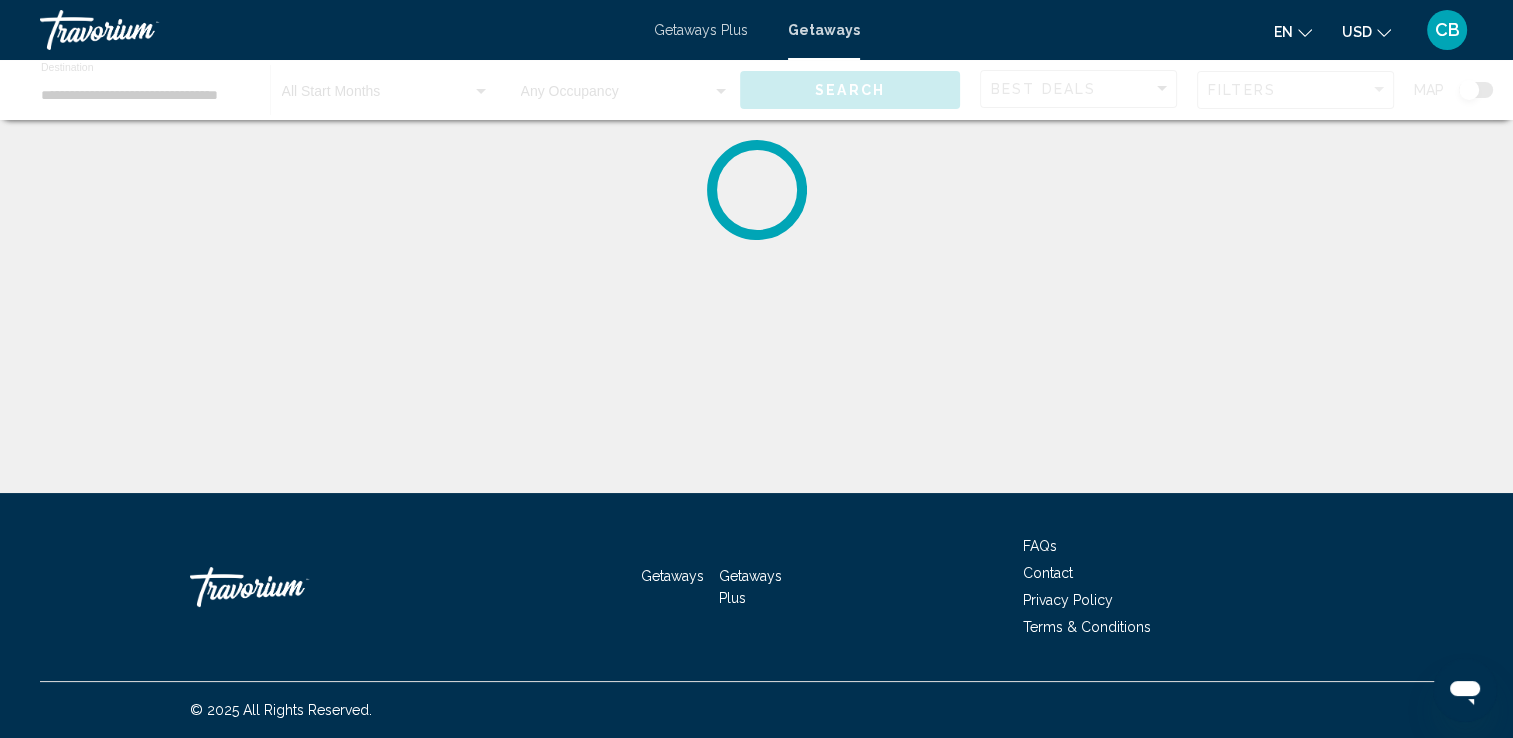 scroll, scrollTop: 0, scrollLeft: 0, axis: both 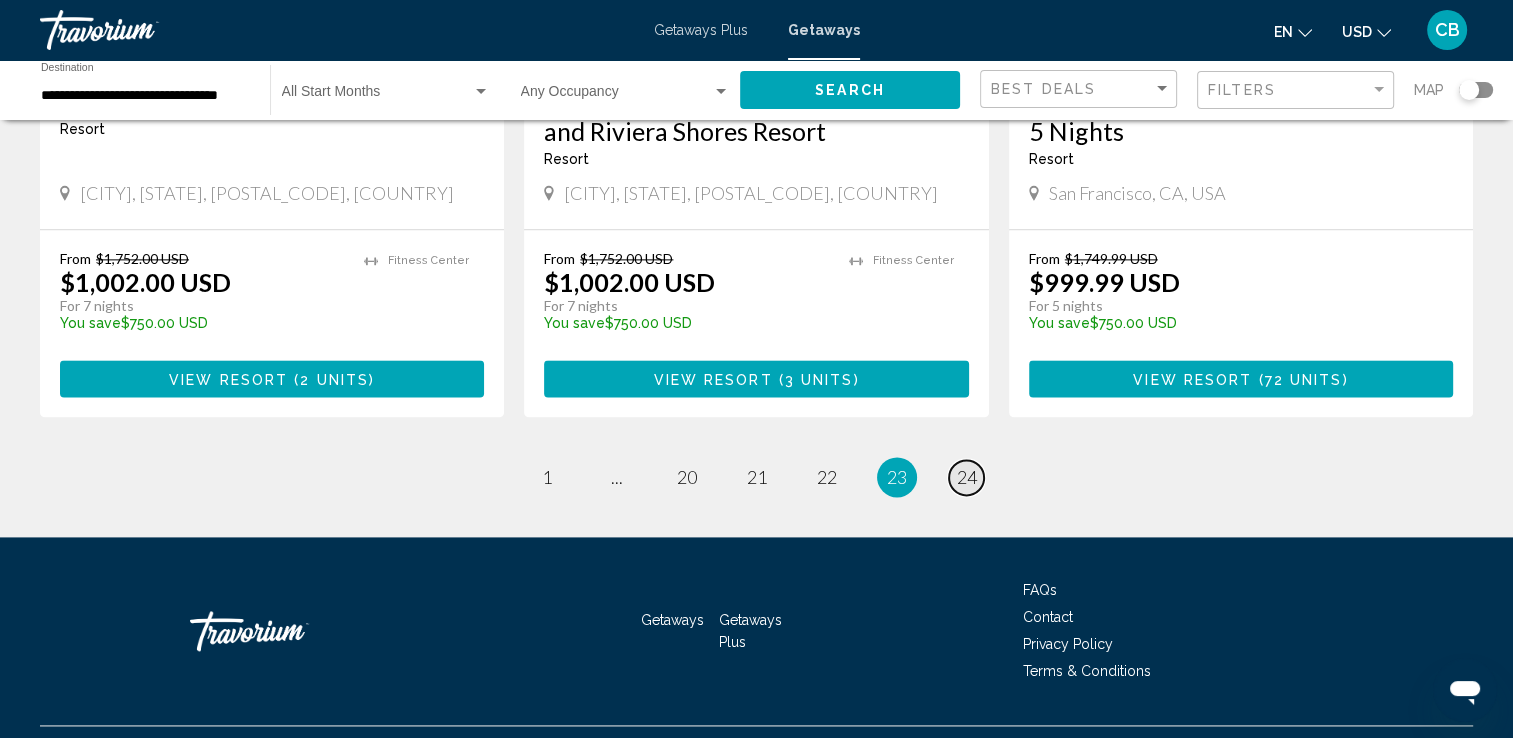 click on "24" at bounding box center [967, 477] 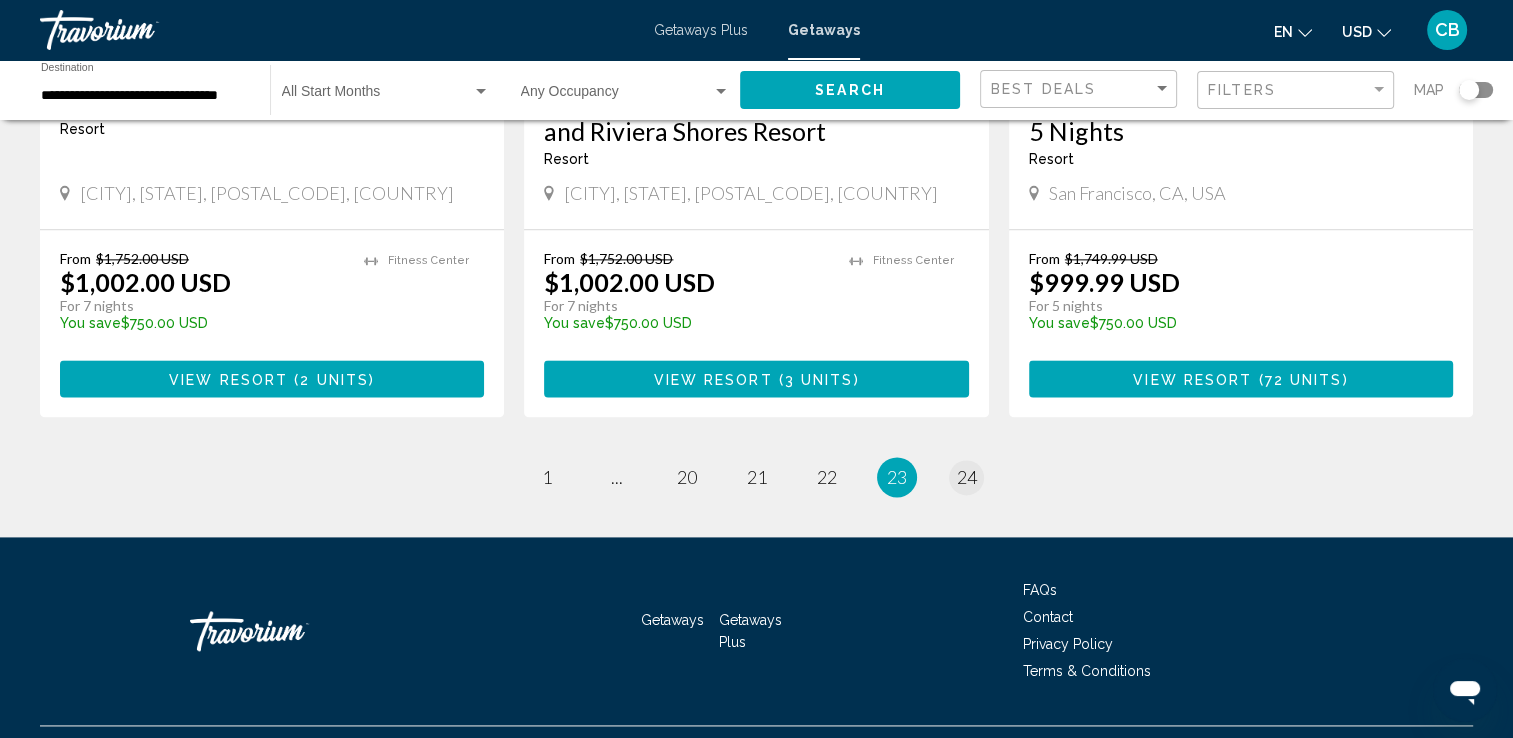 scroll, scrollTop: 0, scrollLeft: 0, axis: both 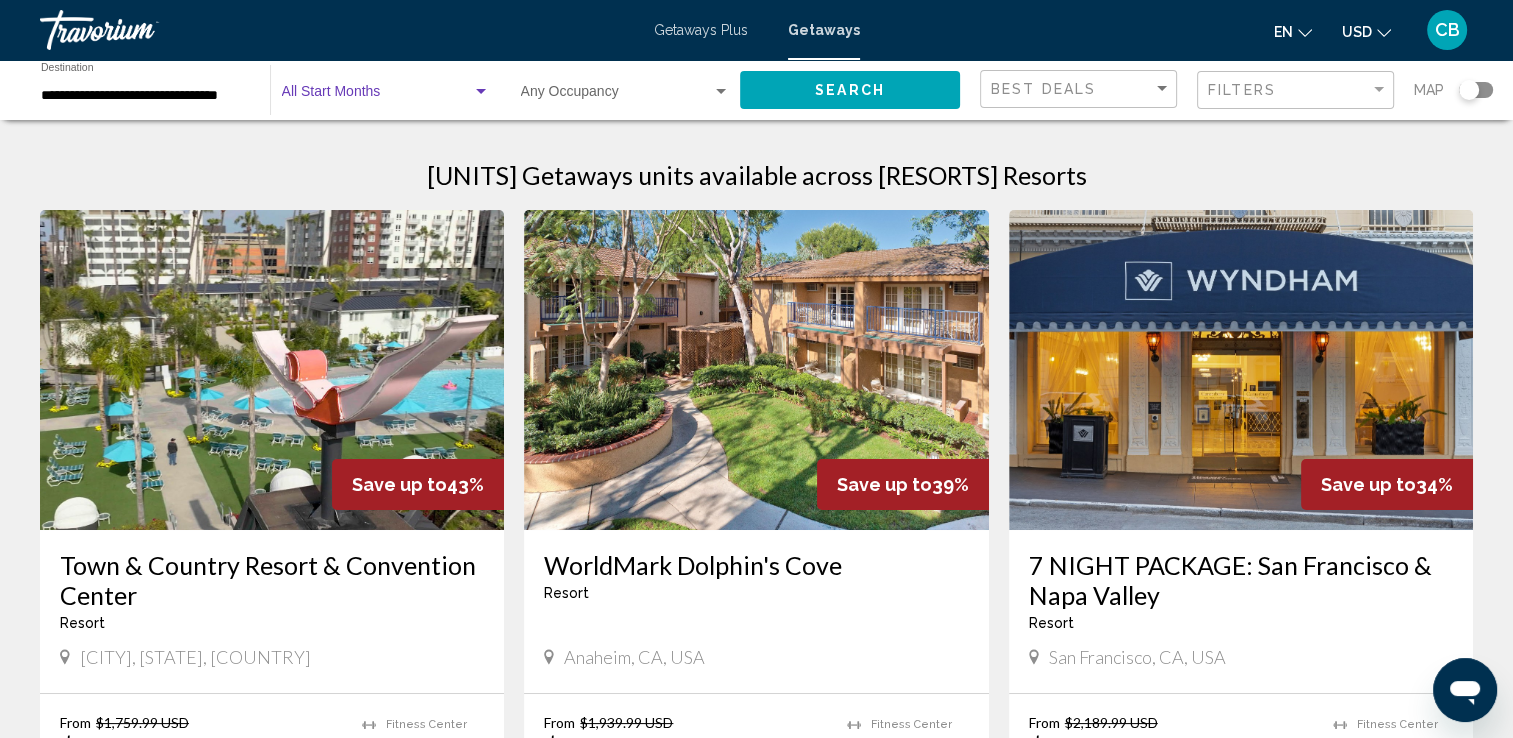click at bounding box center [377, 96] 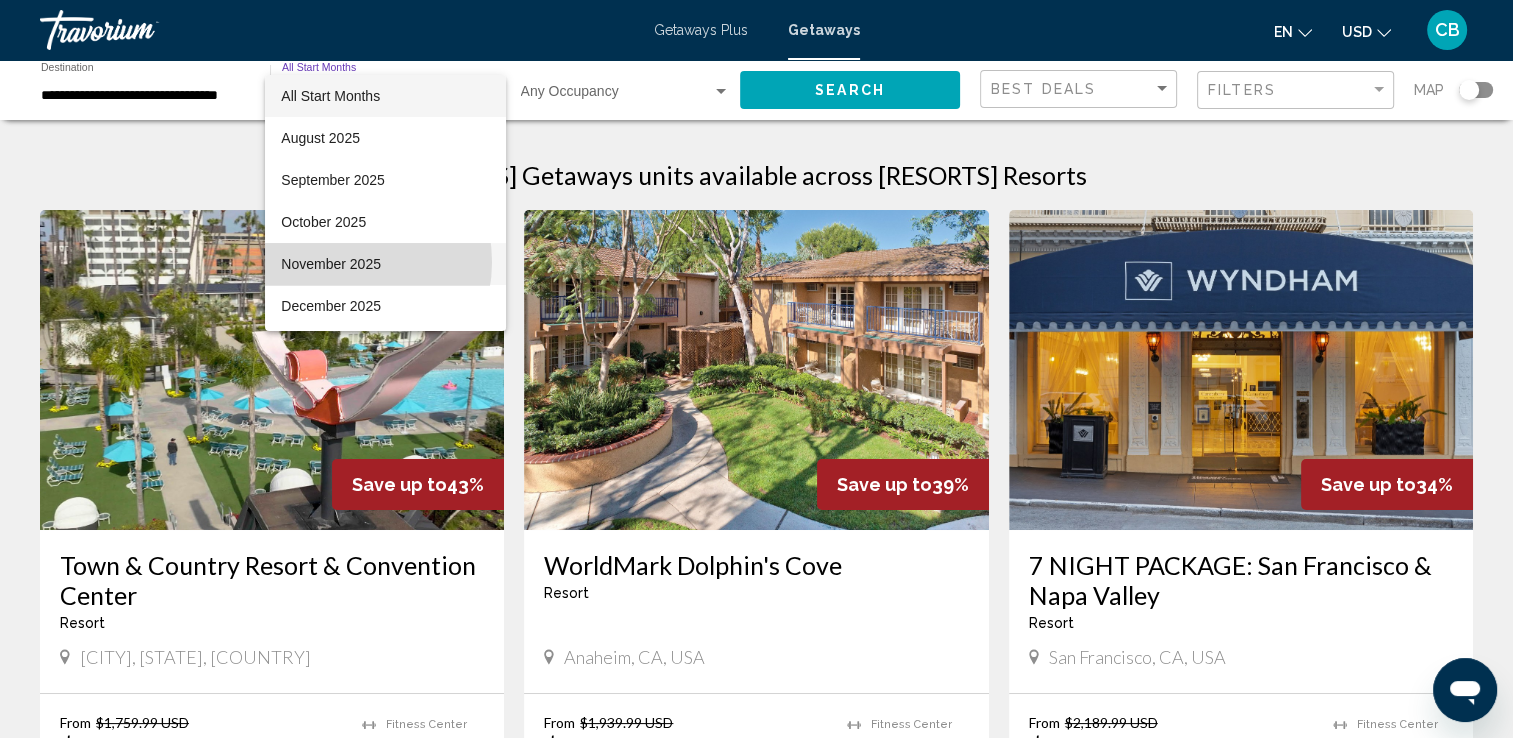 click on "November 2025" at bounding box center (385, 264) 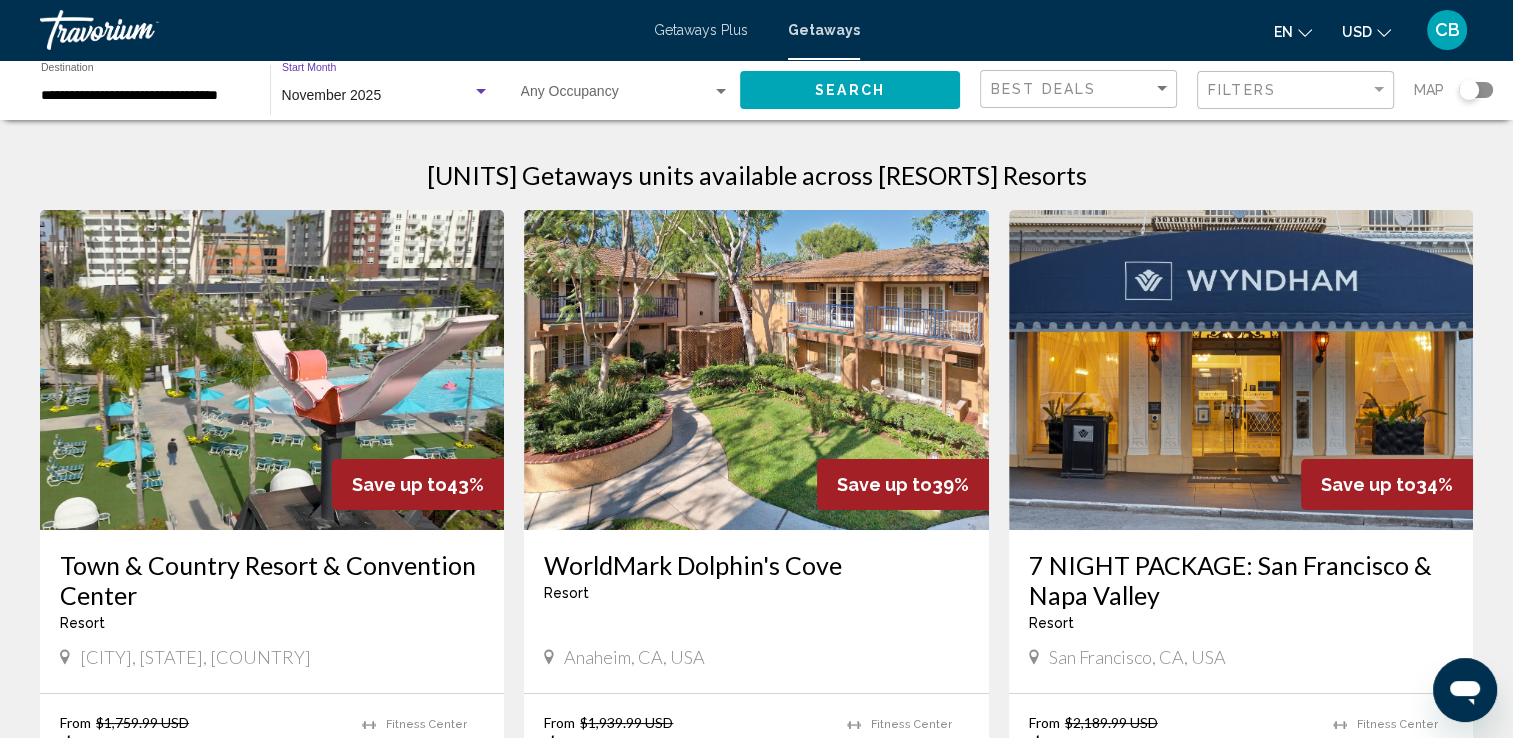 click on "Occupancy Any Occupancy" 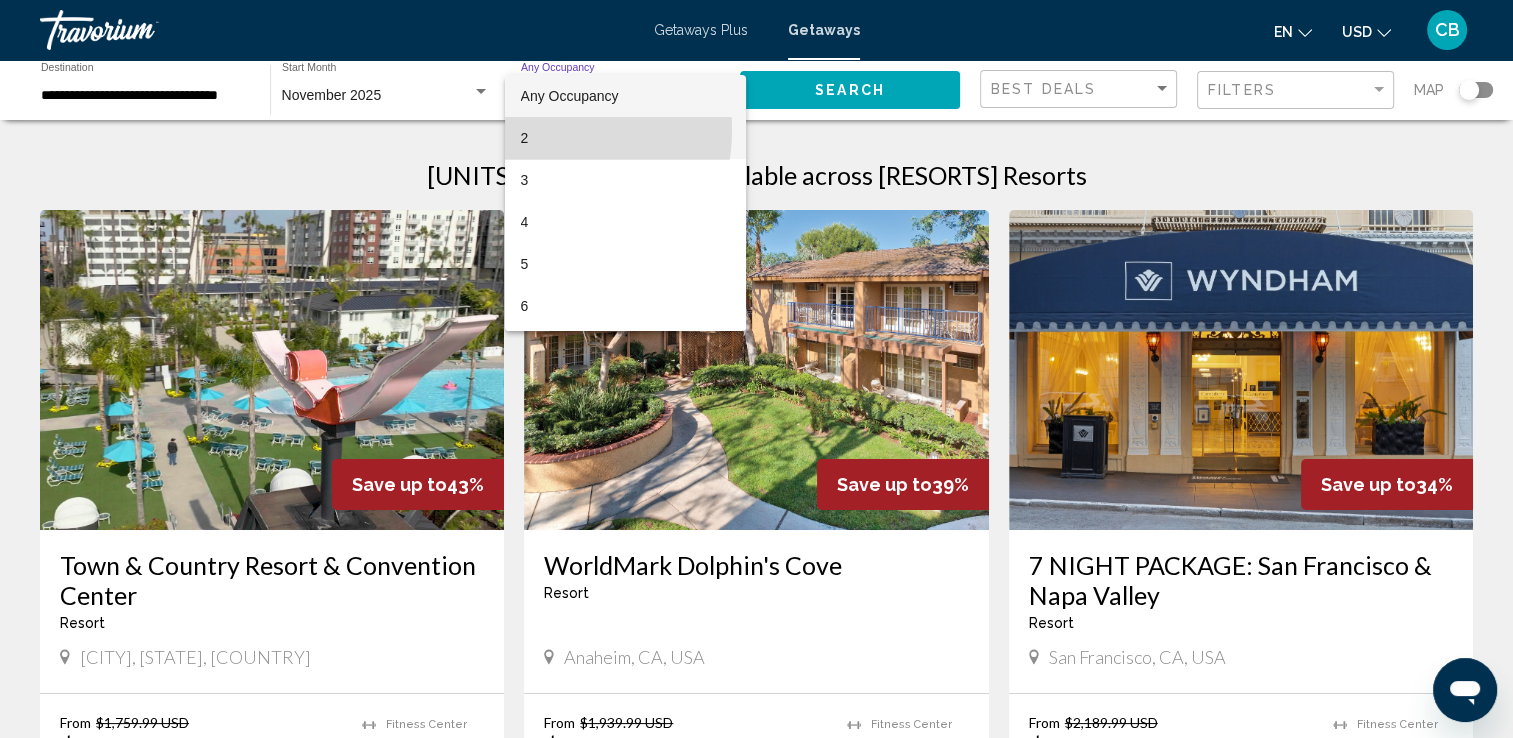 click on "2" at bounding box center [625, 138] 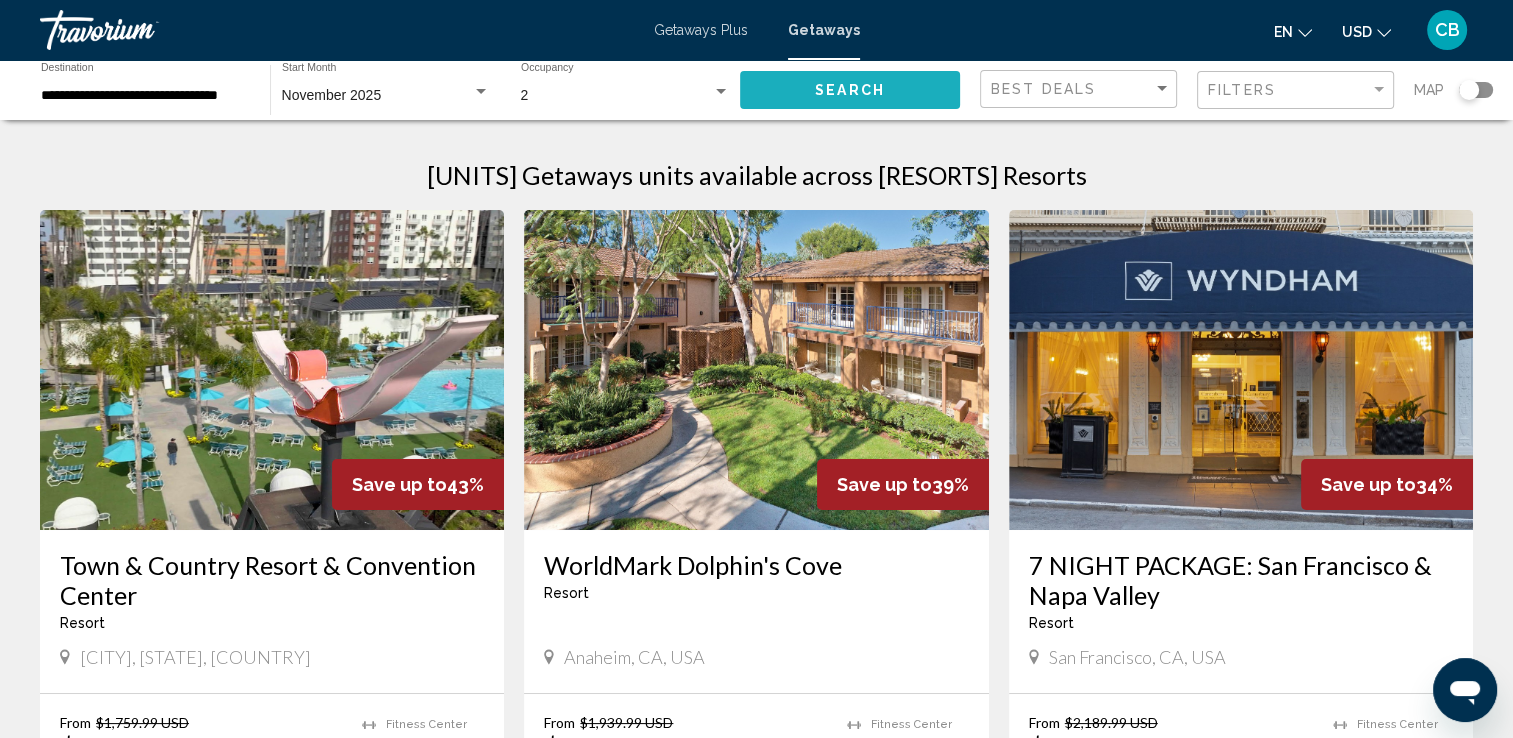 click on "Search" 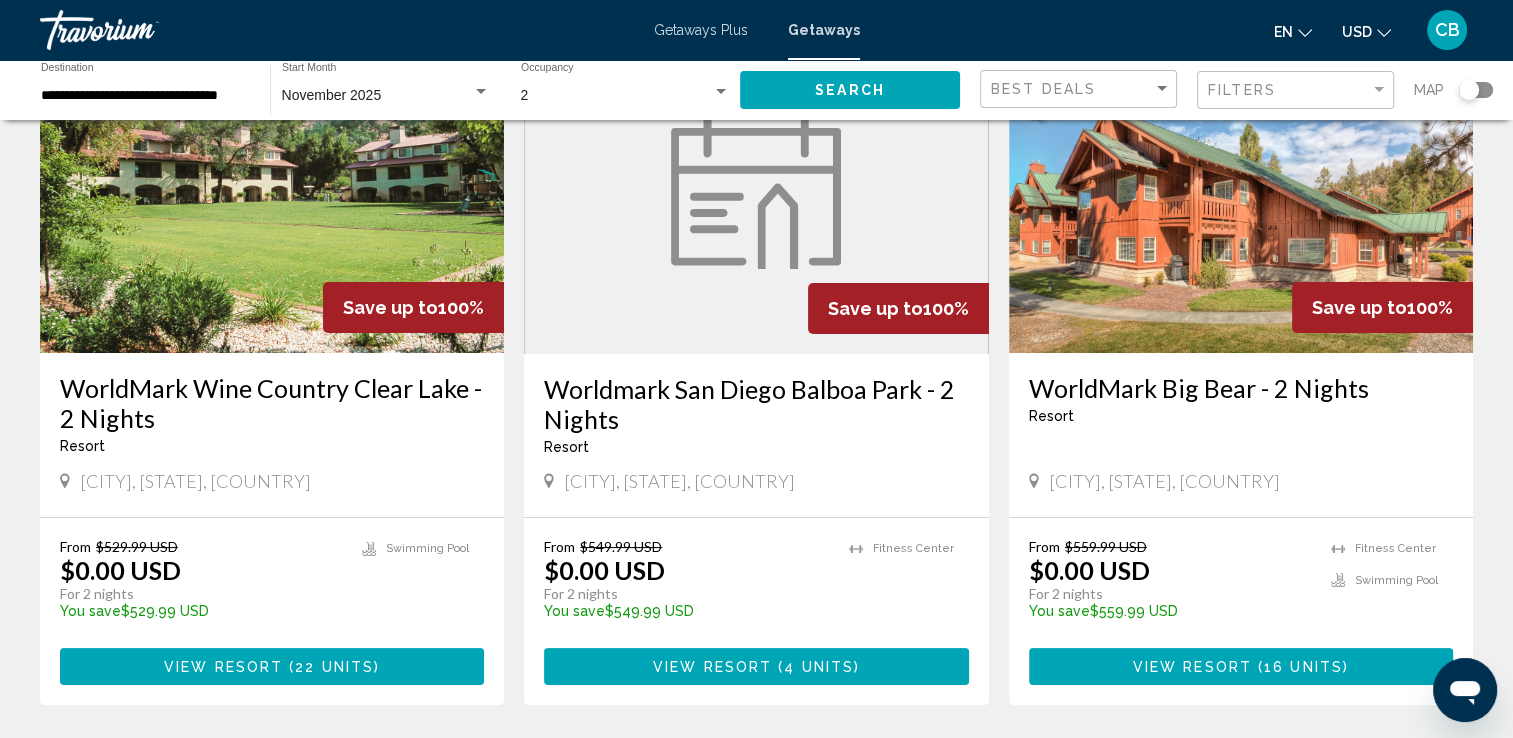 scroll, scrollTop: 181, scrollLeft: 0, axis: vertical 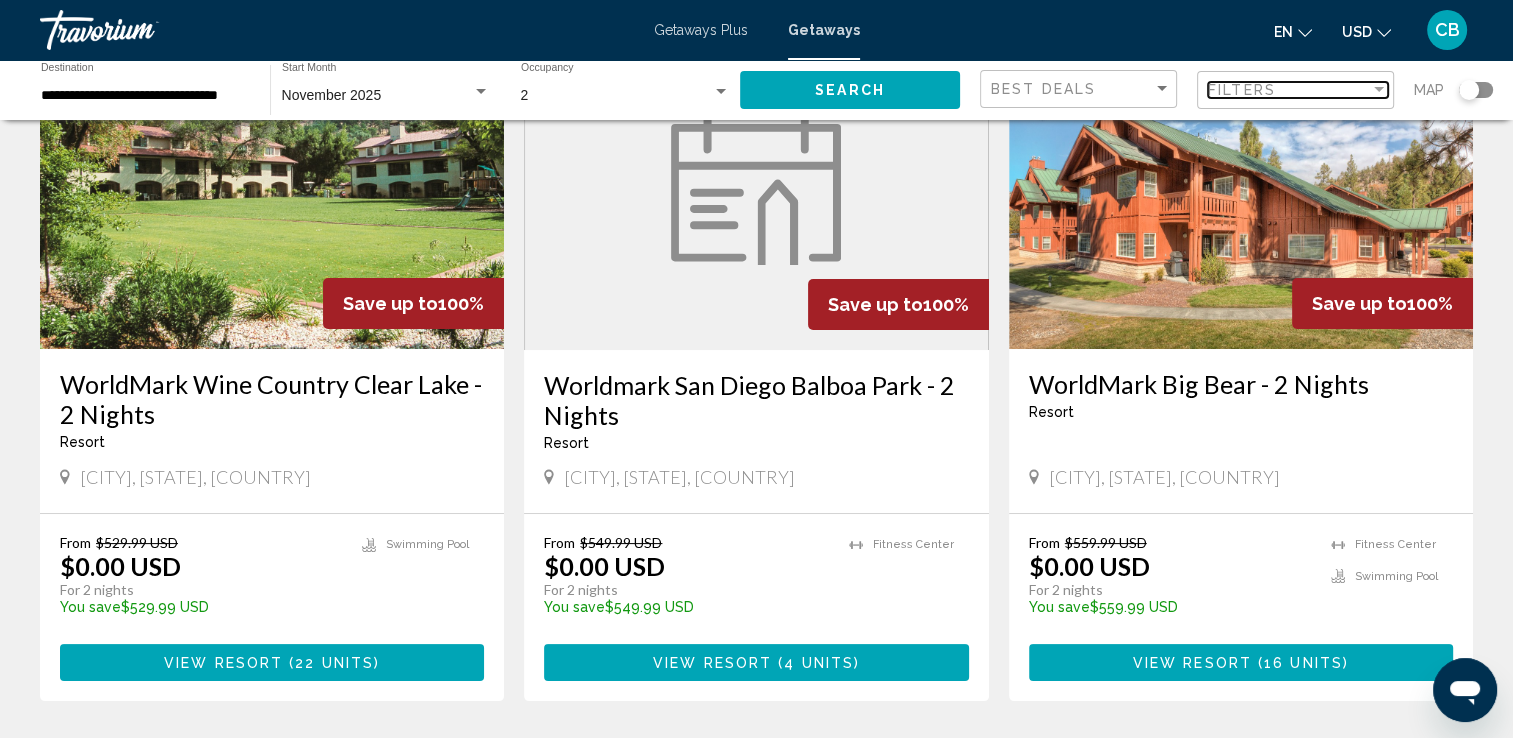 click at bounding box center (1379, 90) 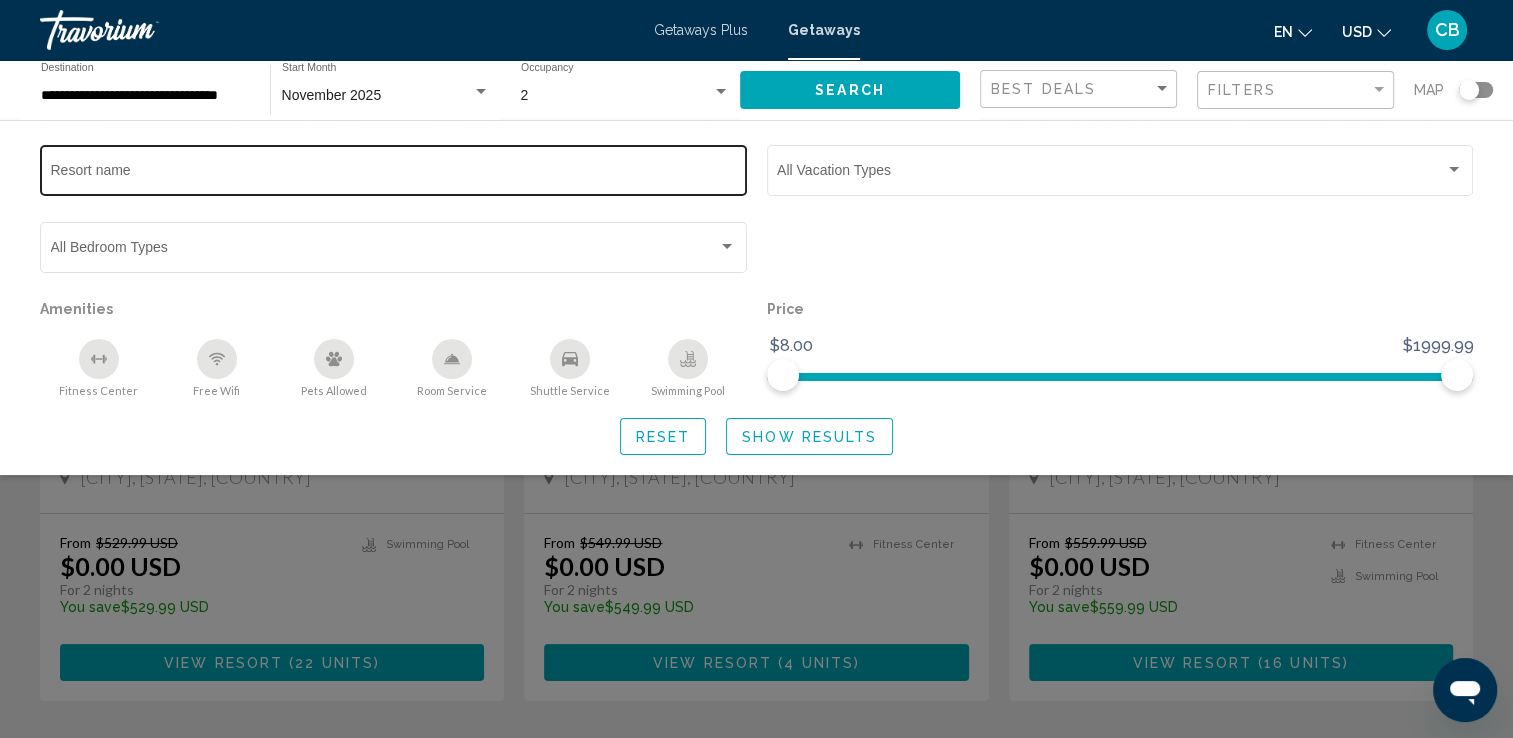 click on "Resort name" 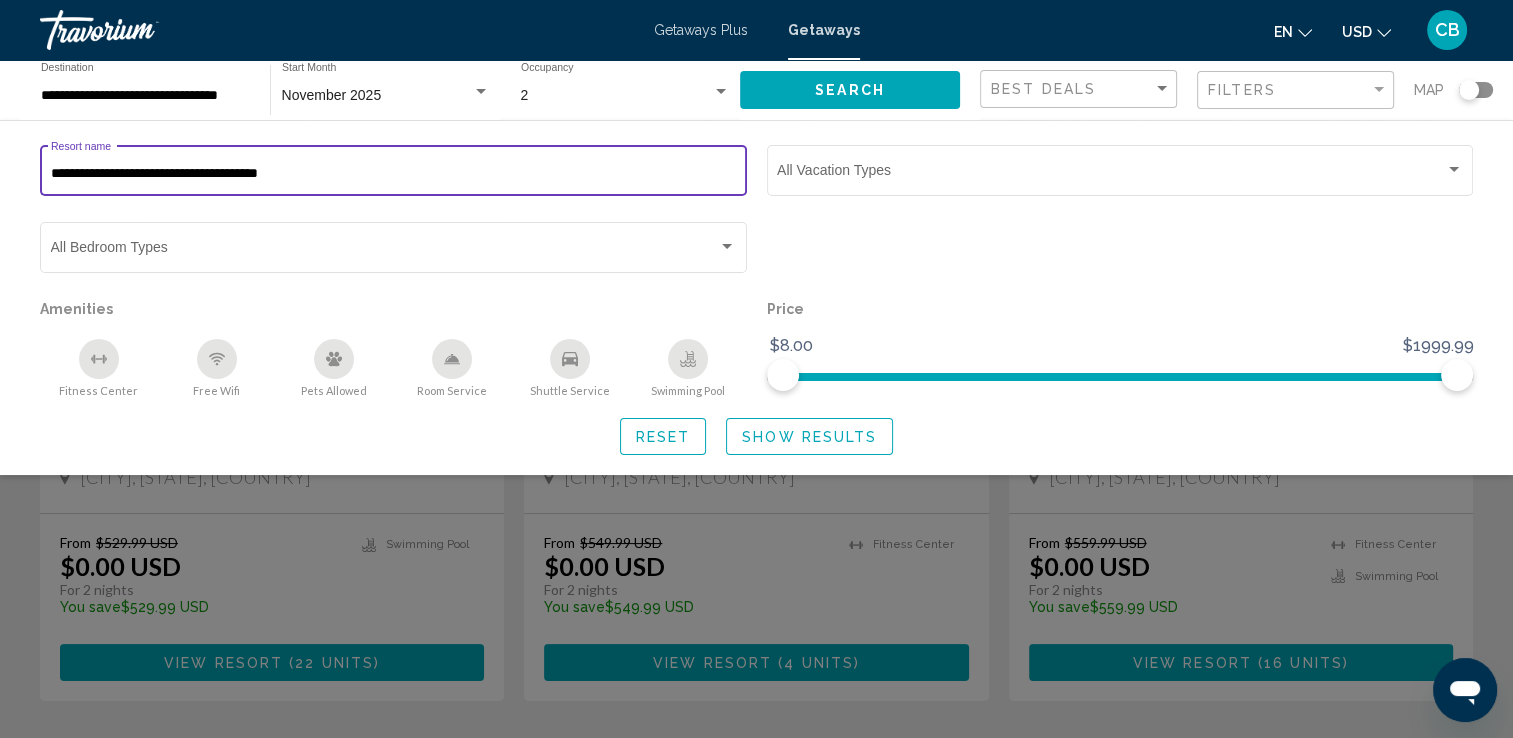 type on "**********" 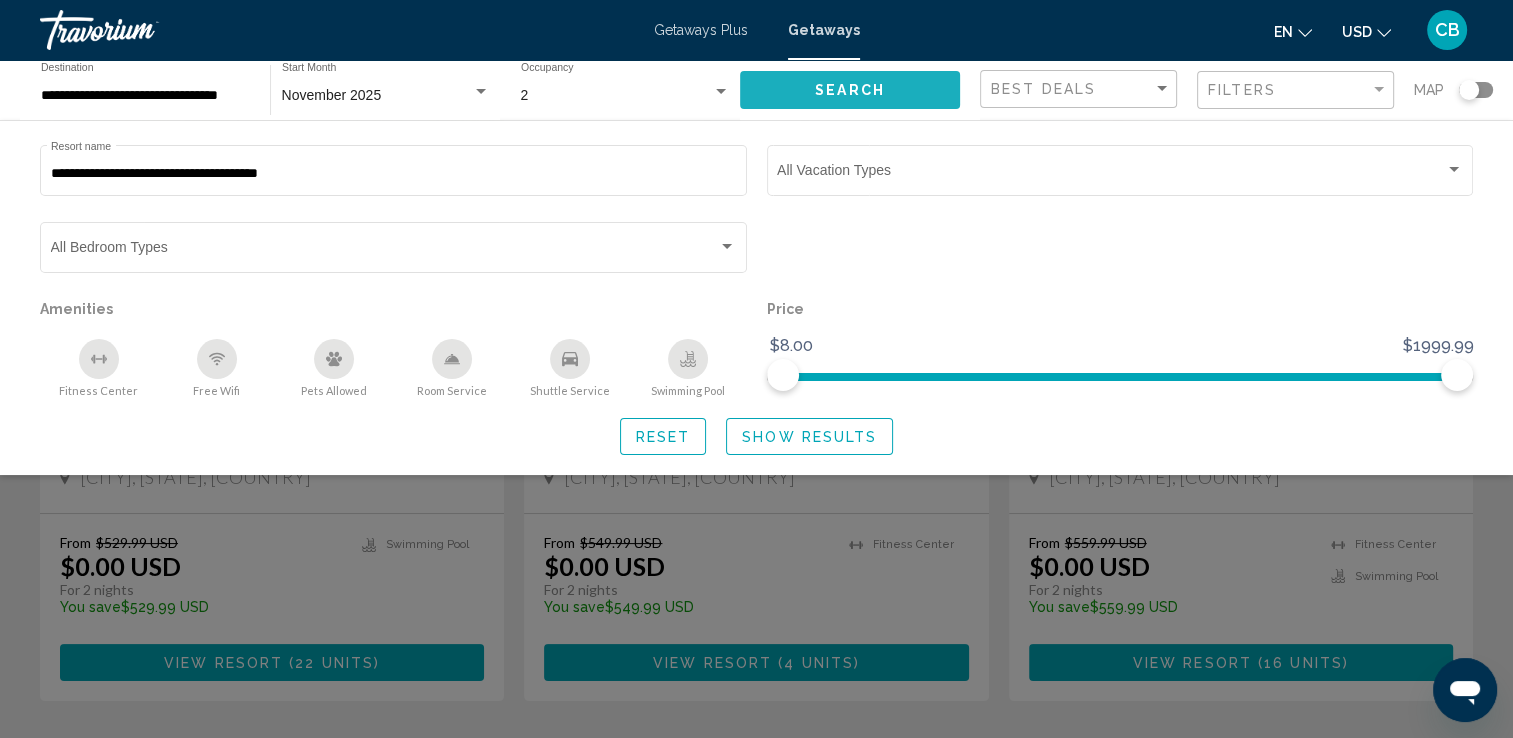 click on "Search" 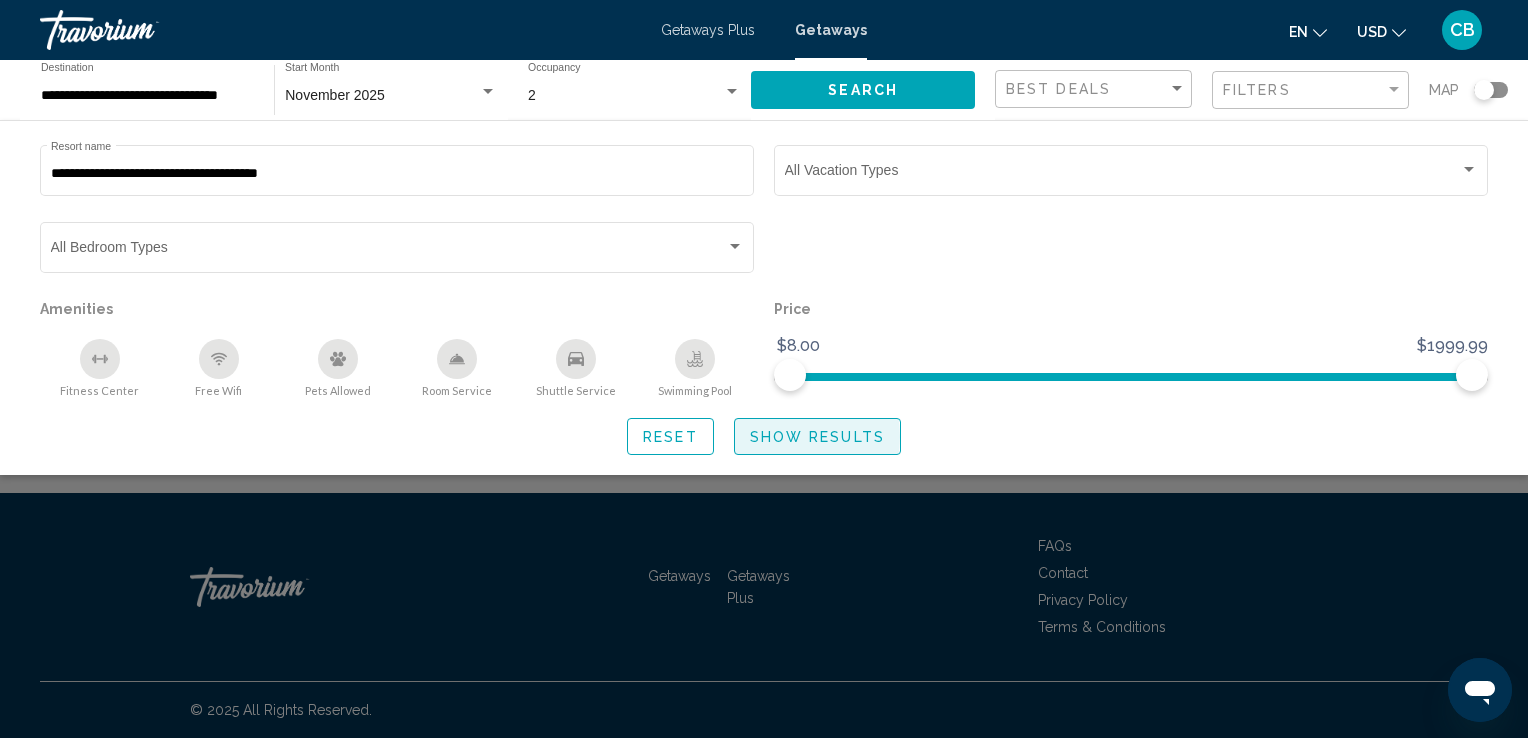 click on "Show Results" 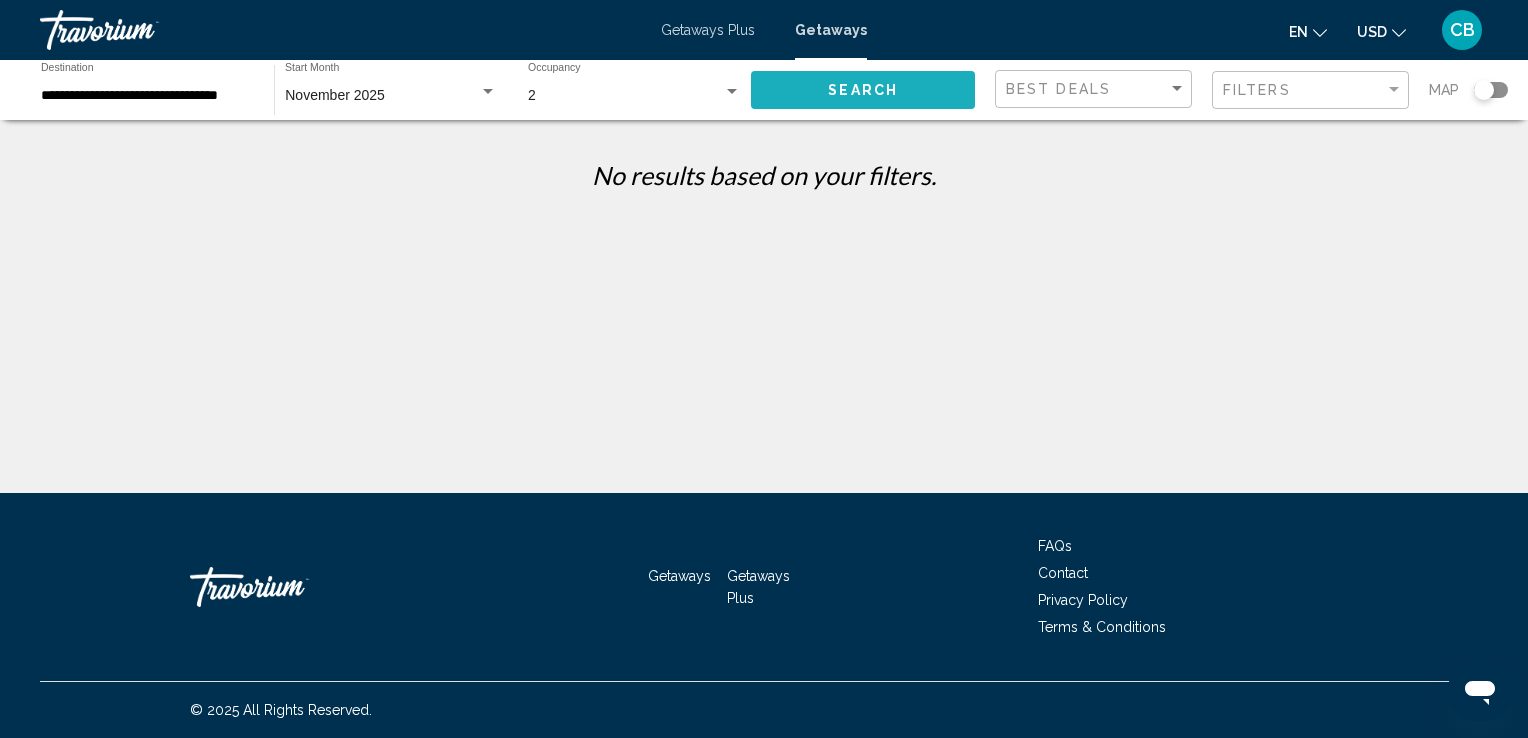 click on "Search" 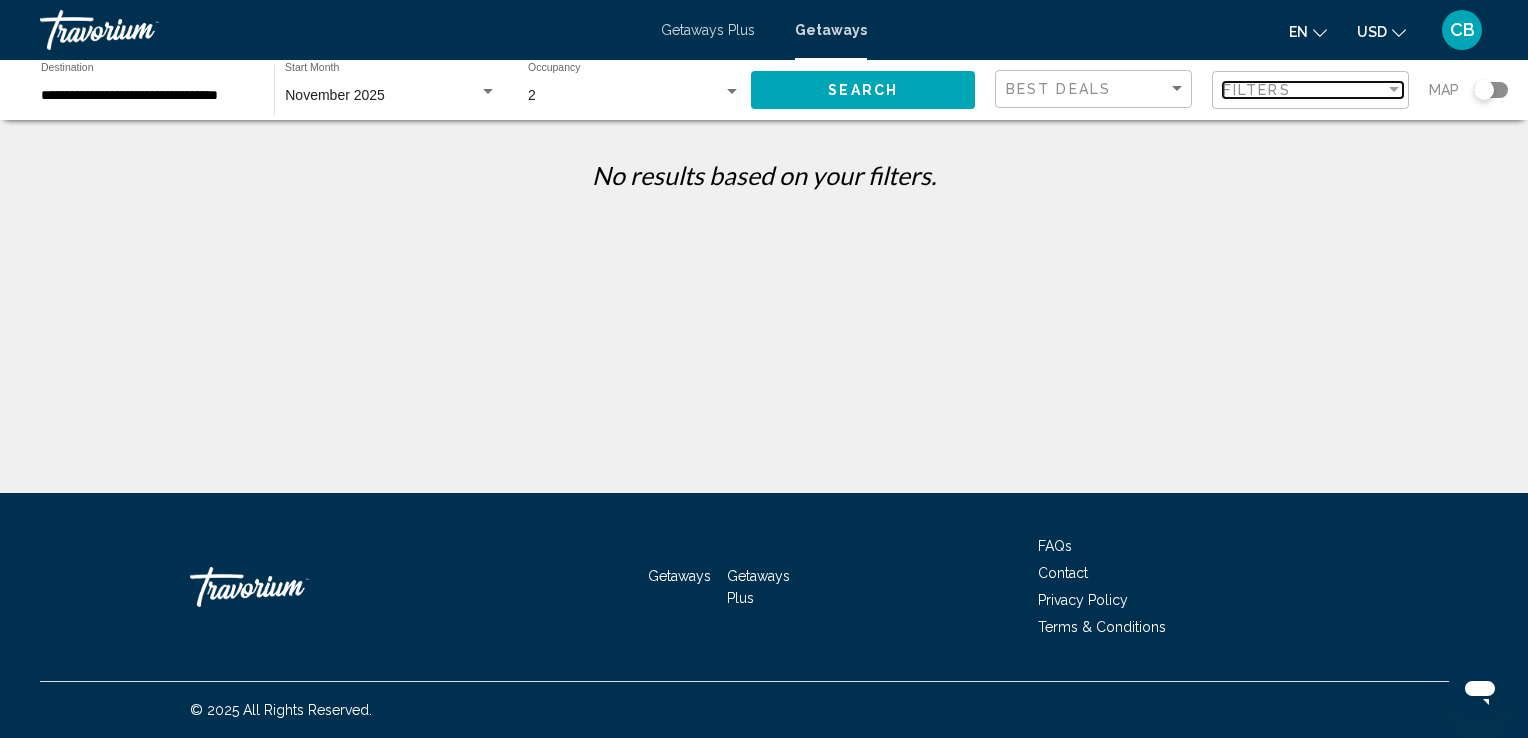 click at bounding box center (1394, 90) 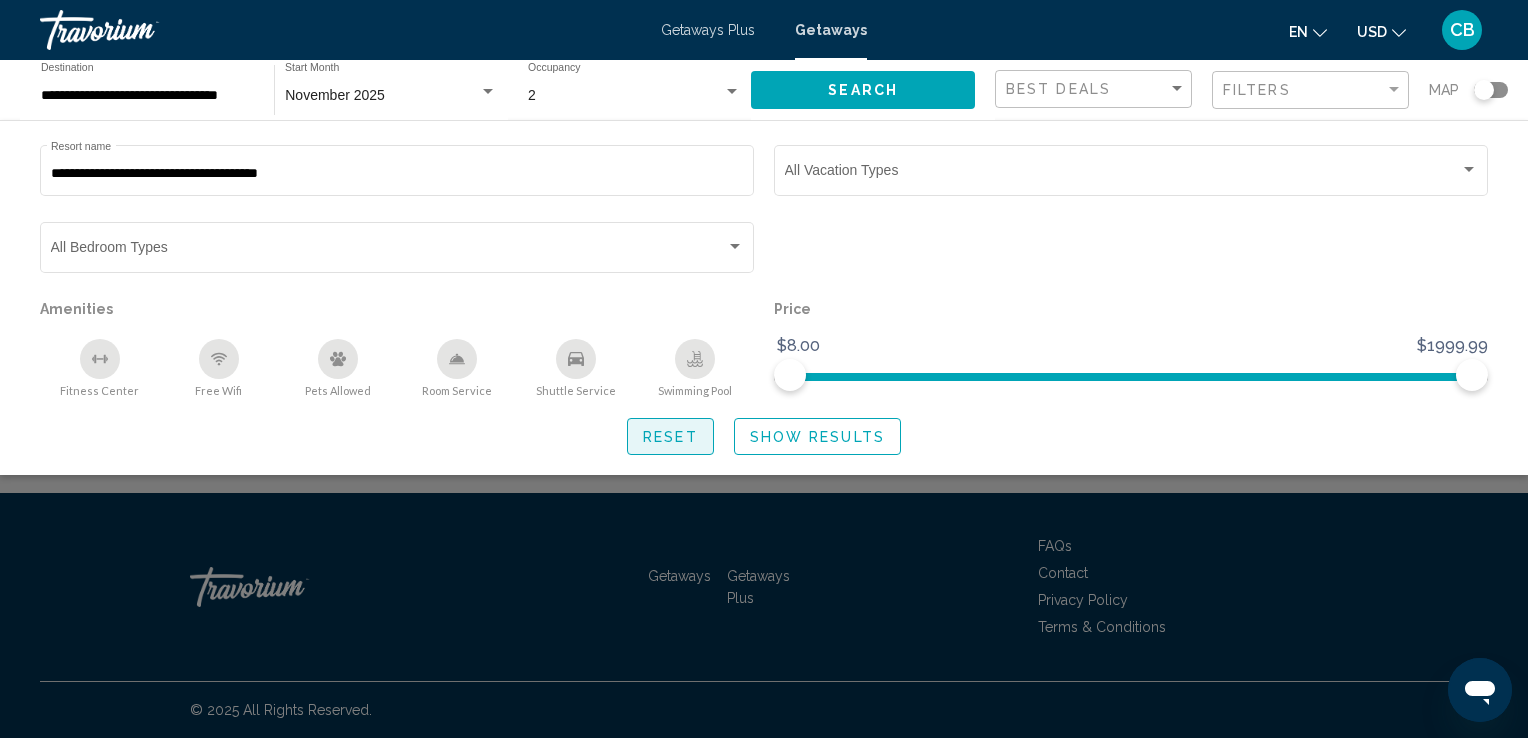 click on "Reset" 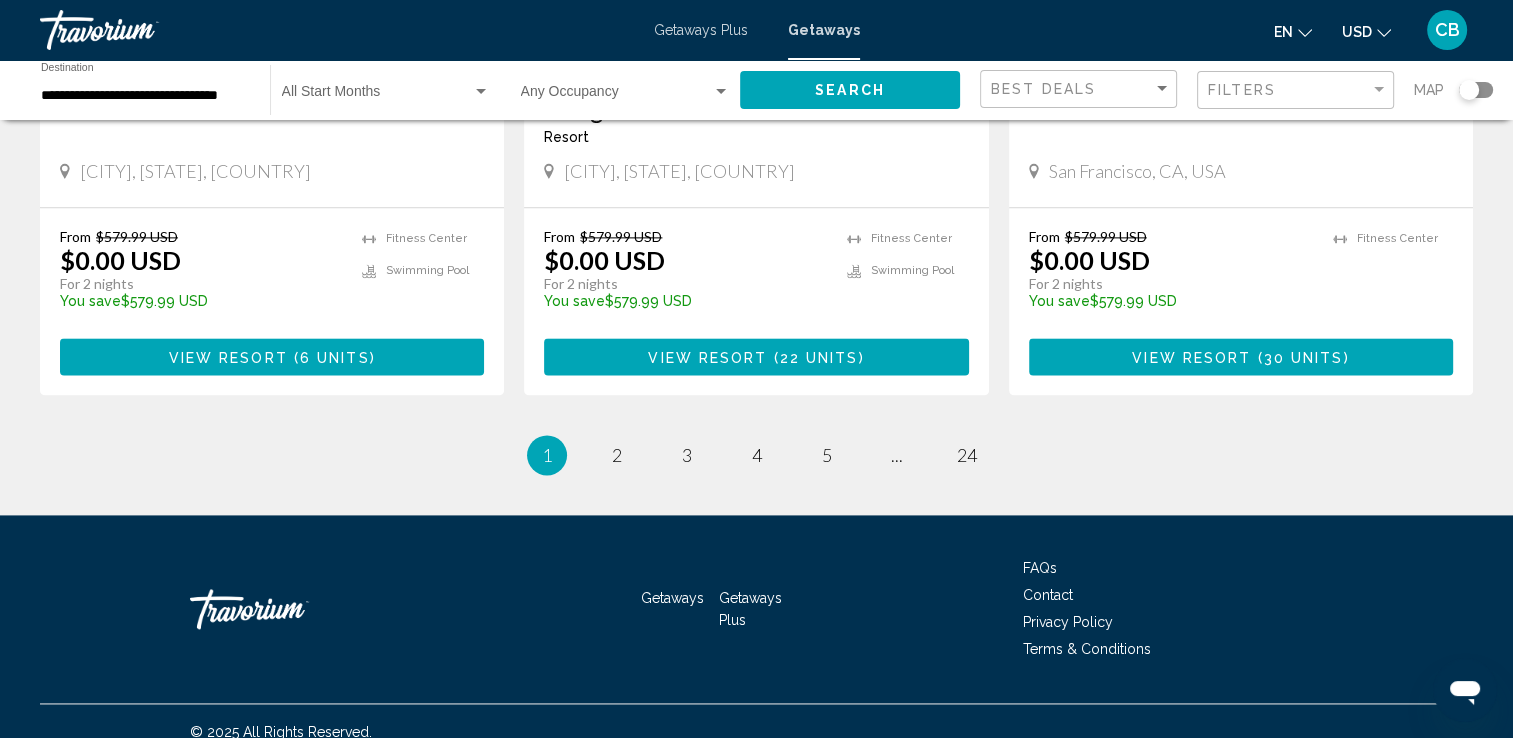 scroll, scrollTop: 2640, scrollLeft: 0, axis: vertical 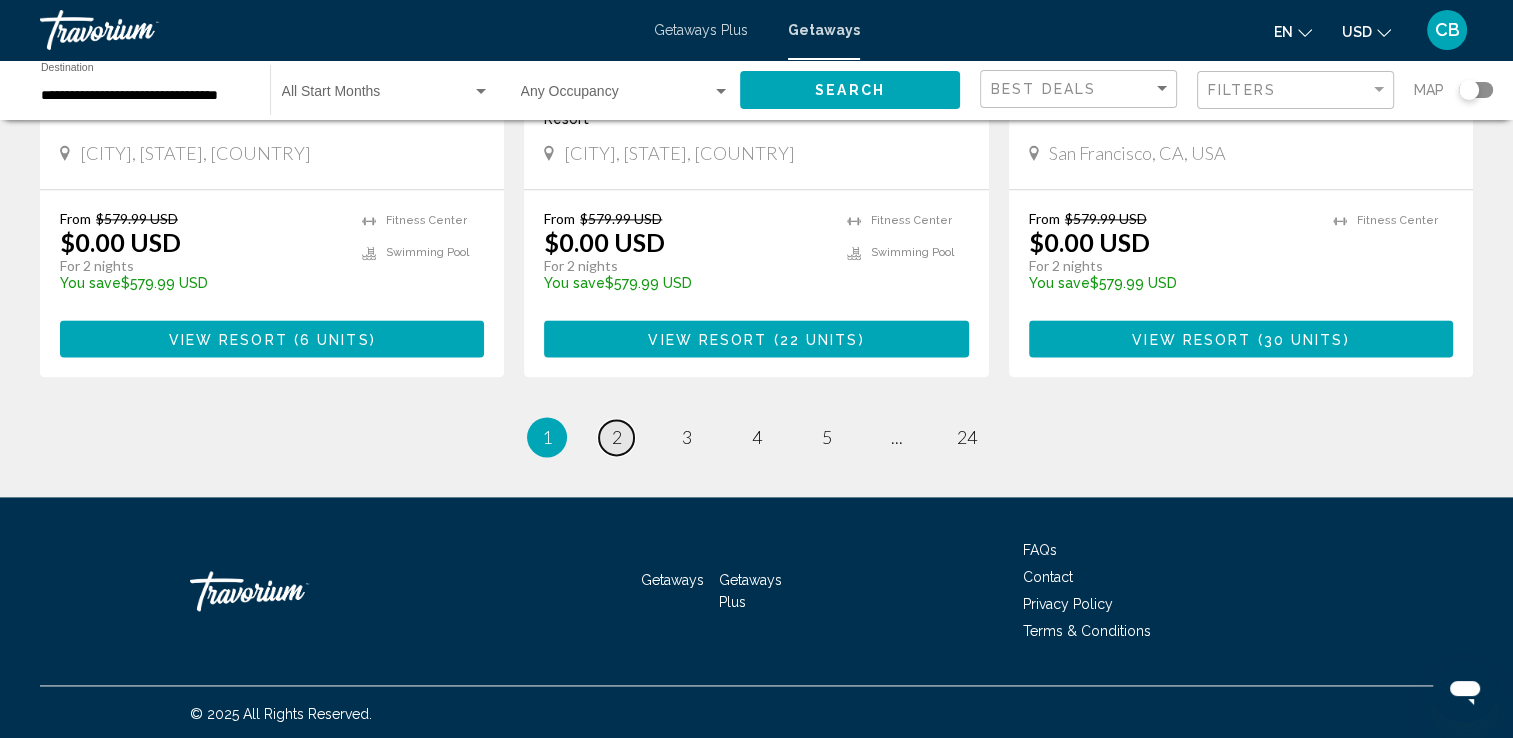 click on "2" at bounding box center [617, 437] 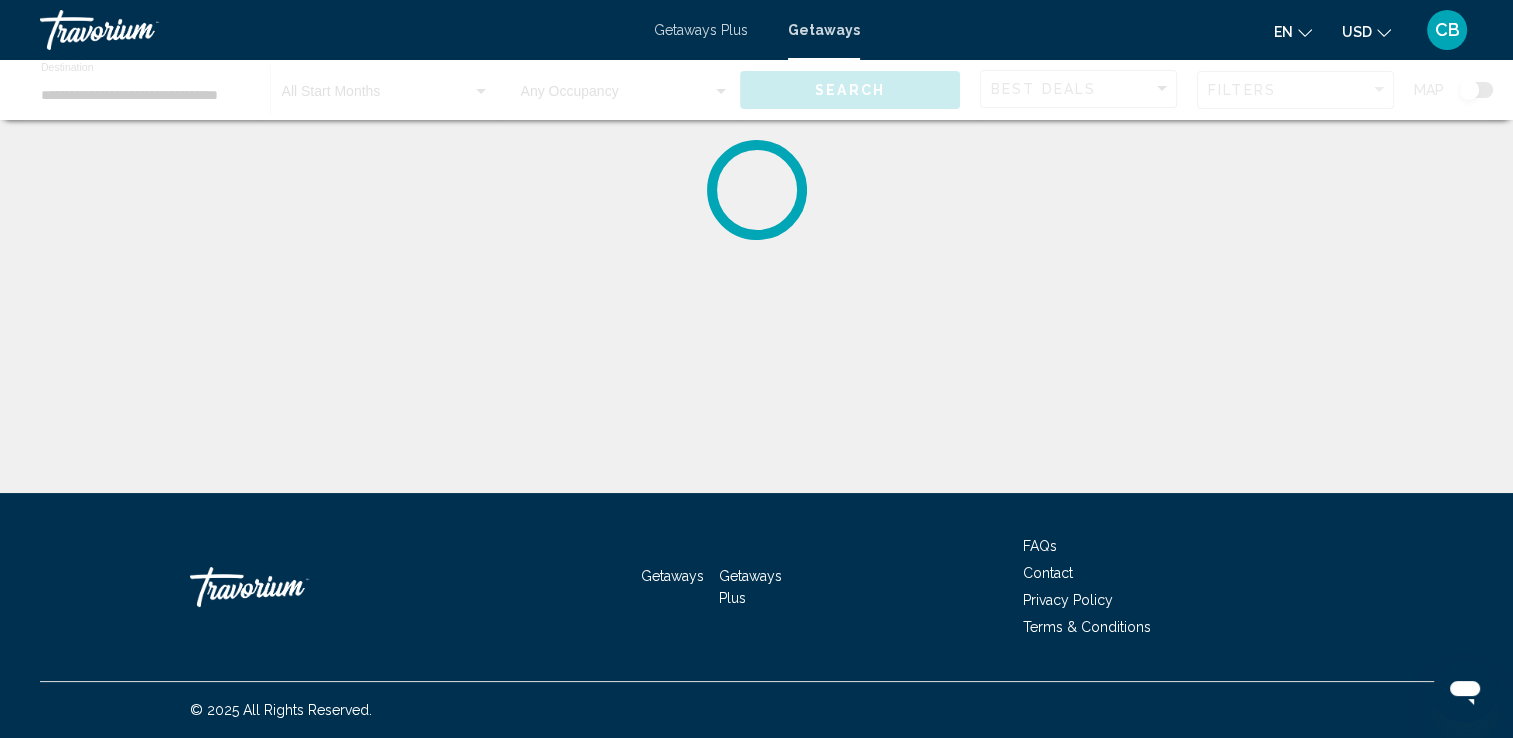 scroll, scrollTop: 0, scrollLeft: 0, axis: both 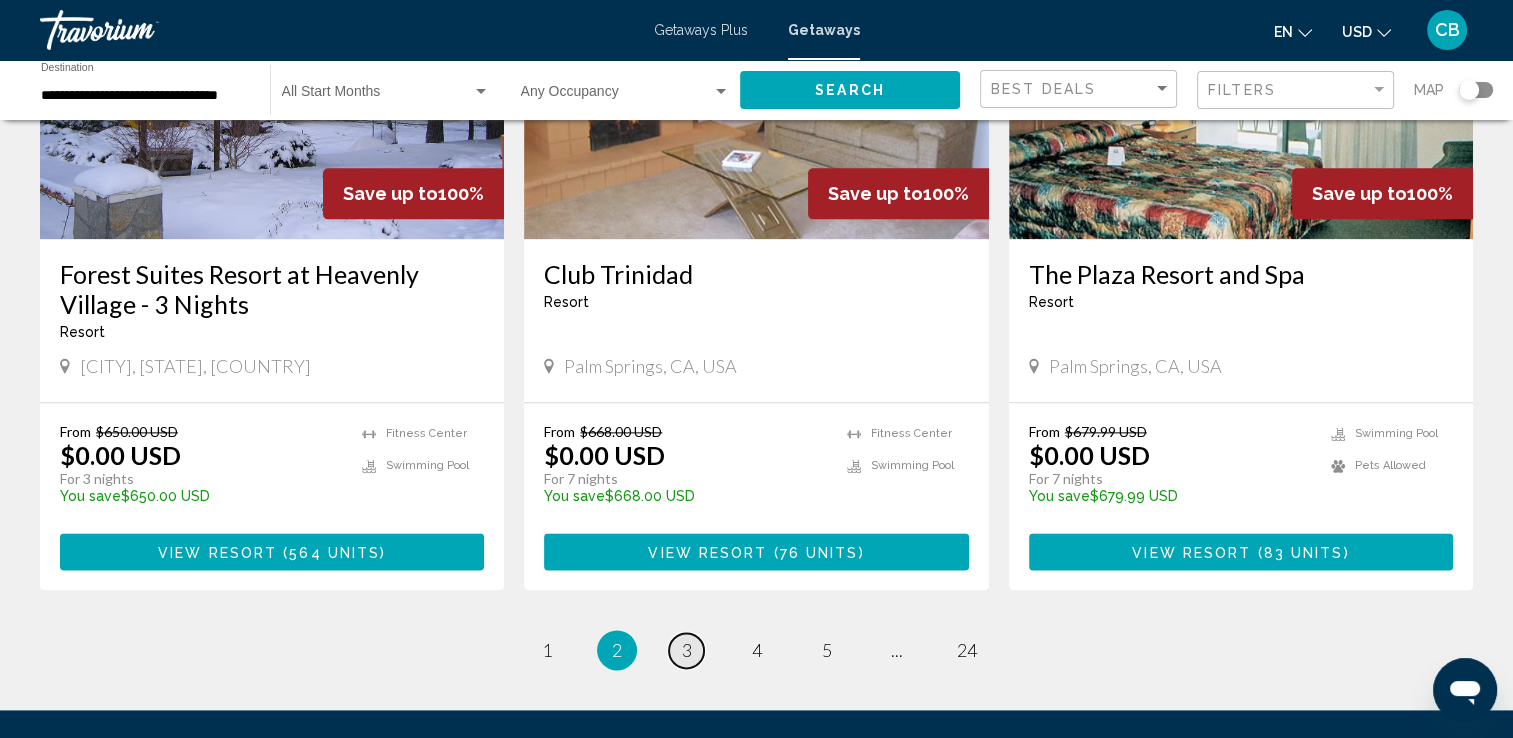 click on "3" at bounding box center [687, 650] 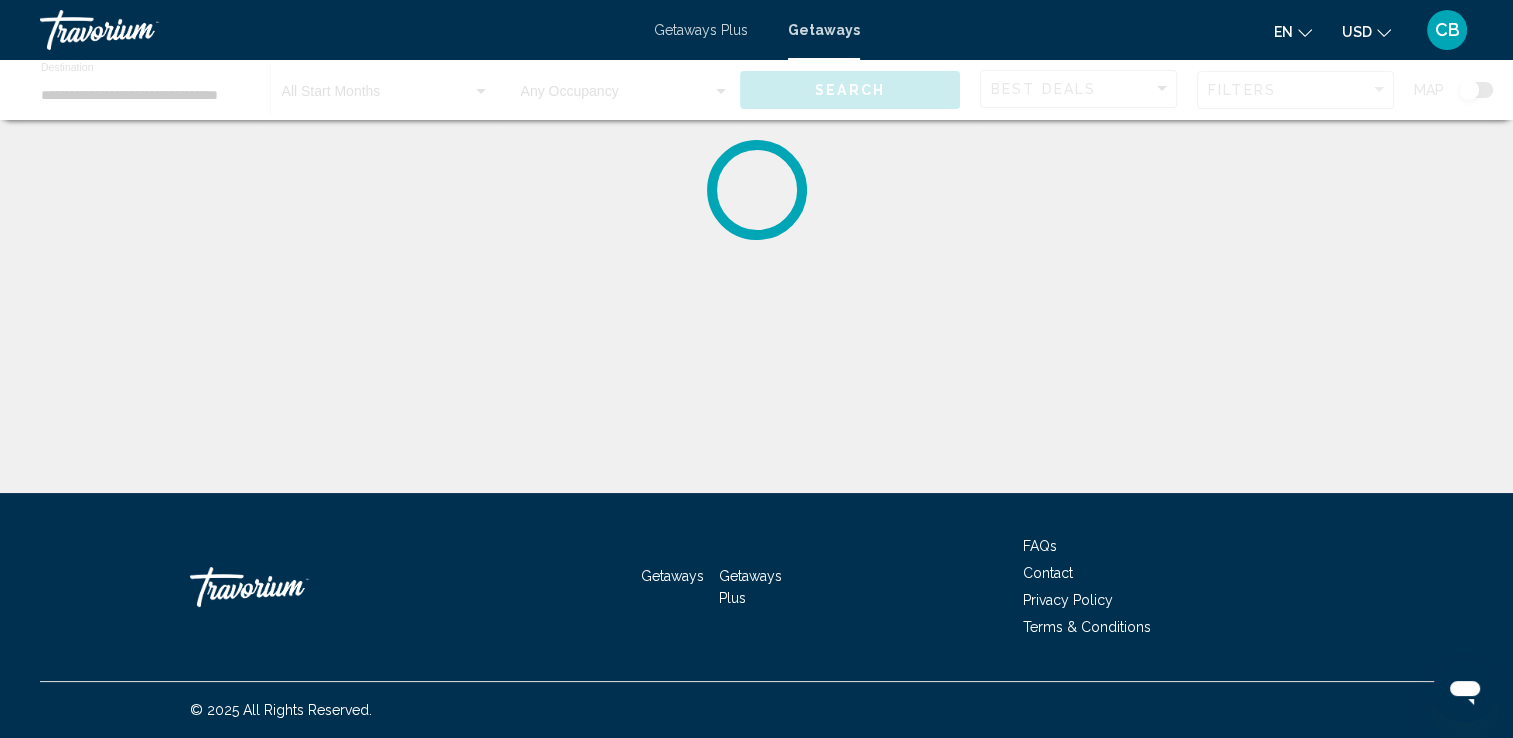 scroll, scrollTop: 0, scrollLeft: 0, axis: both 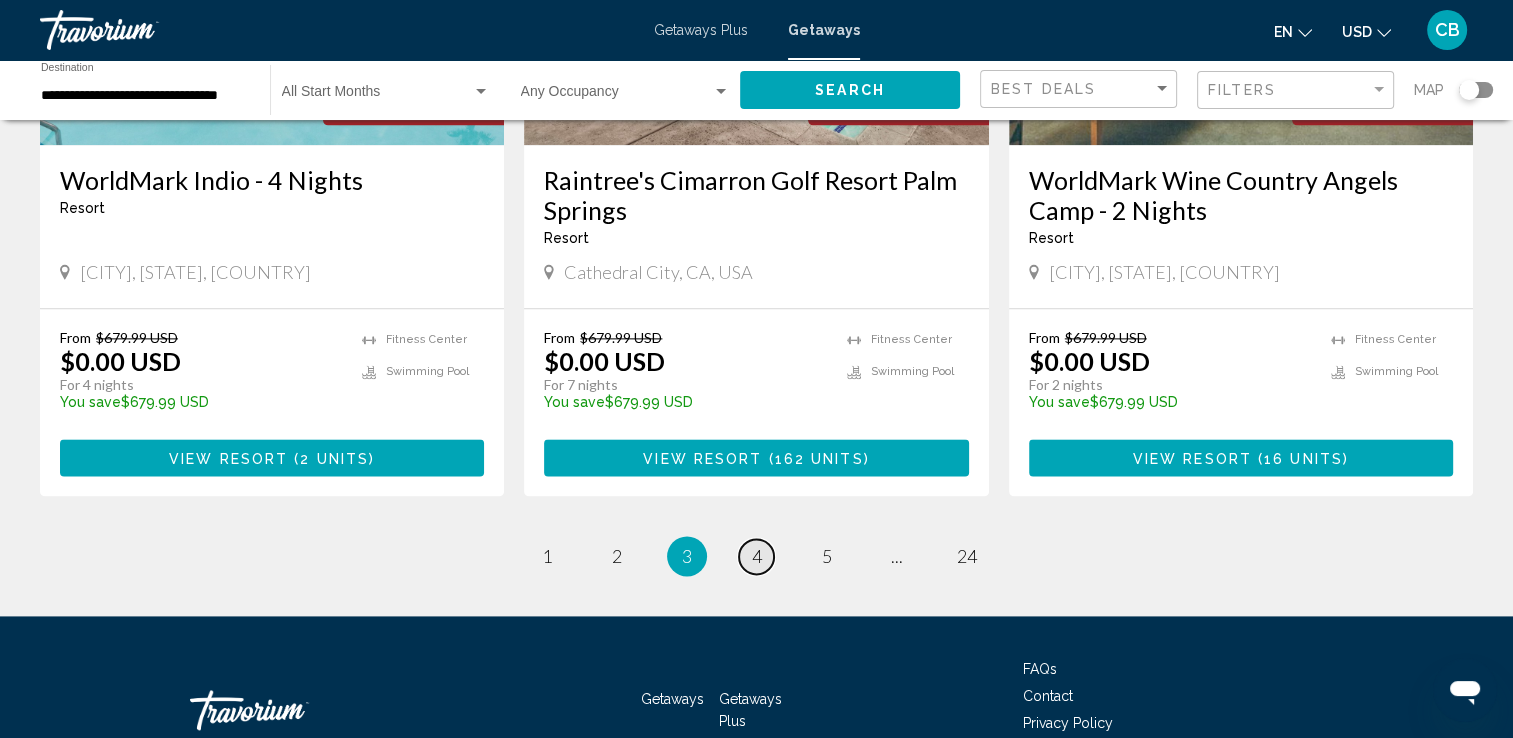 click on "4" at bounding box center (757, 556) 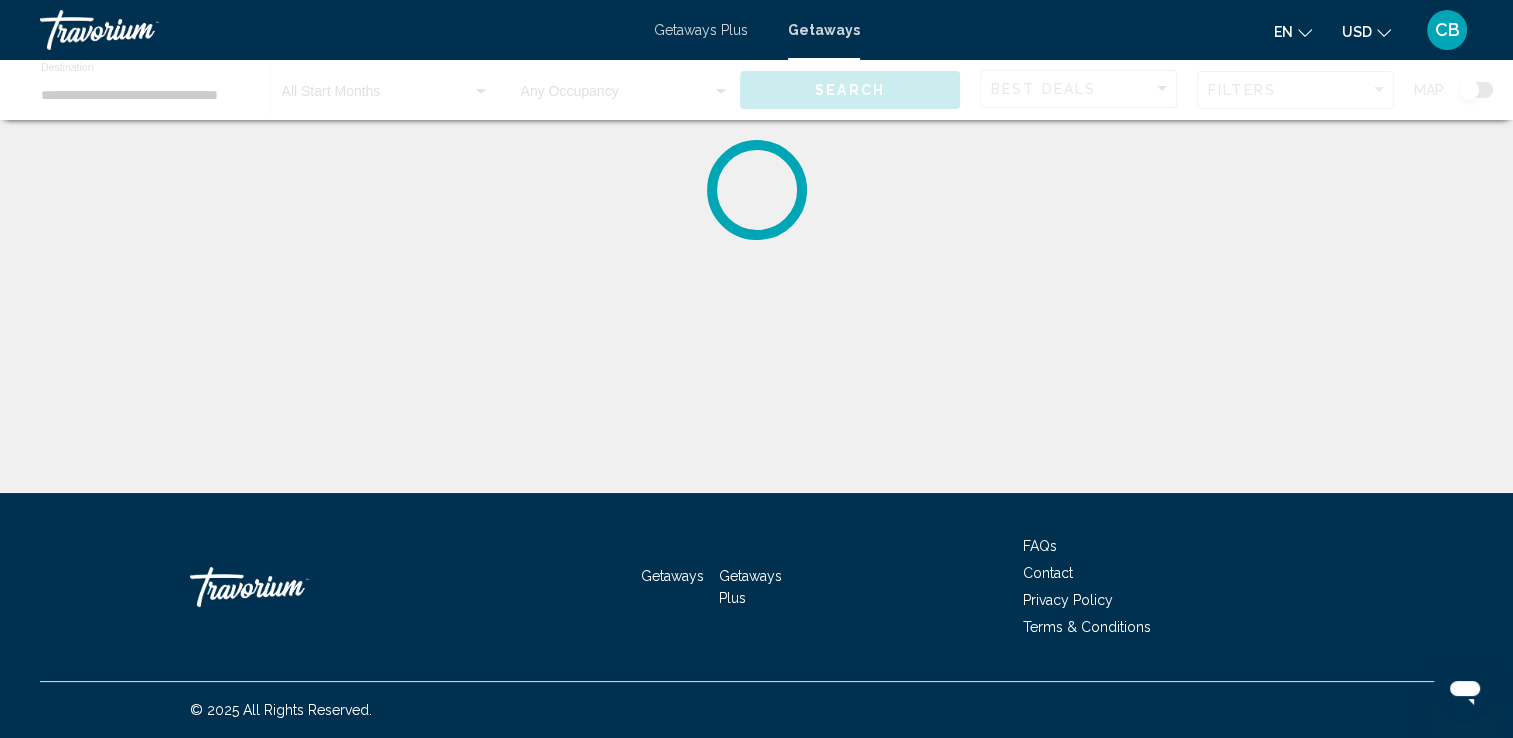 scroll, scrollTop: 0, scrollLeft: 0, axis: both 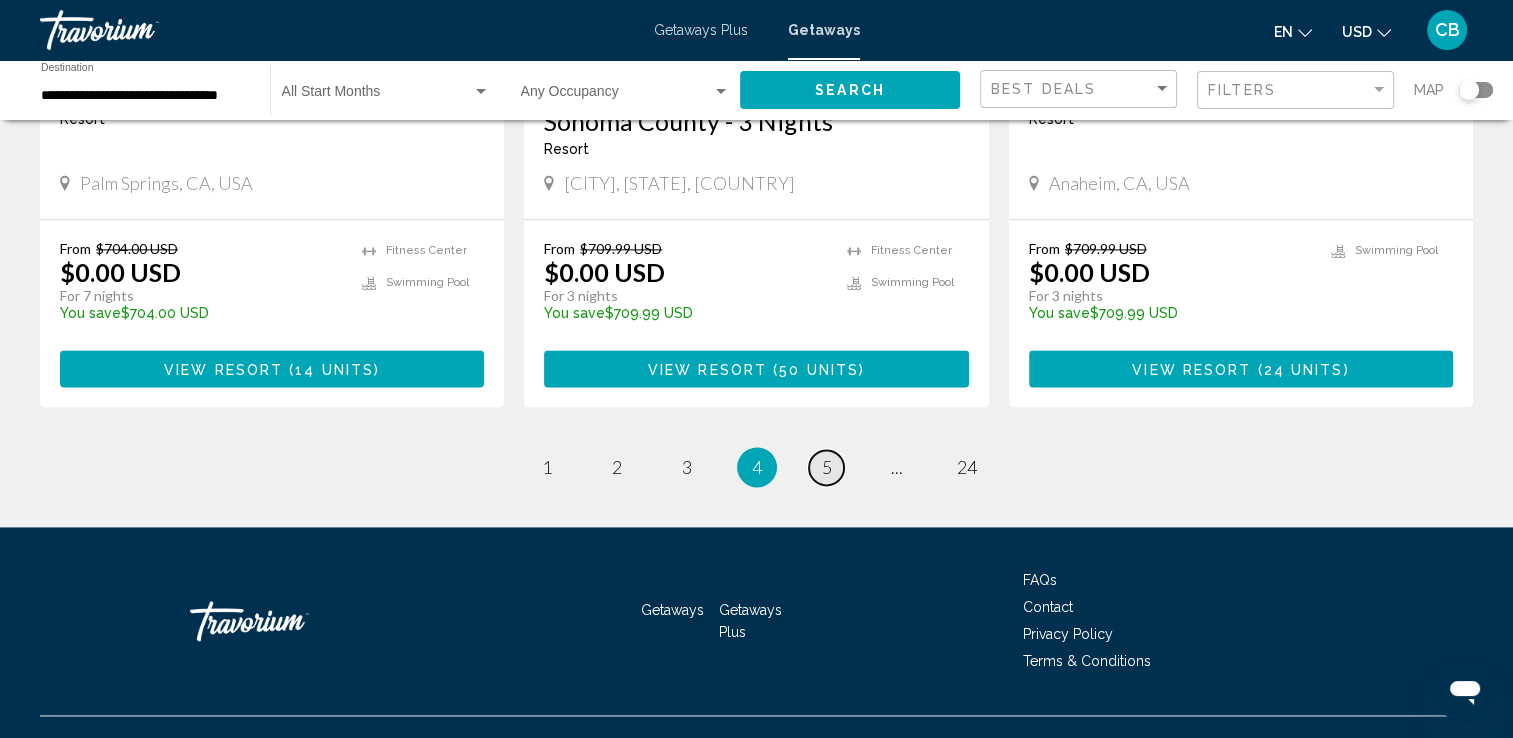 click on "page  5" at bounding box center [826, 467] 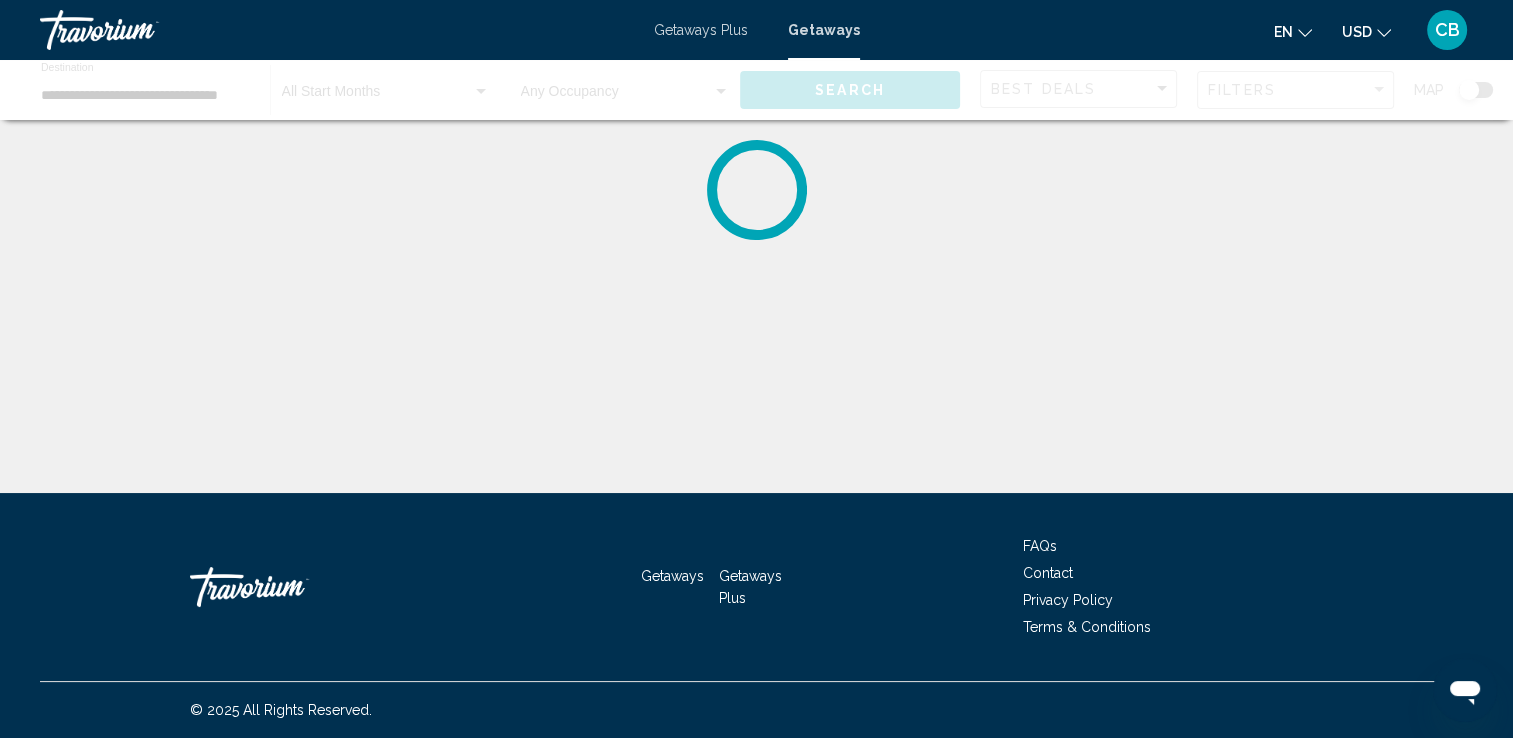 scroll, scrollTop: 0, scrollLeft: 0, axis: both 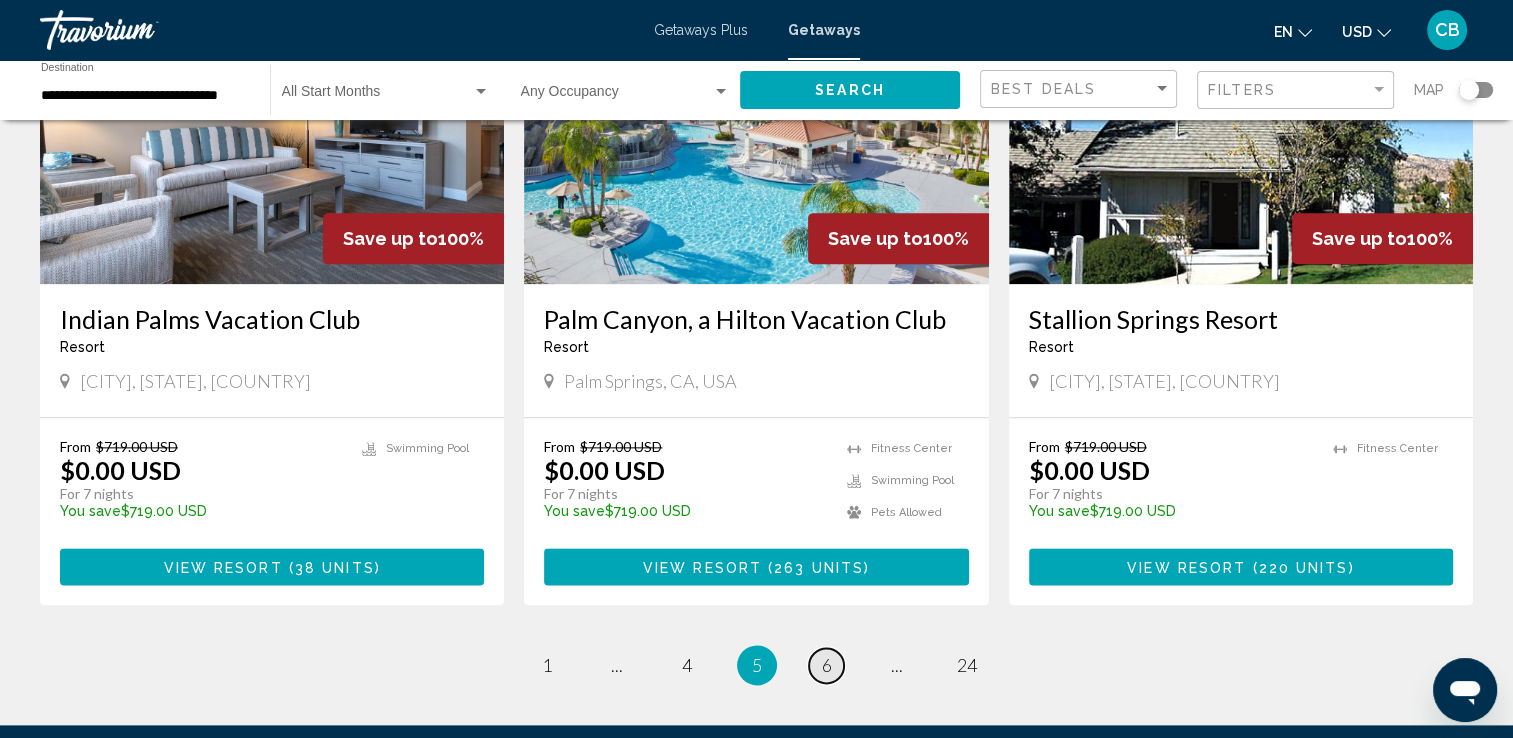 click on "page  6" at bounding box center [826, 665] 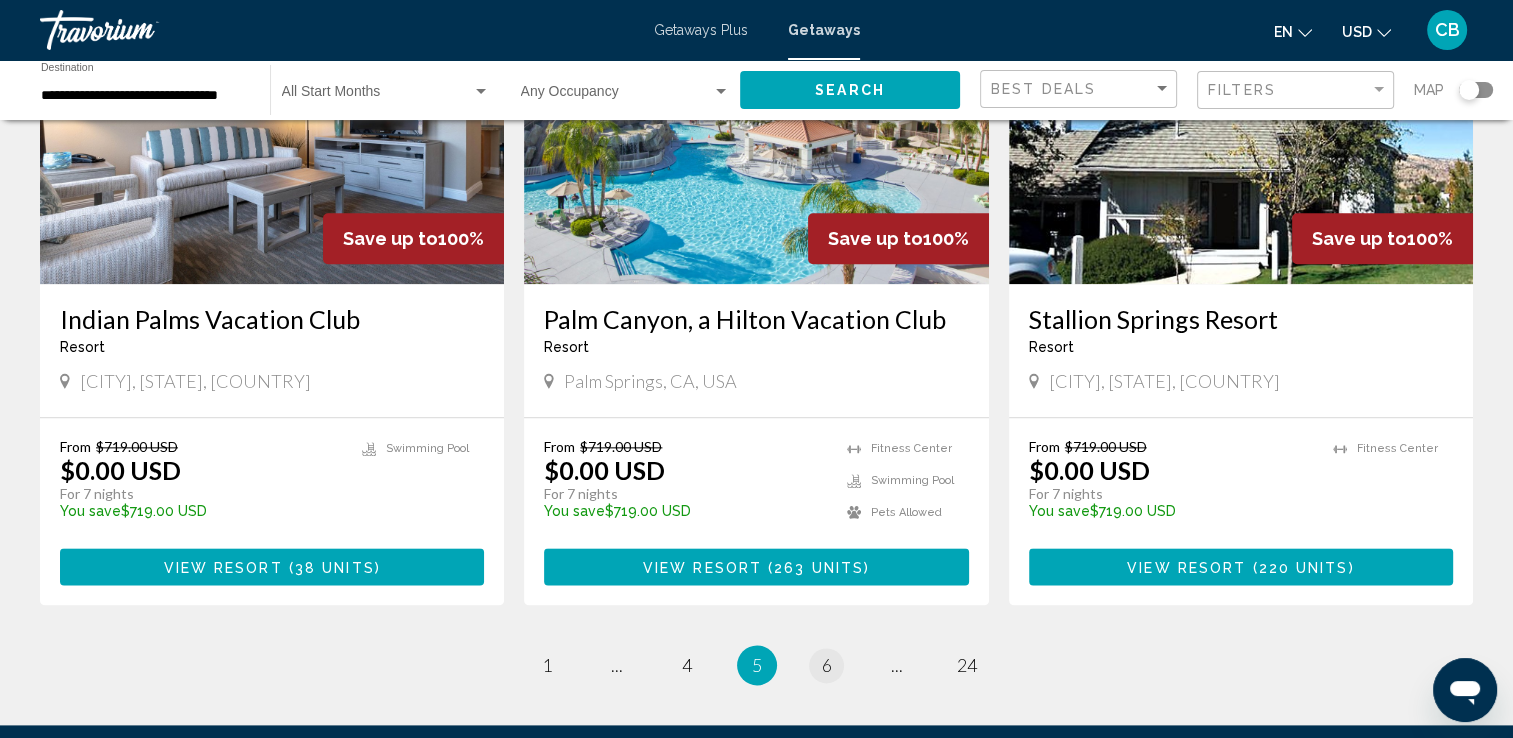 scroll, scrollTop: 0, scrollLeft: 0, axis: both 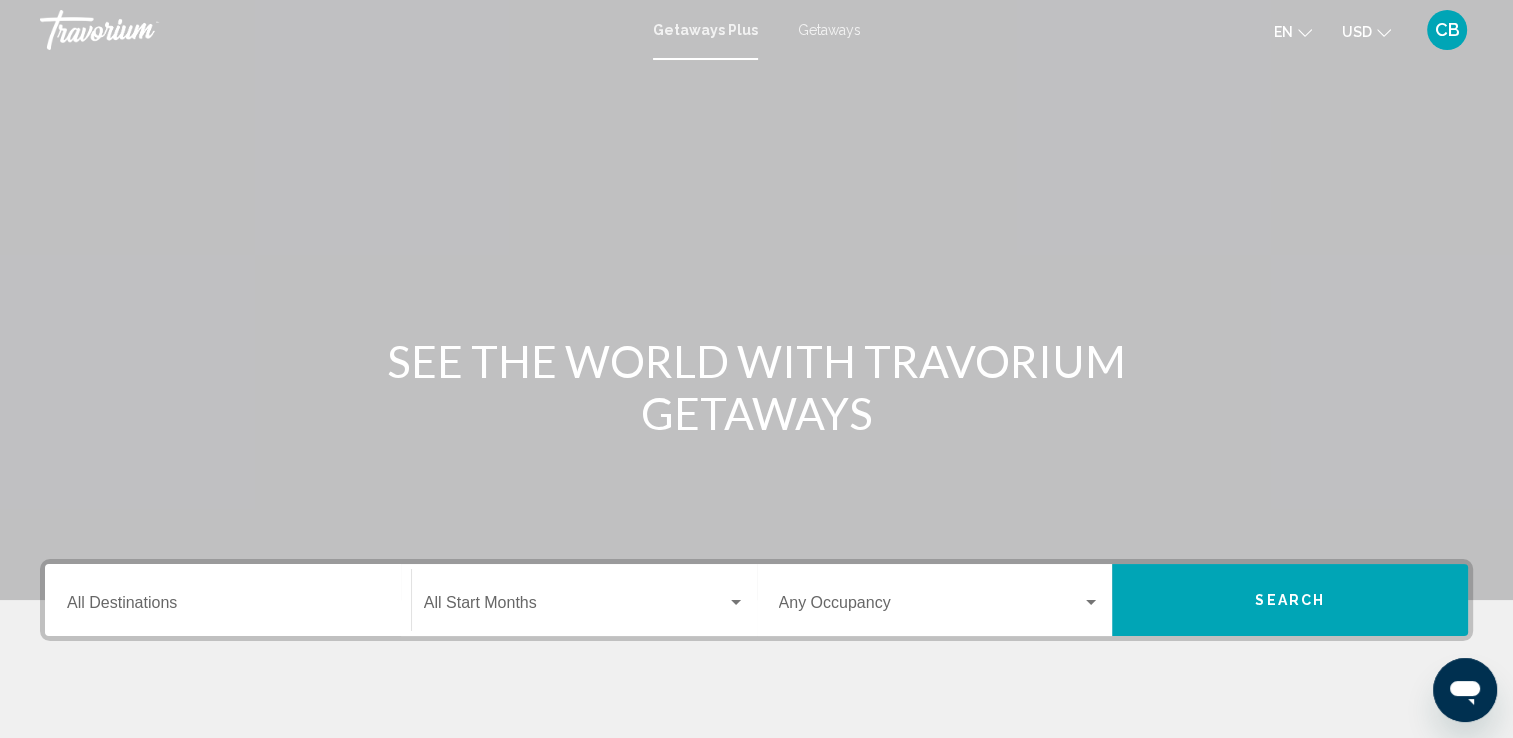 click at bounding box center (756, 300) 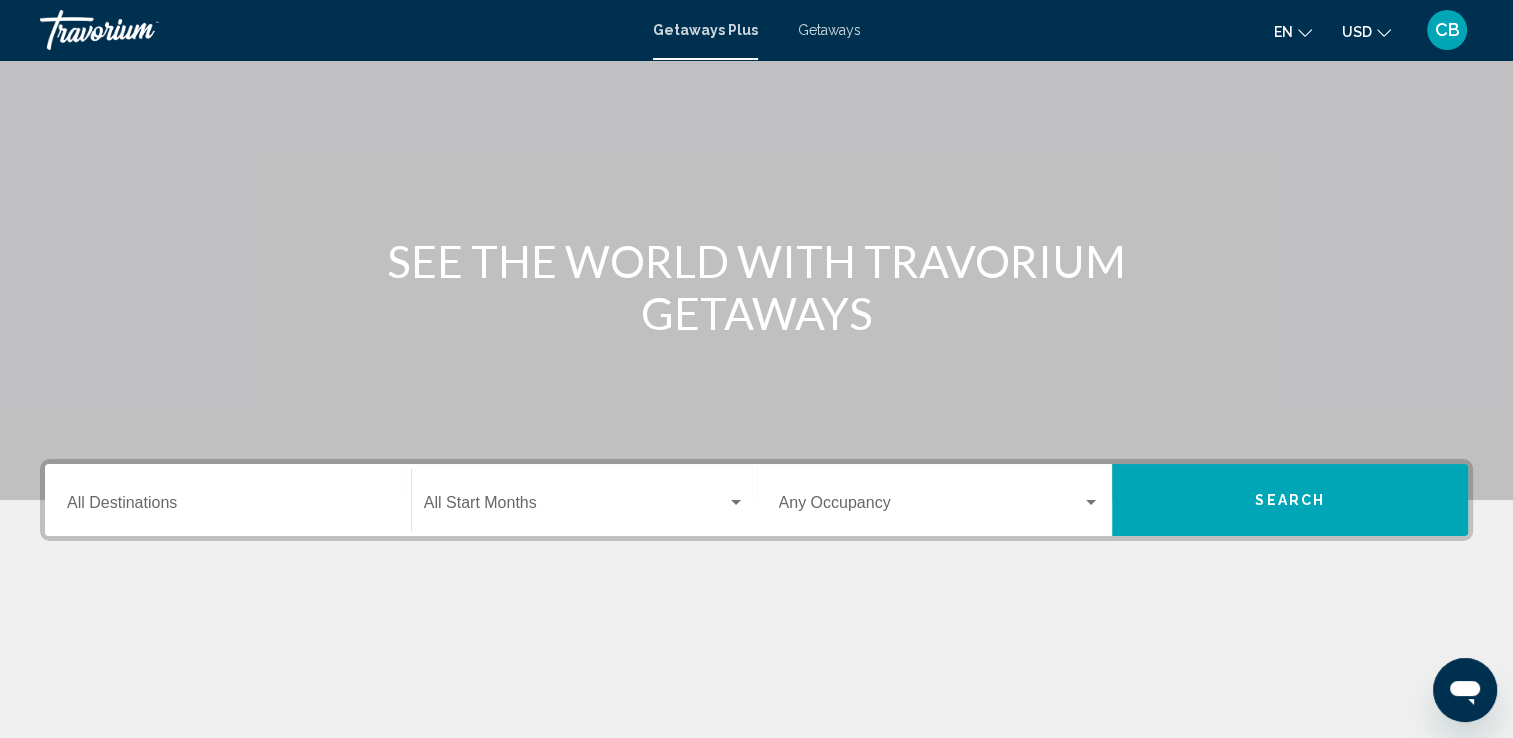 scroll, scrollTop: 0, scrollLeft: 0, axis: both 